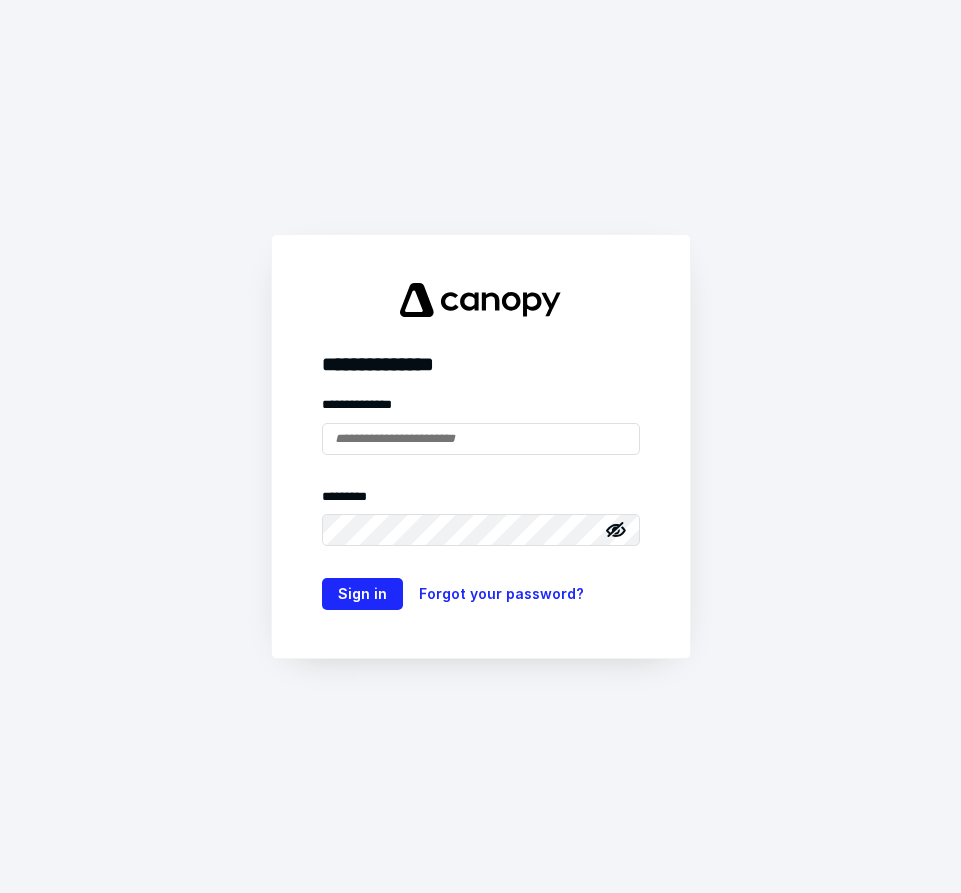 scroll, scrollTop: 0, scrollLeft: 0, axis: both 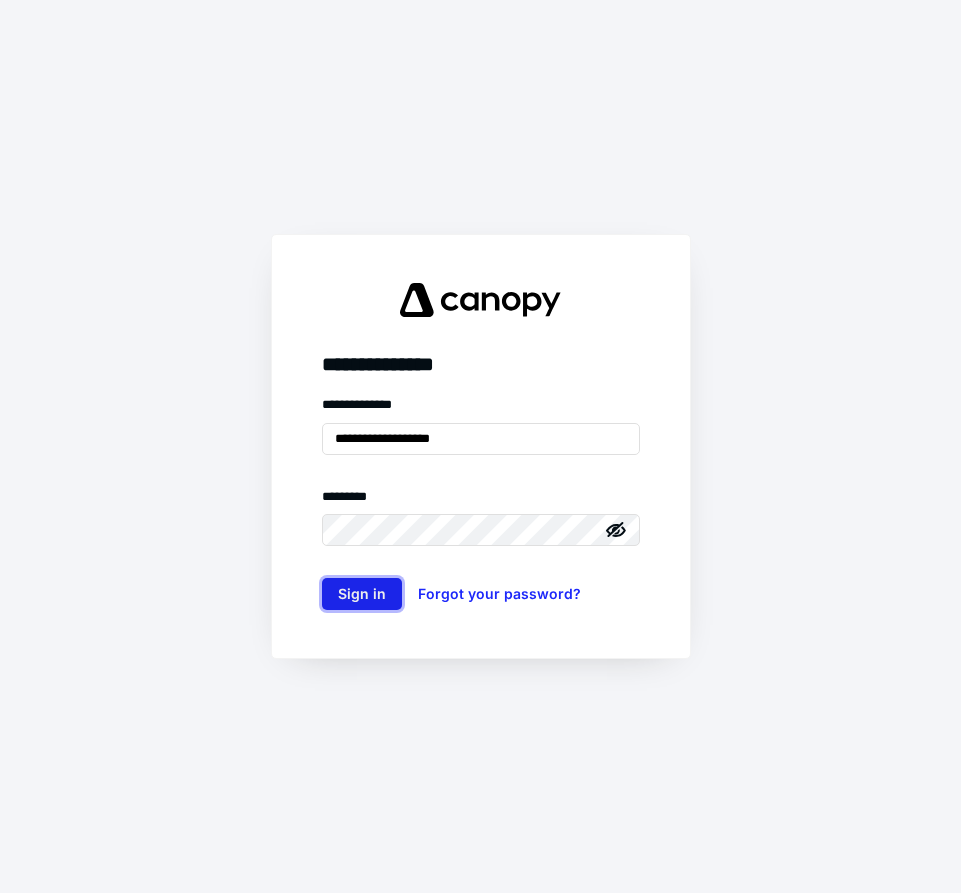 click on "Sign in" at bounding box center [362, 594] 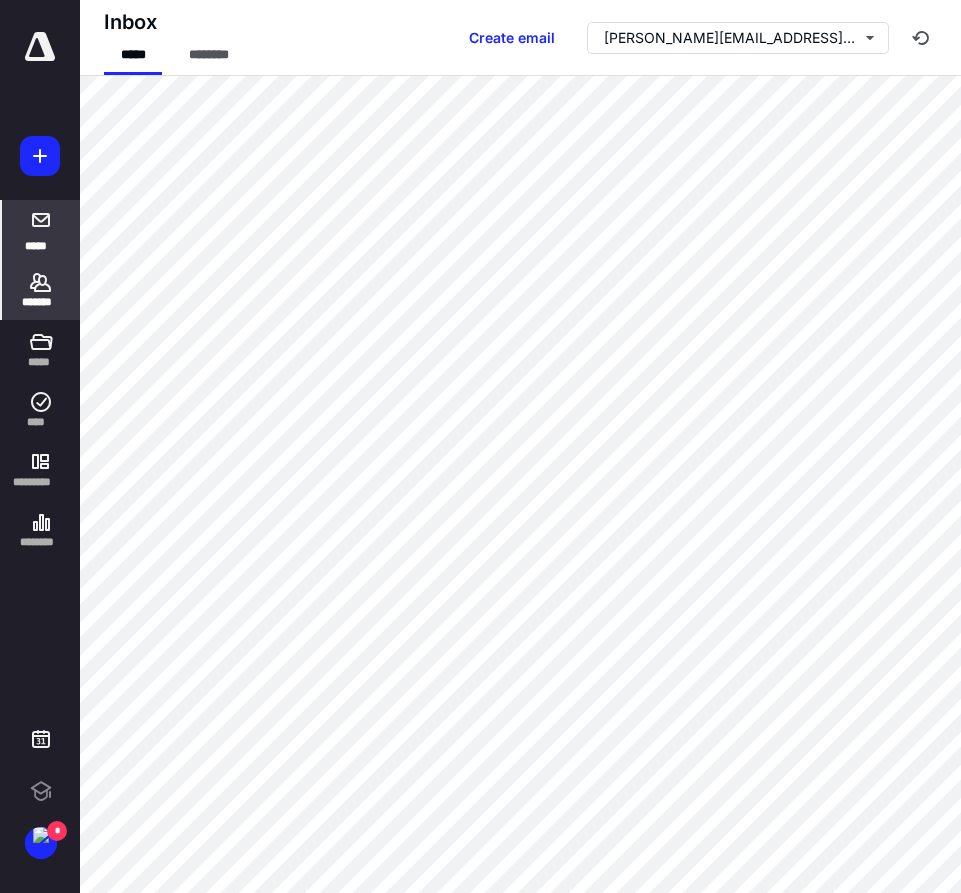 click 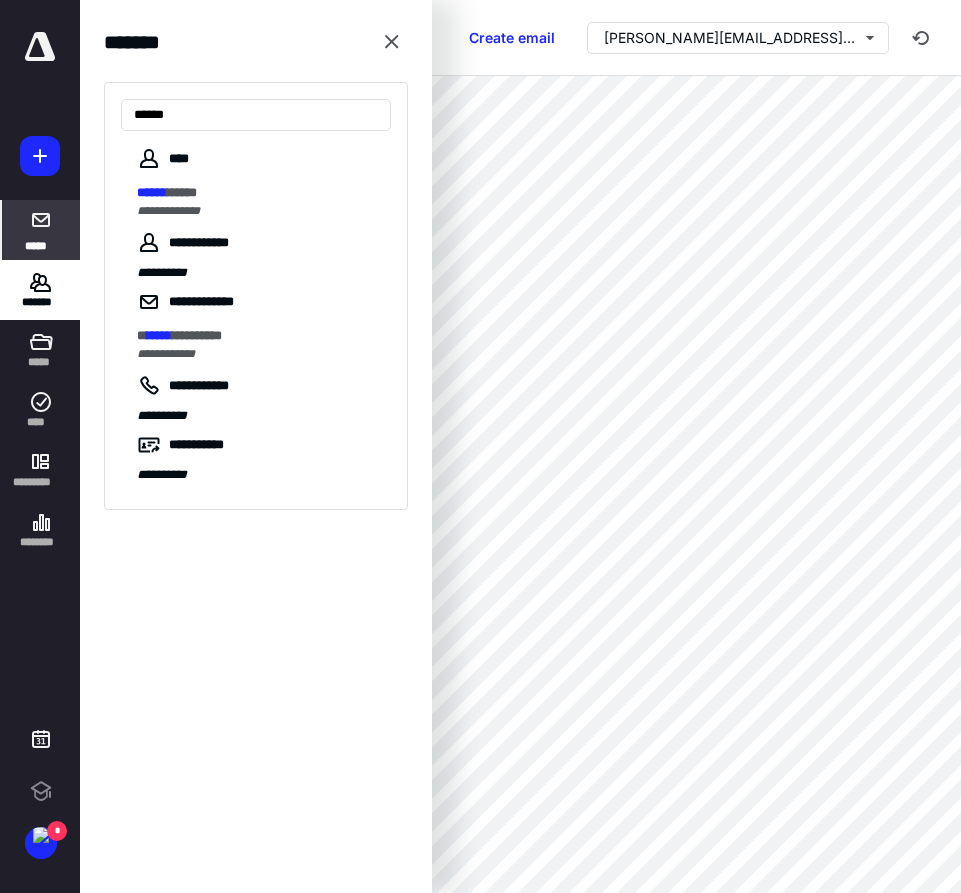 type on "******" 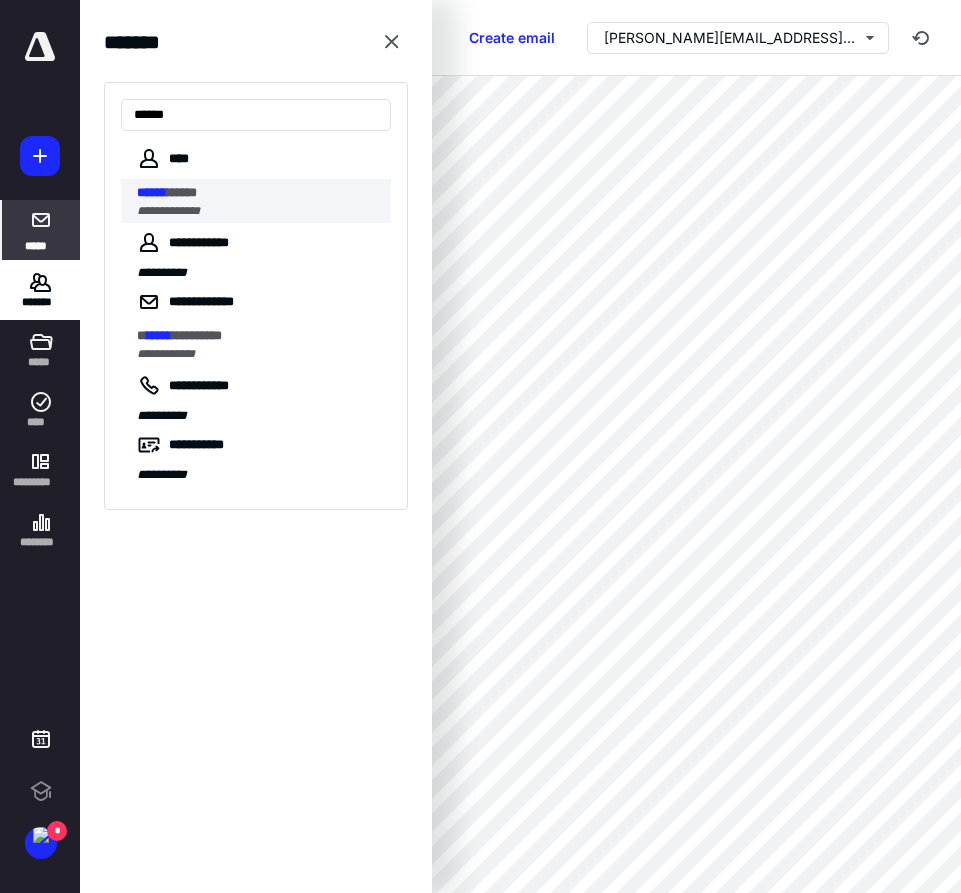 click on "**********" at bounding box center [264, 201] 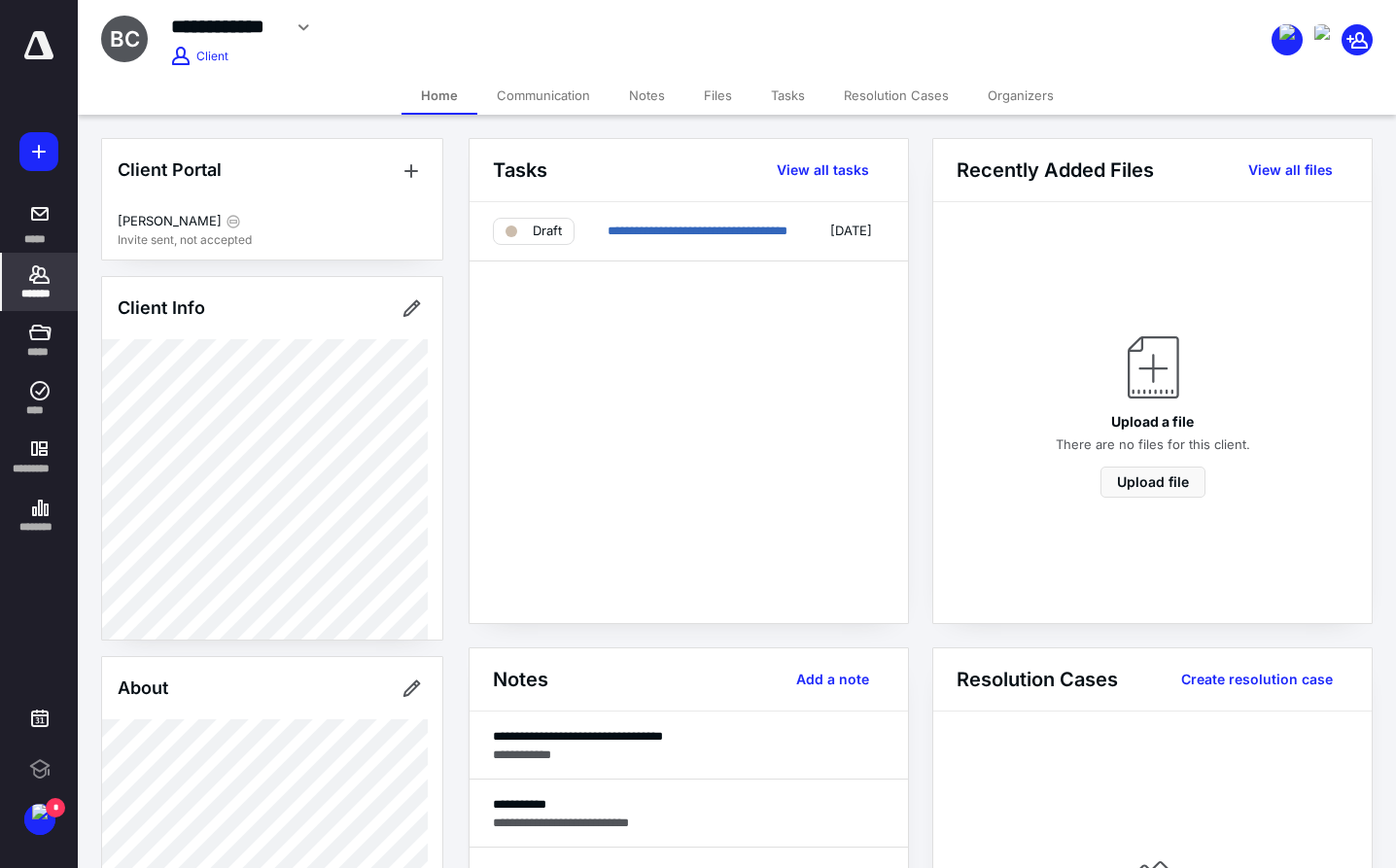 click on "*******" at bounding box center [40, 294] 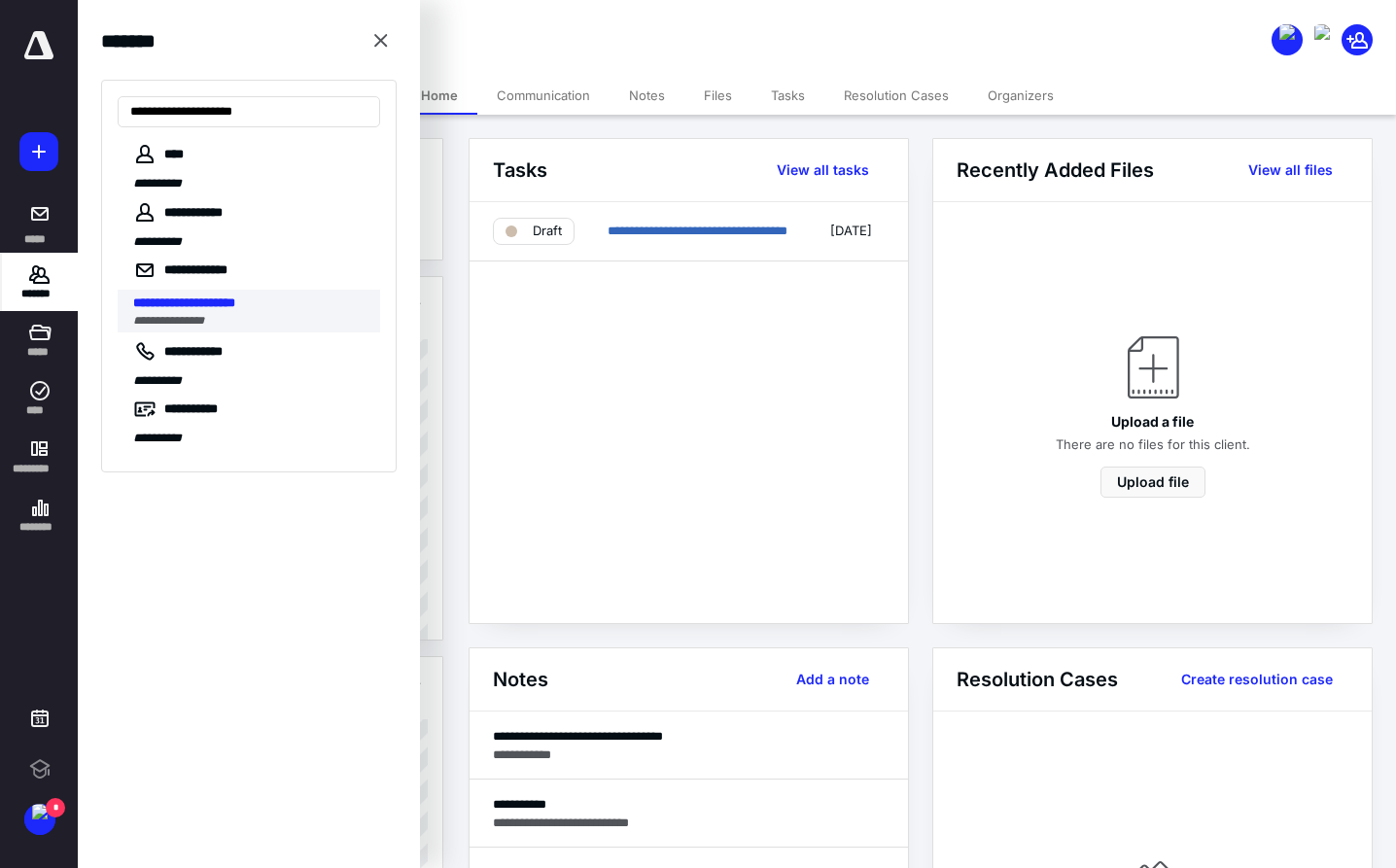 type on "**********" 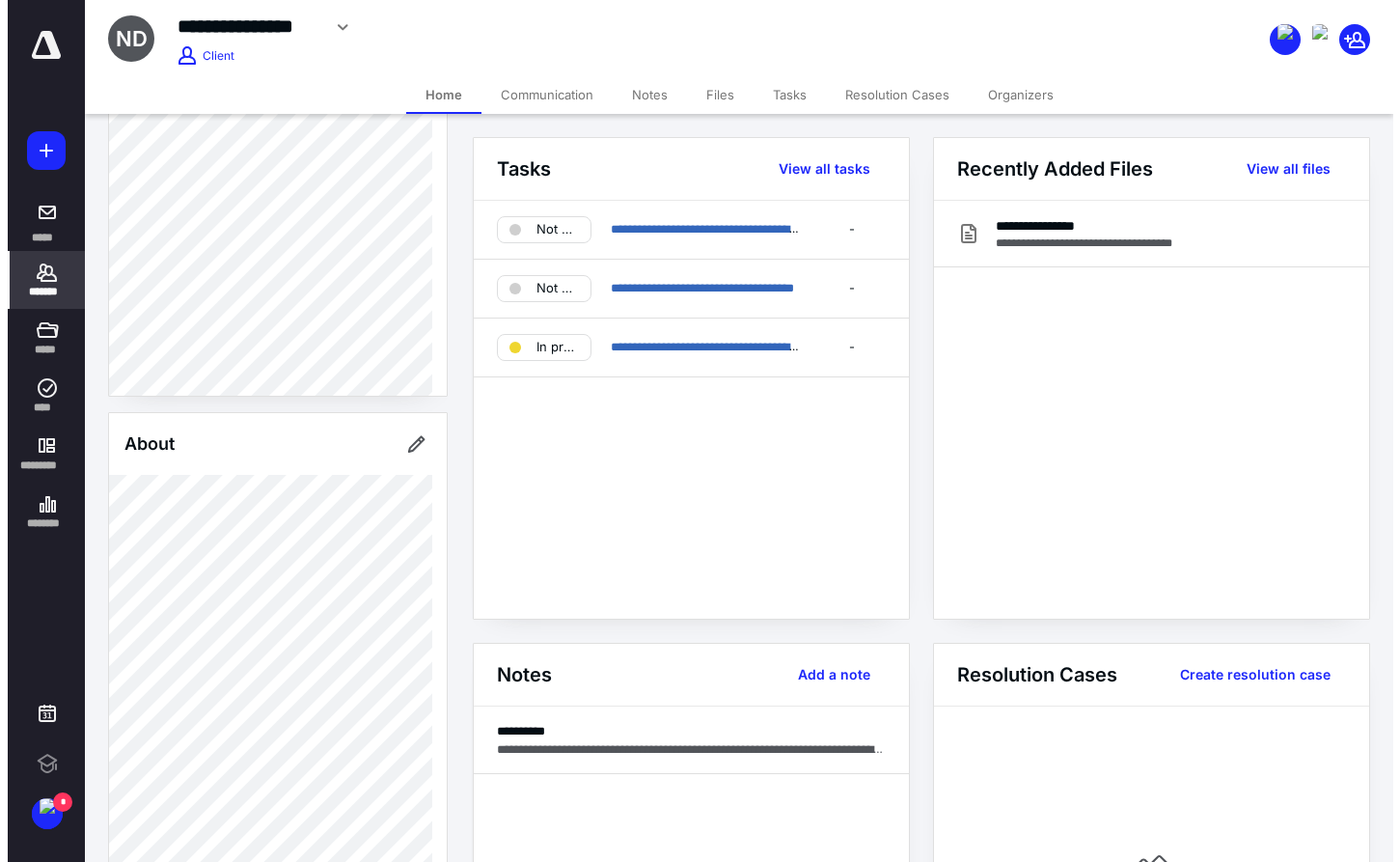 scroll, scrollTop: 283, scrollLeft: 0, axis: vertical 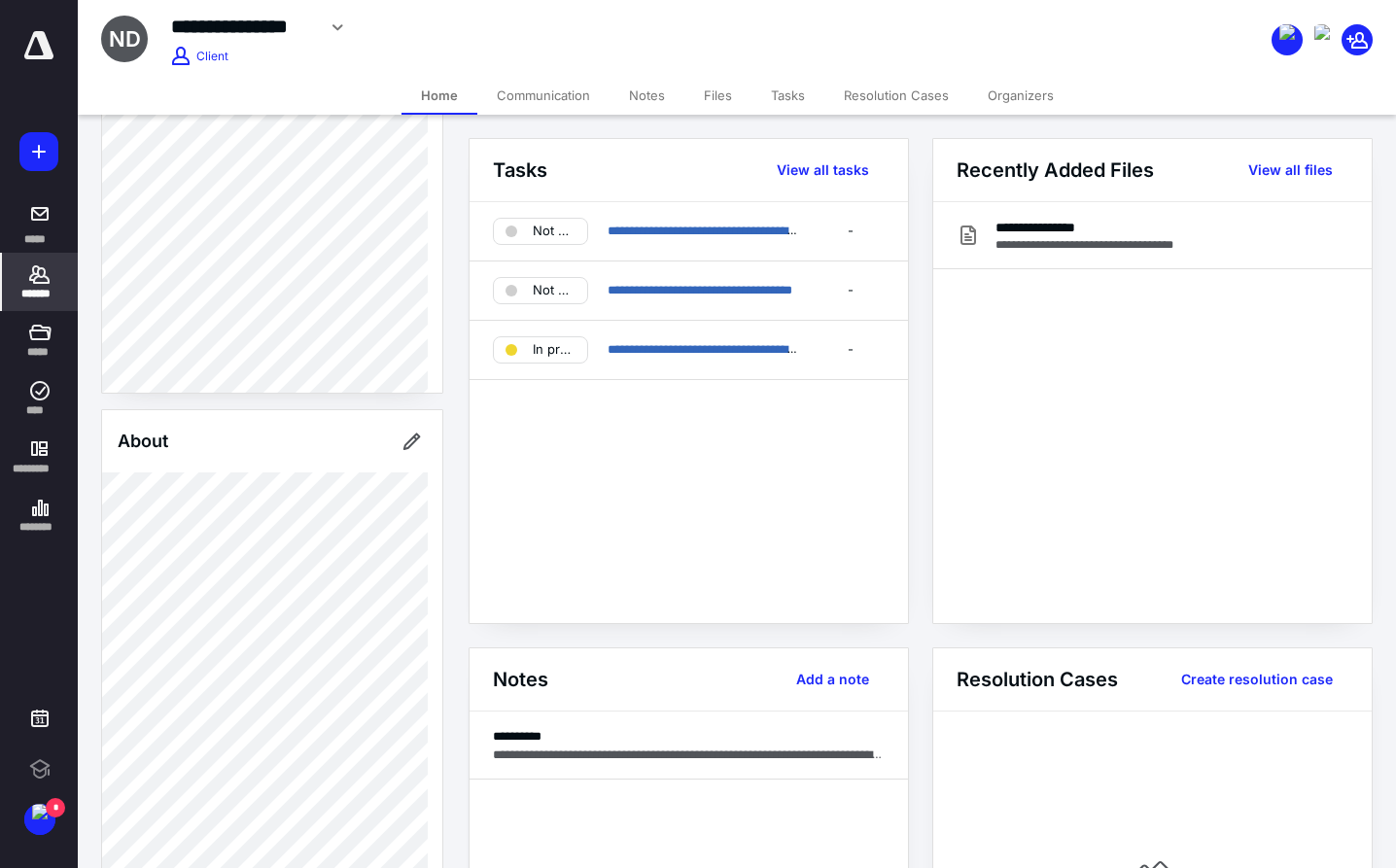 click on "*******" at bounding box center [40, 282] 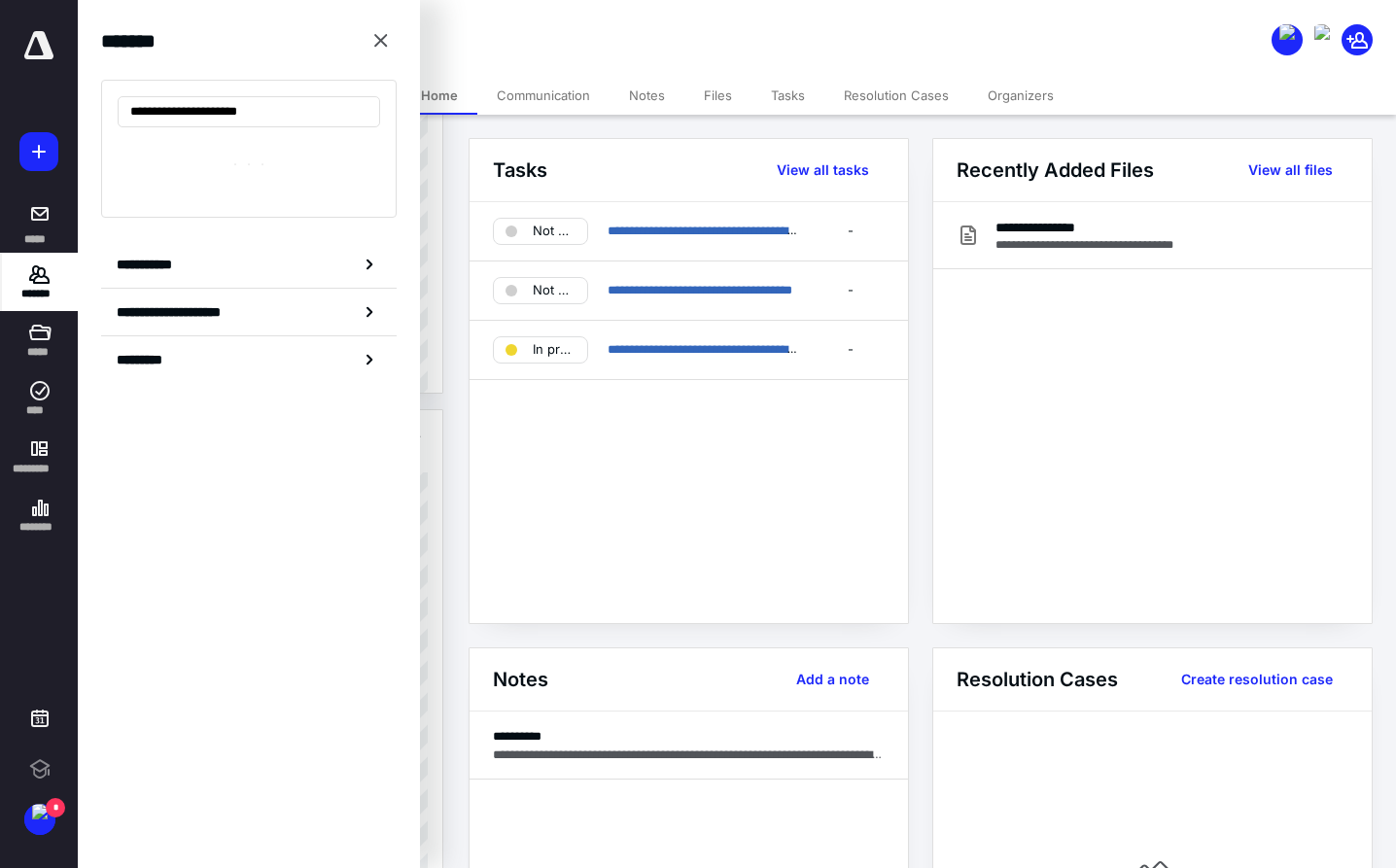 type on "**********" 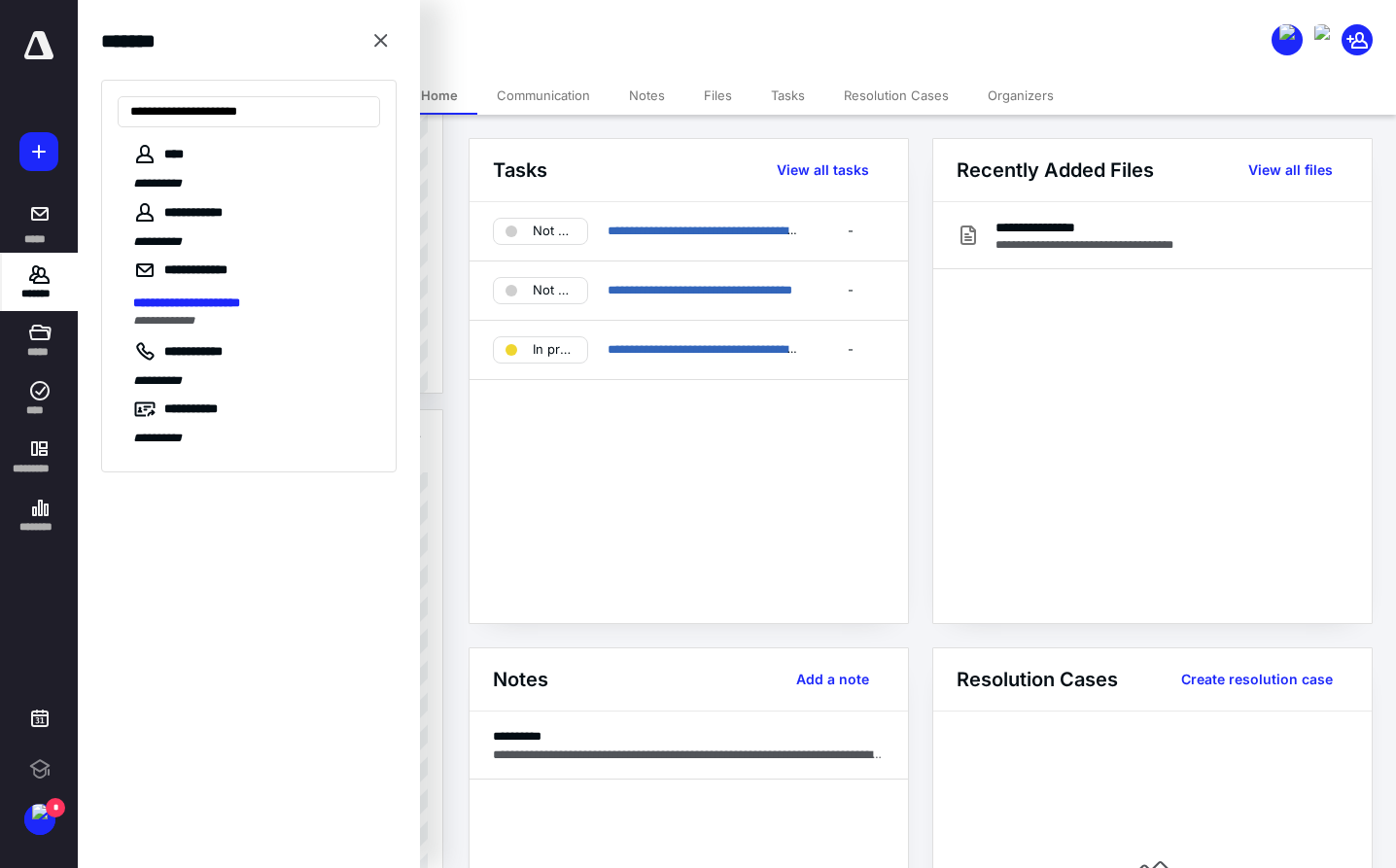 click on "**********" at bounding box center (522, 34) 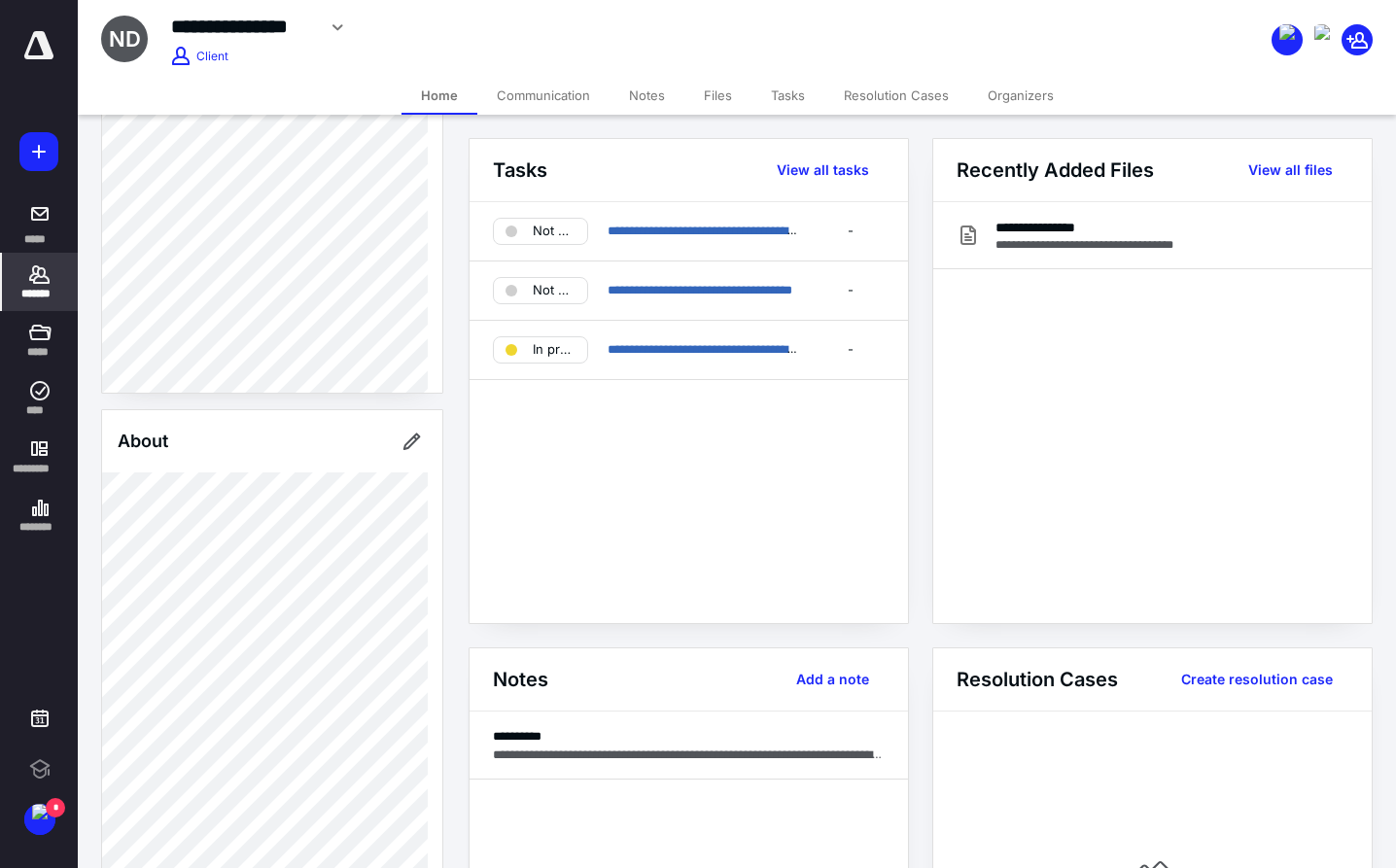 click on "Tasks" at bounding box center (787, 95) 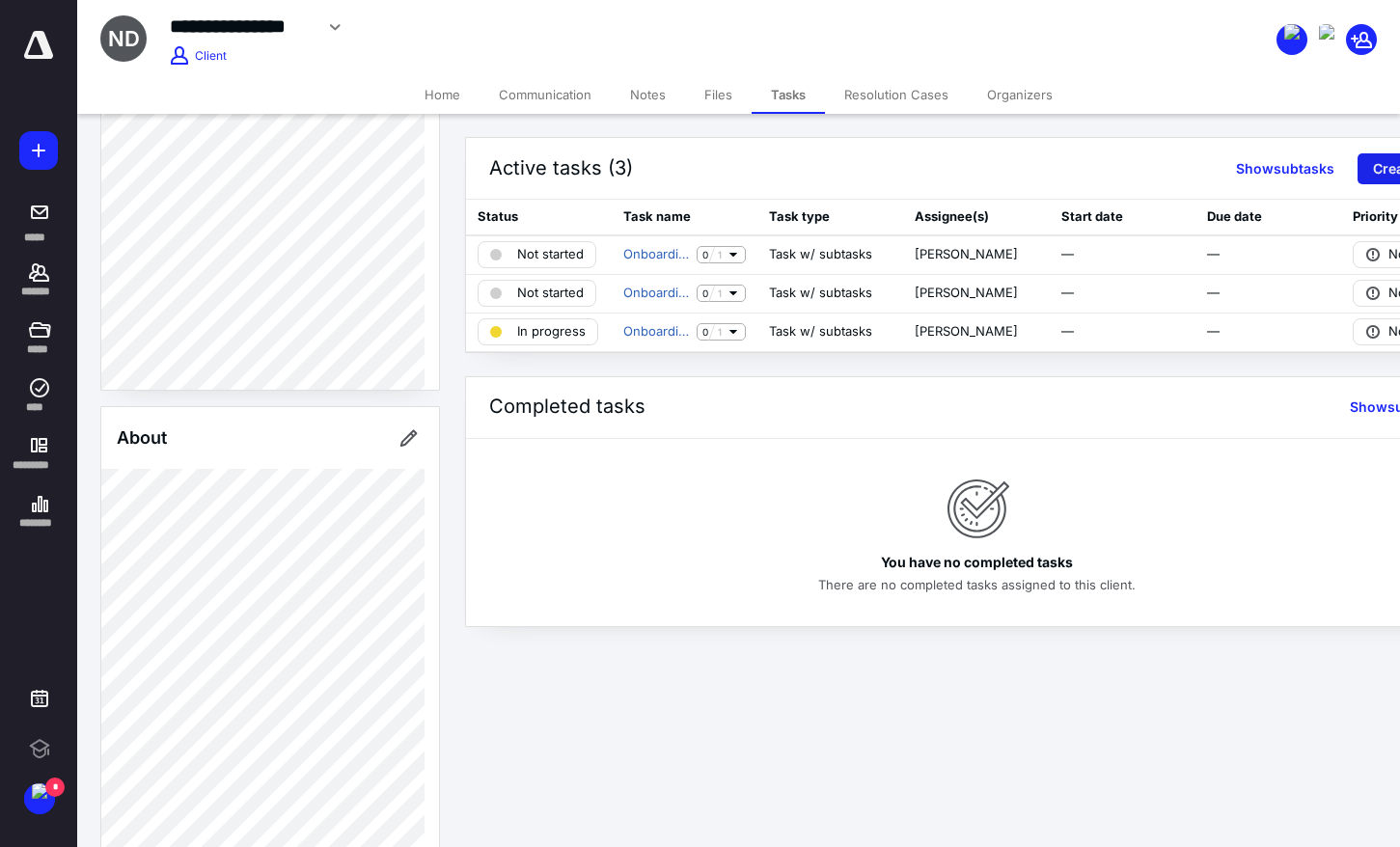 click on "Create task" at bounding box center [1411, 169] 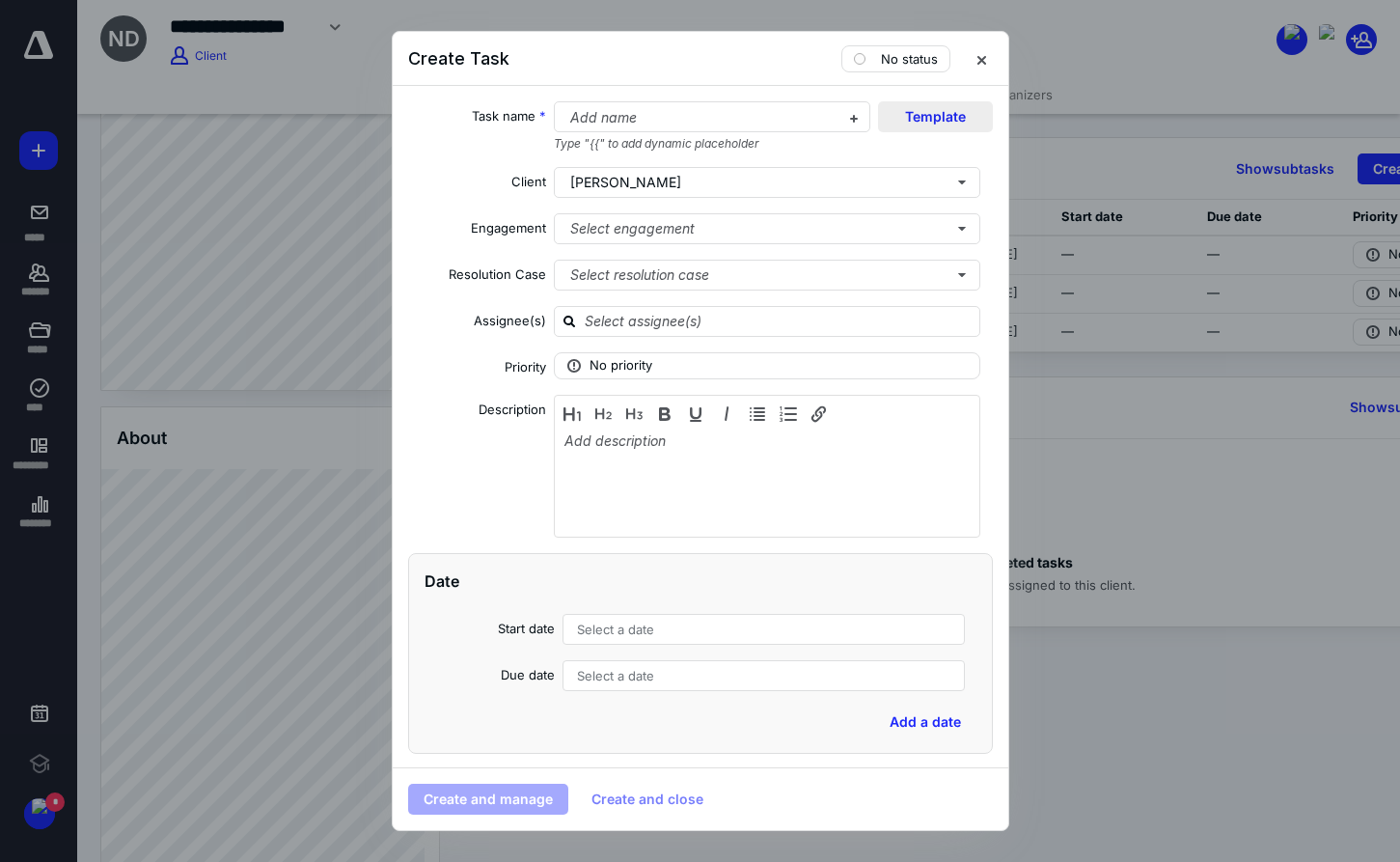 click on "Template" at bounding box center [935, 117] 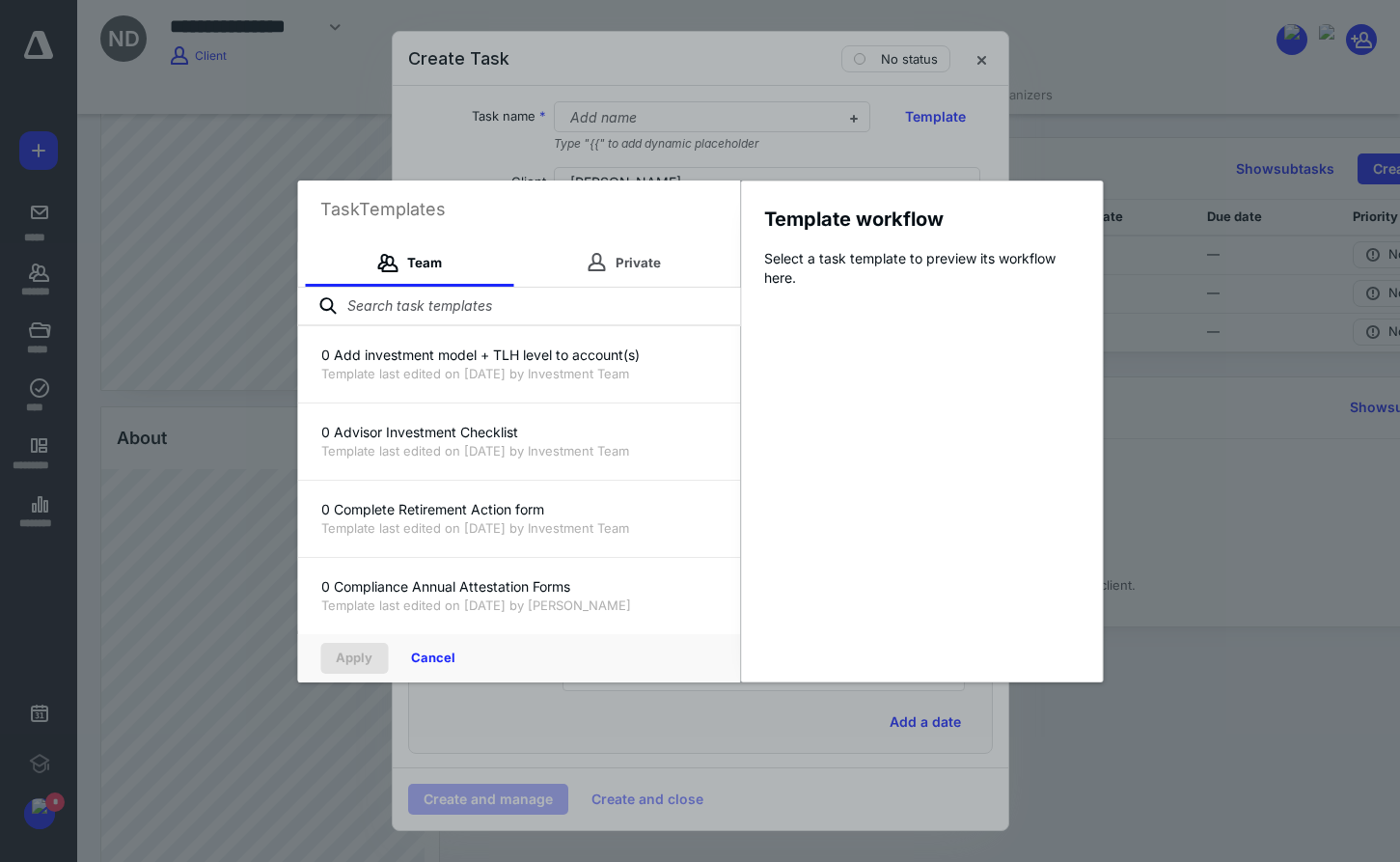 click at bounding box center [518, 307] 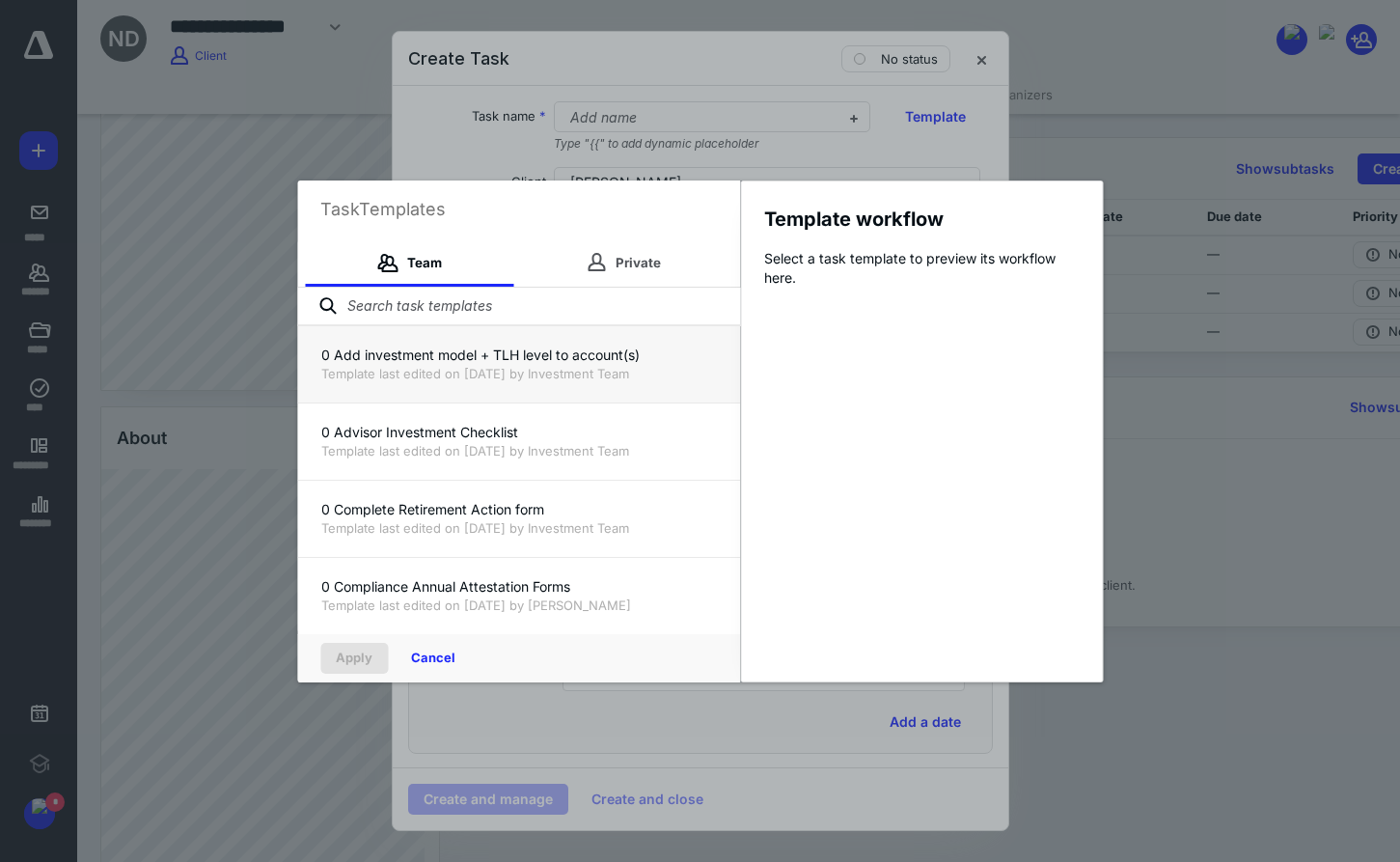 type on "c" 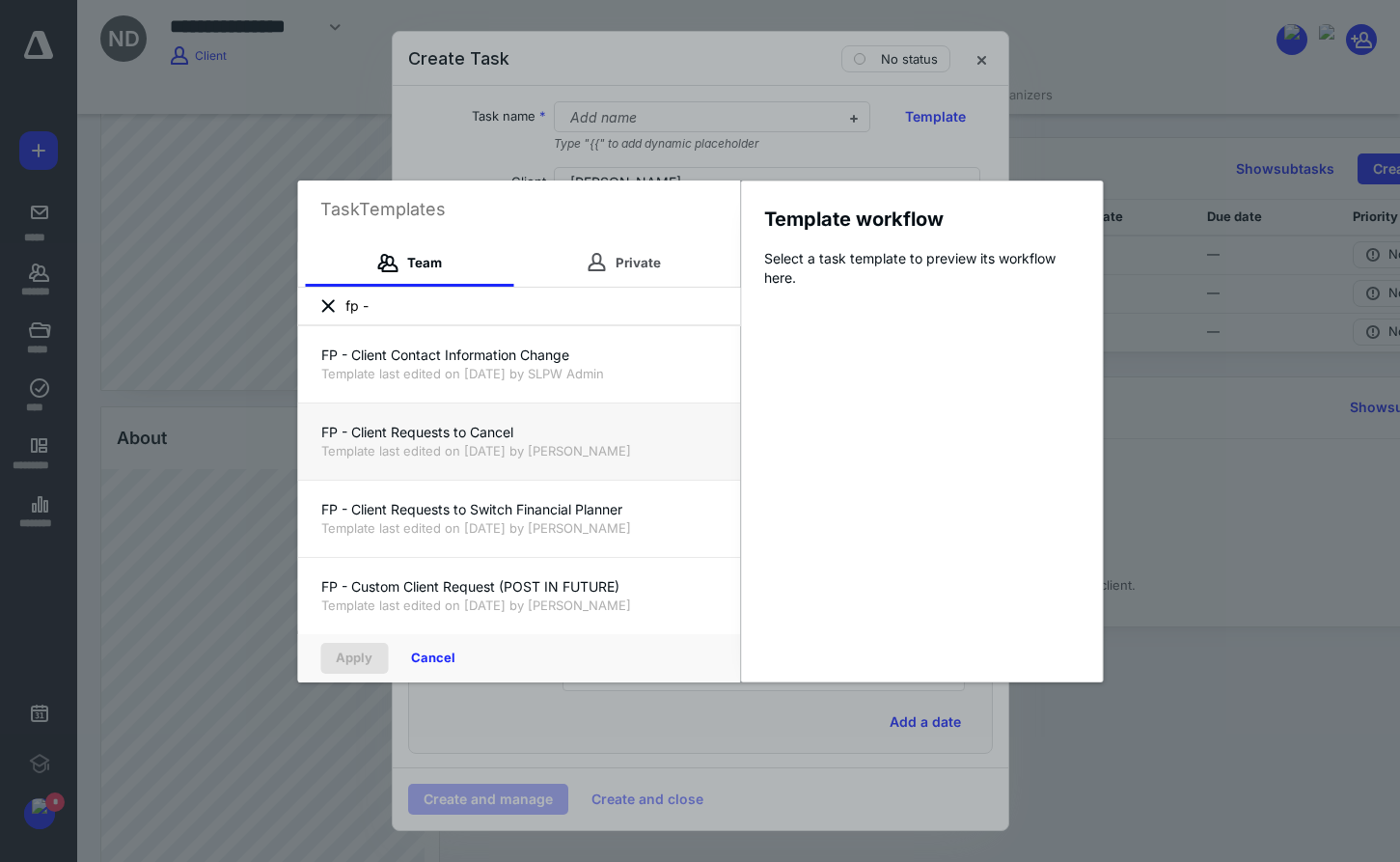 type on "fp -" 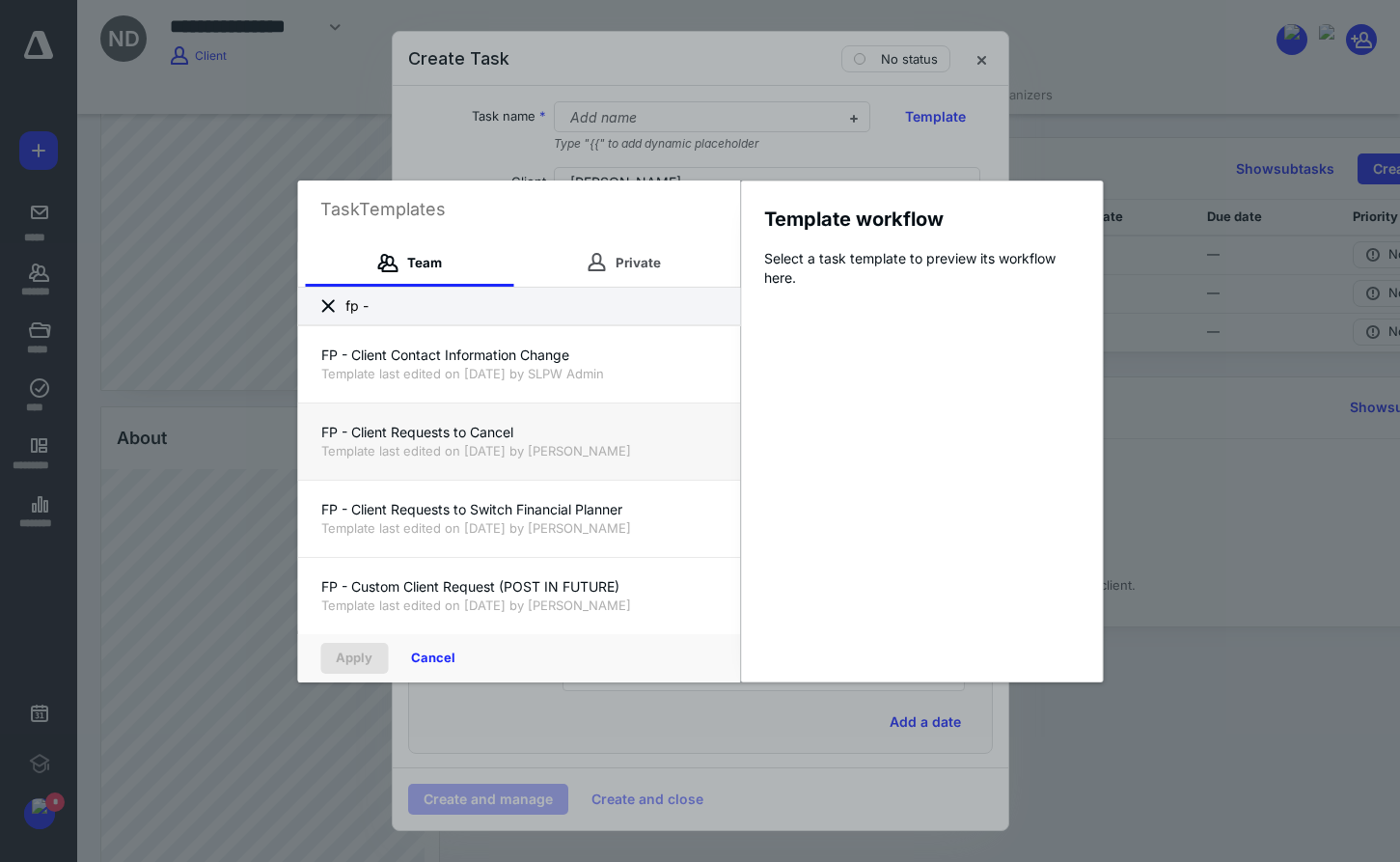 click on "Template last edited on [DATE] by [PERSON_NAME]" at bounding box center (518, 451) 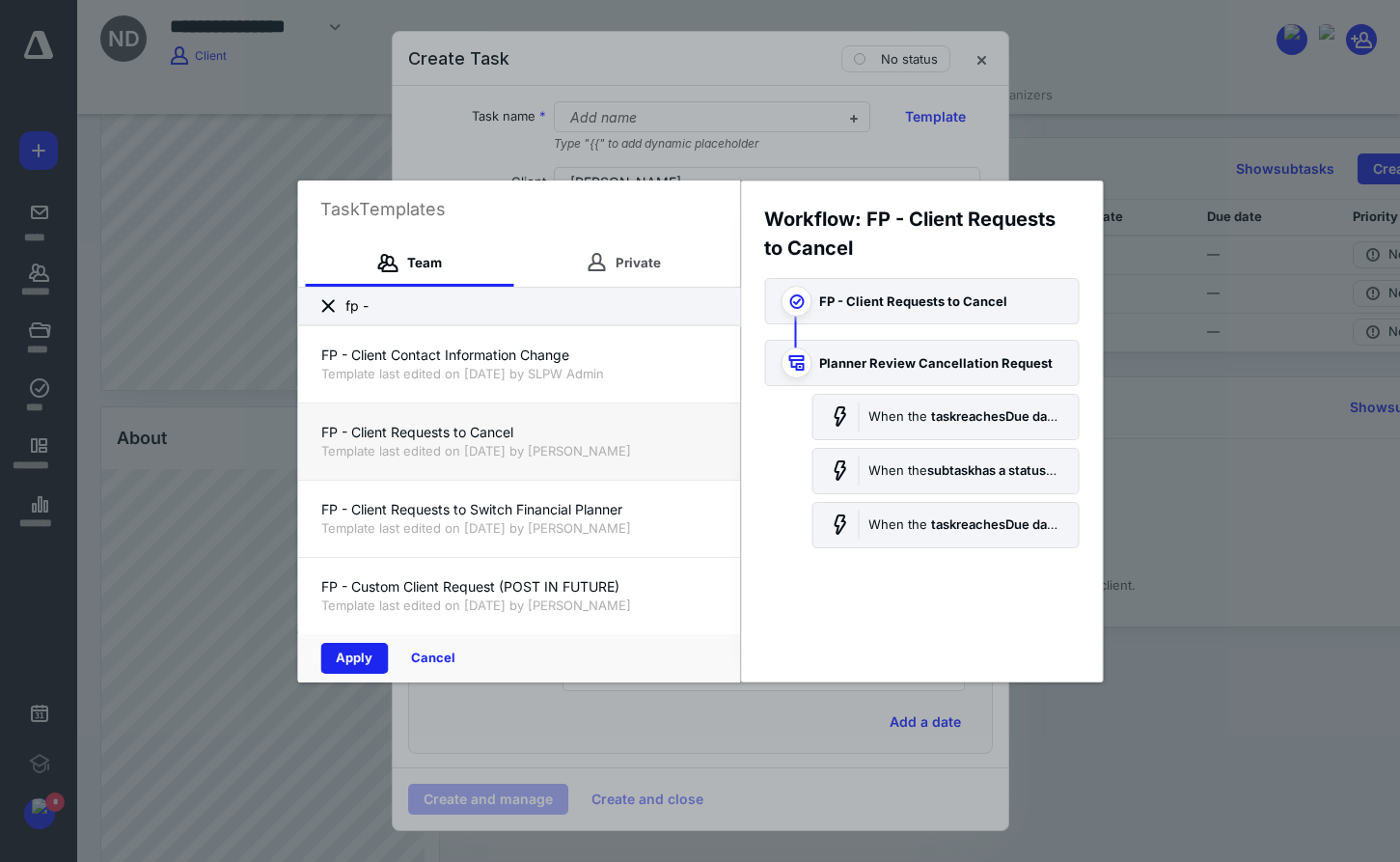 click on "Apply" at bounding box center [354, 658] 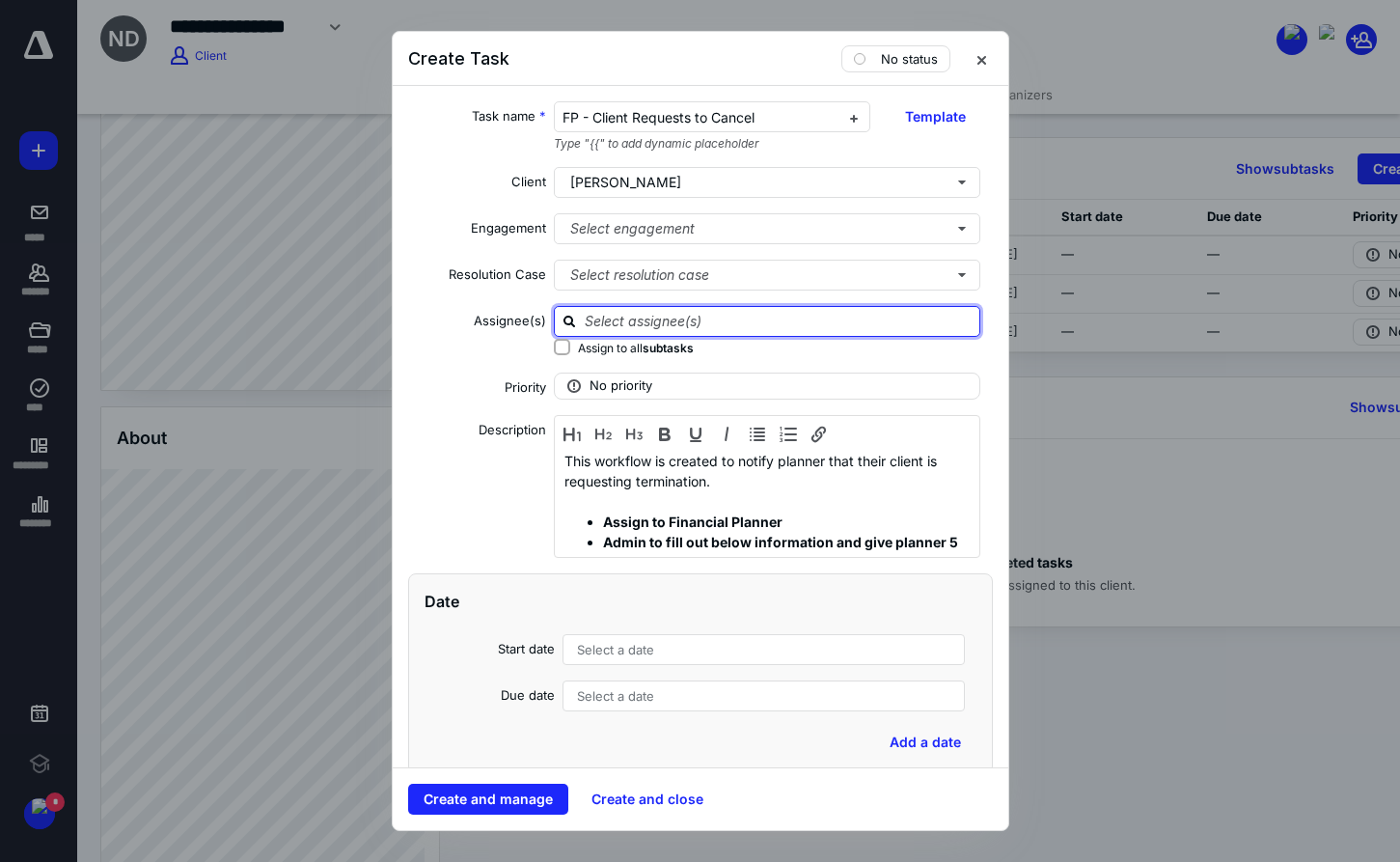 click at bounding box center [779, 320] 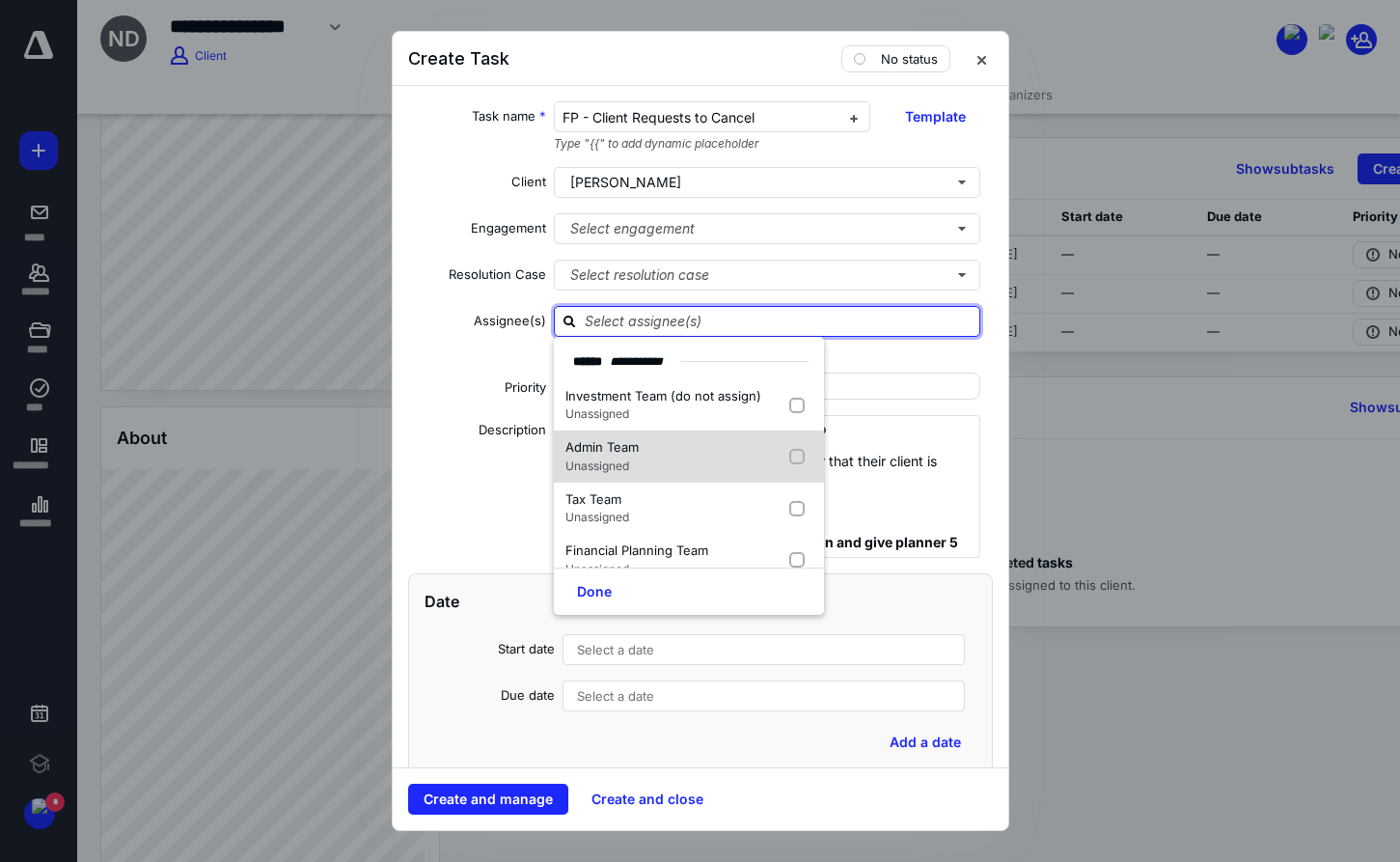 click at bounding box center (801, 457) 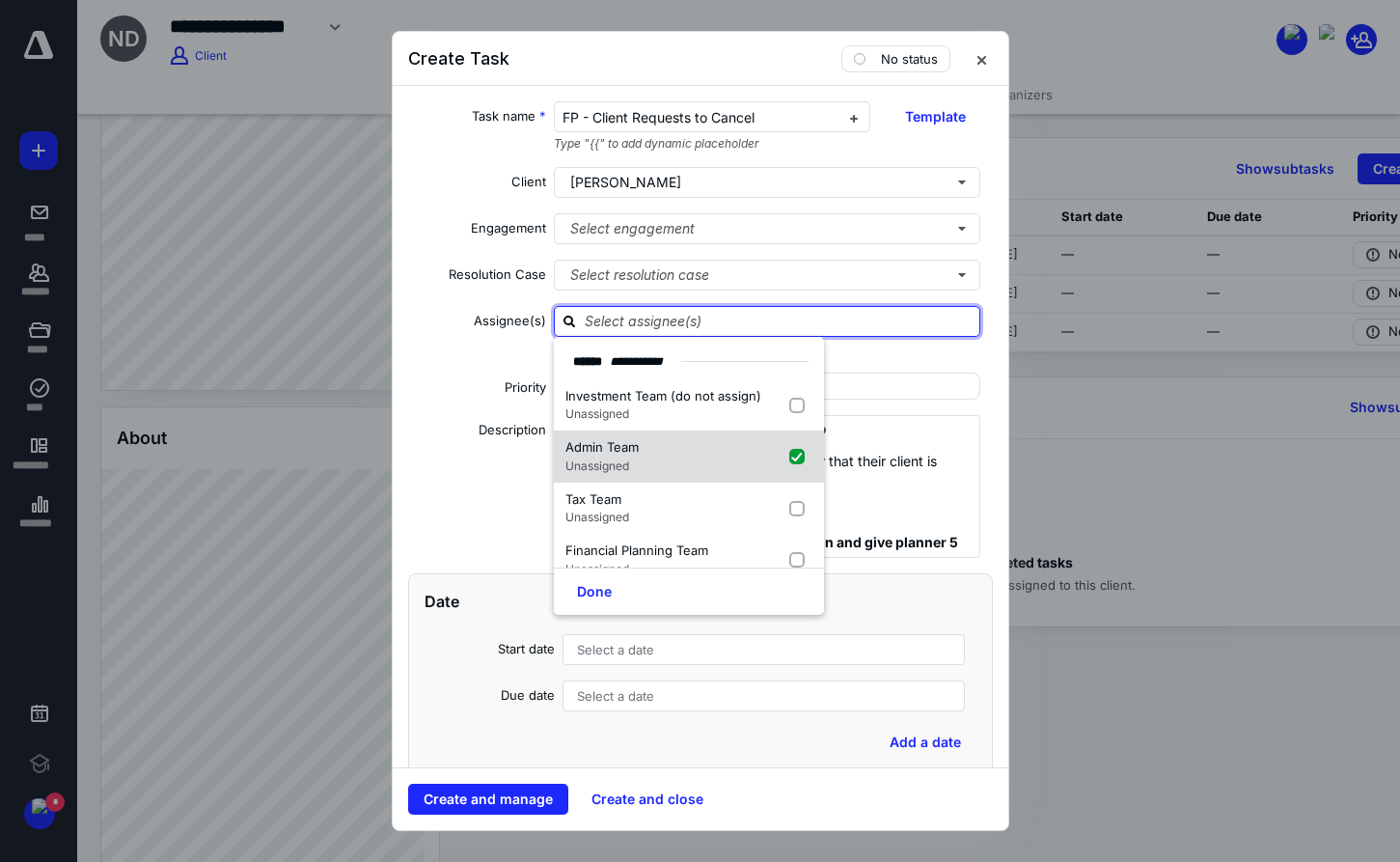checkbox on "true" 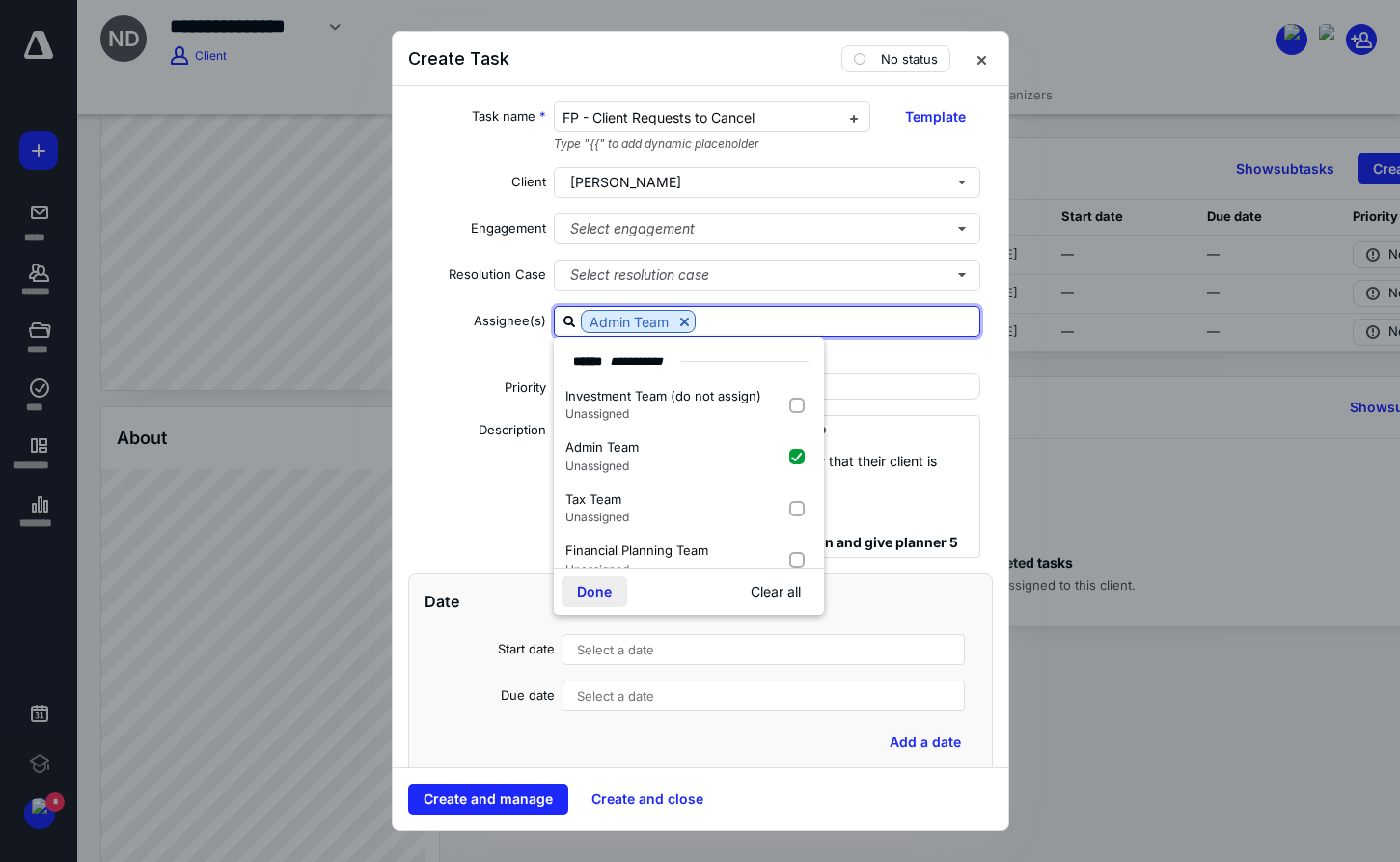 click on "Done" at bounding box center [594, 592] 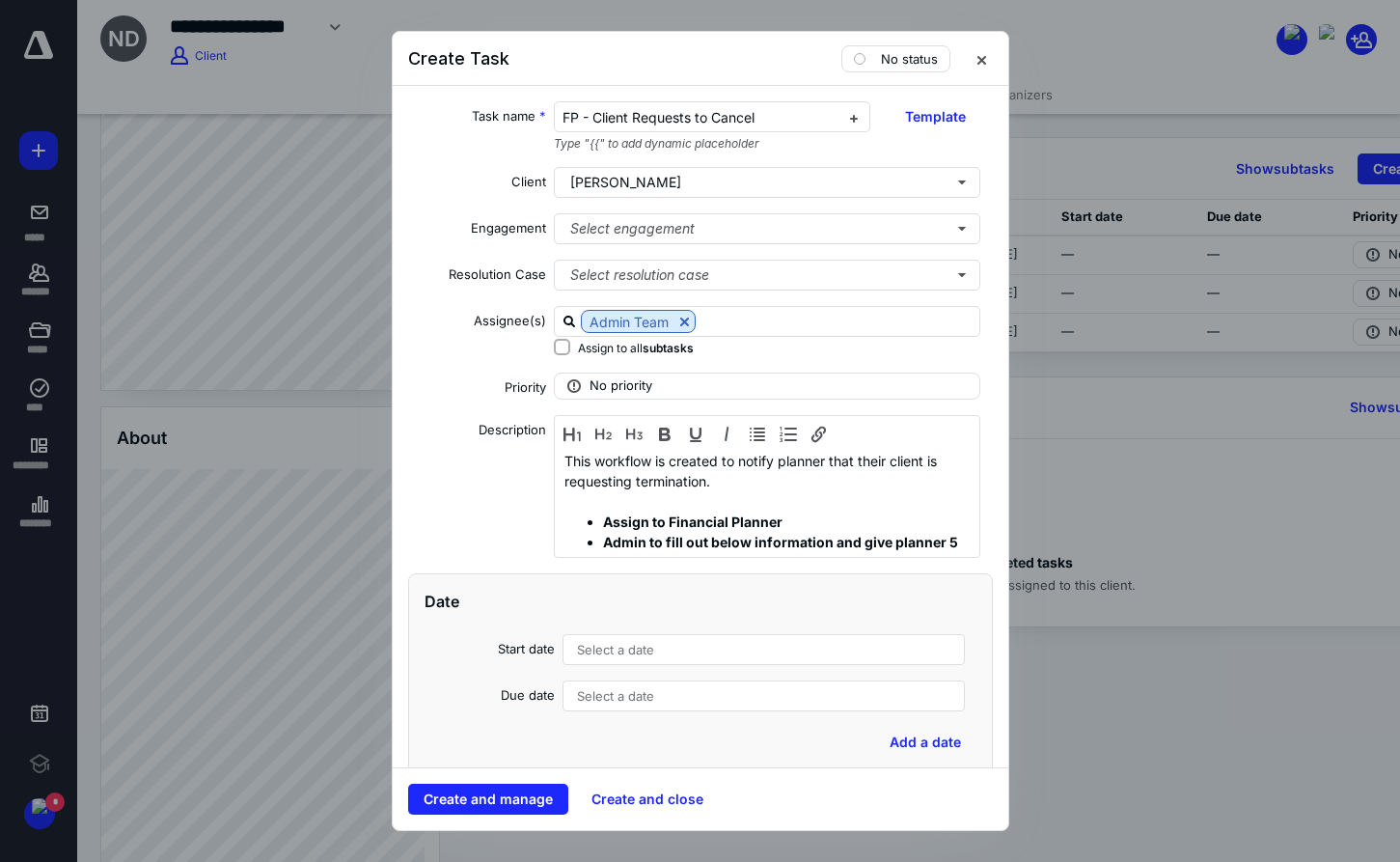 click on "Assign to all  subtasks" at bounding box center (562, 347) 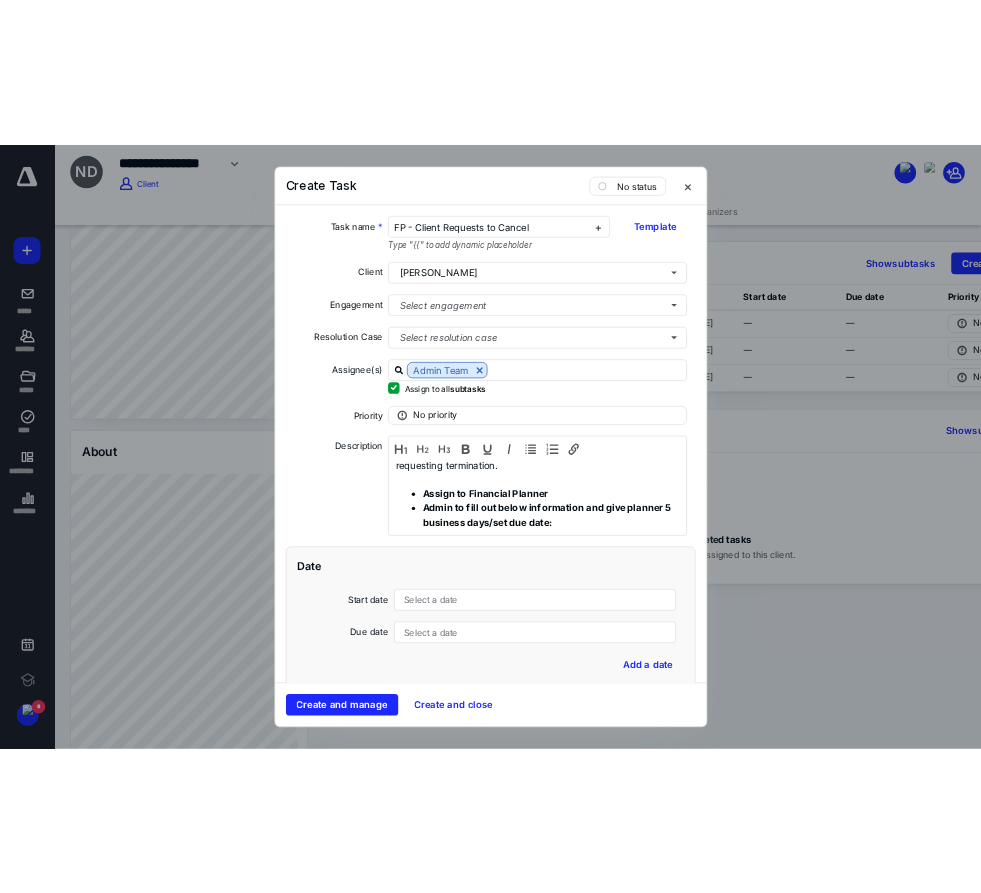 scroll, scrollTop: 0, scrollLeft: 0, axis: both 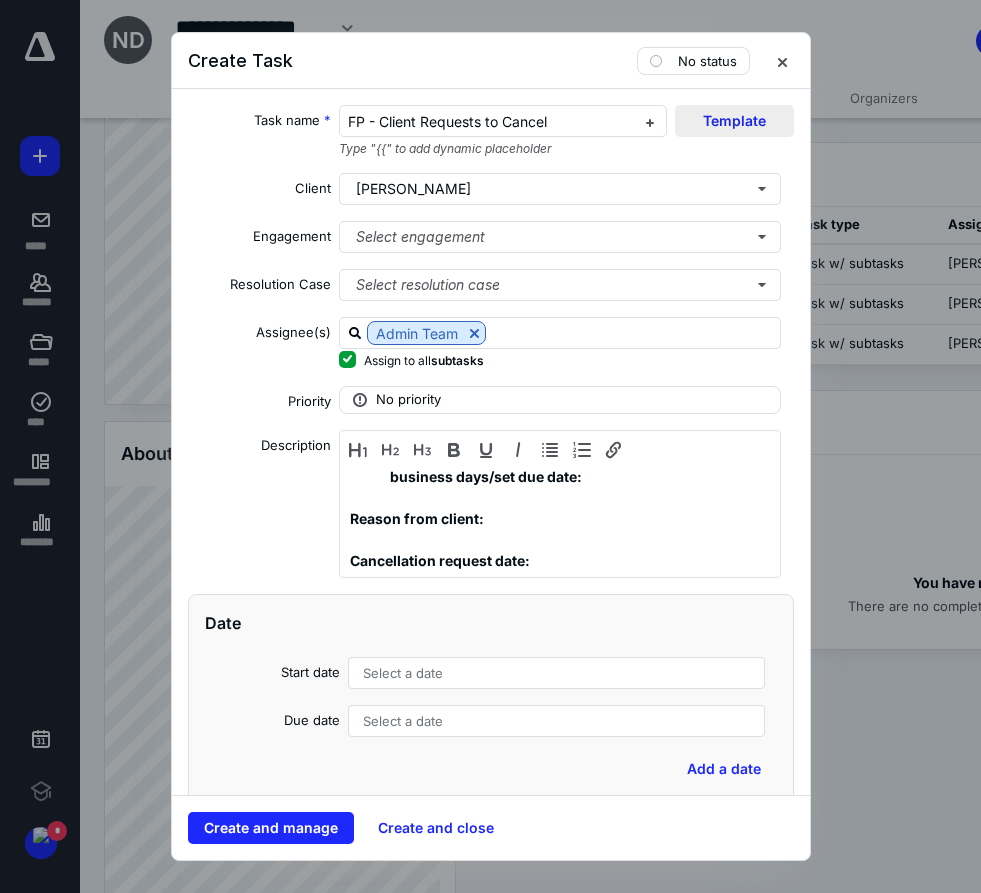 click on "Template" at bounding box center [734, 121] 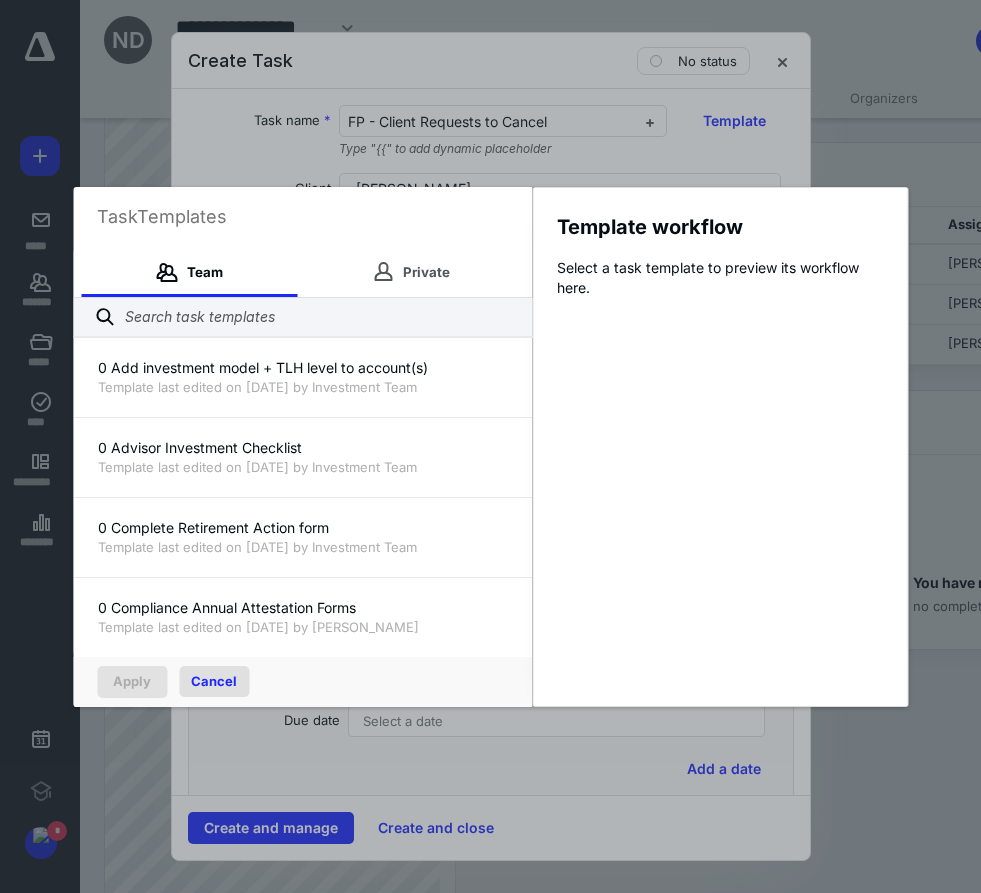 click on "Cancel" at bounding box center [214, 681] 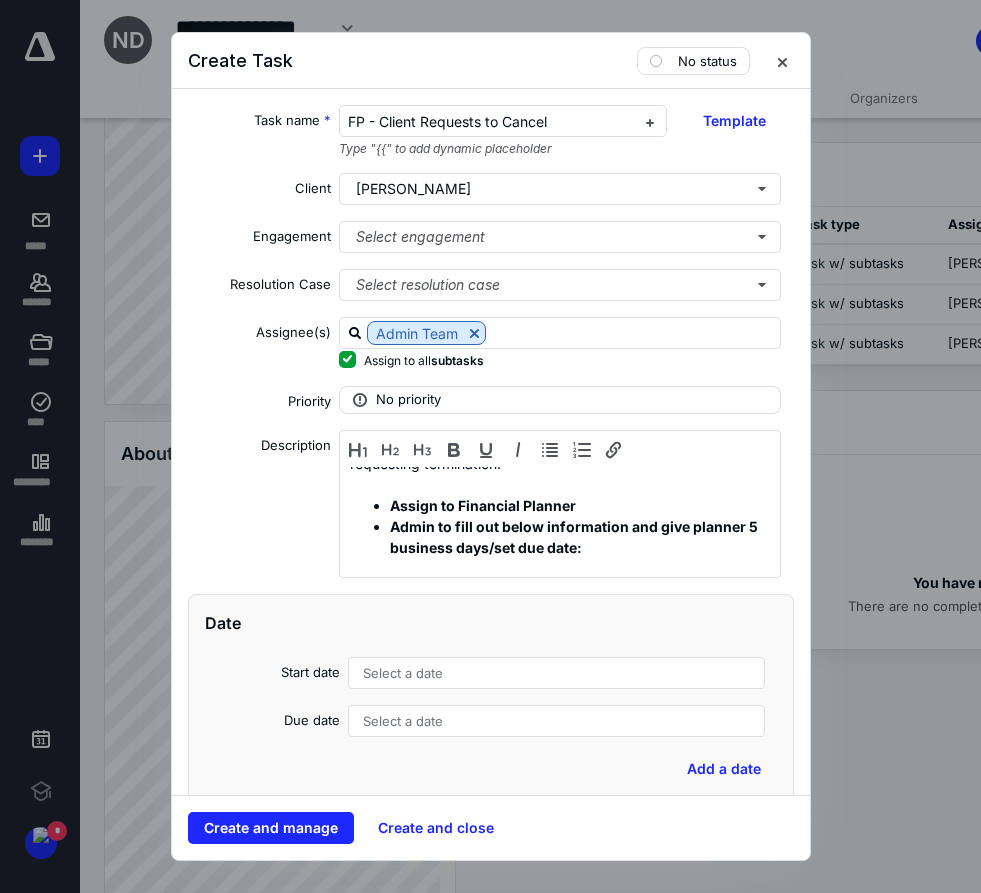scroll, scrollTop: 0, scrollLeft: 0, axis: both 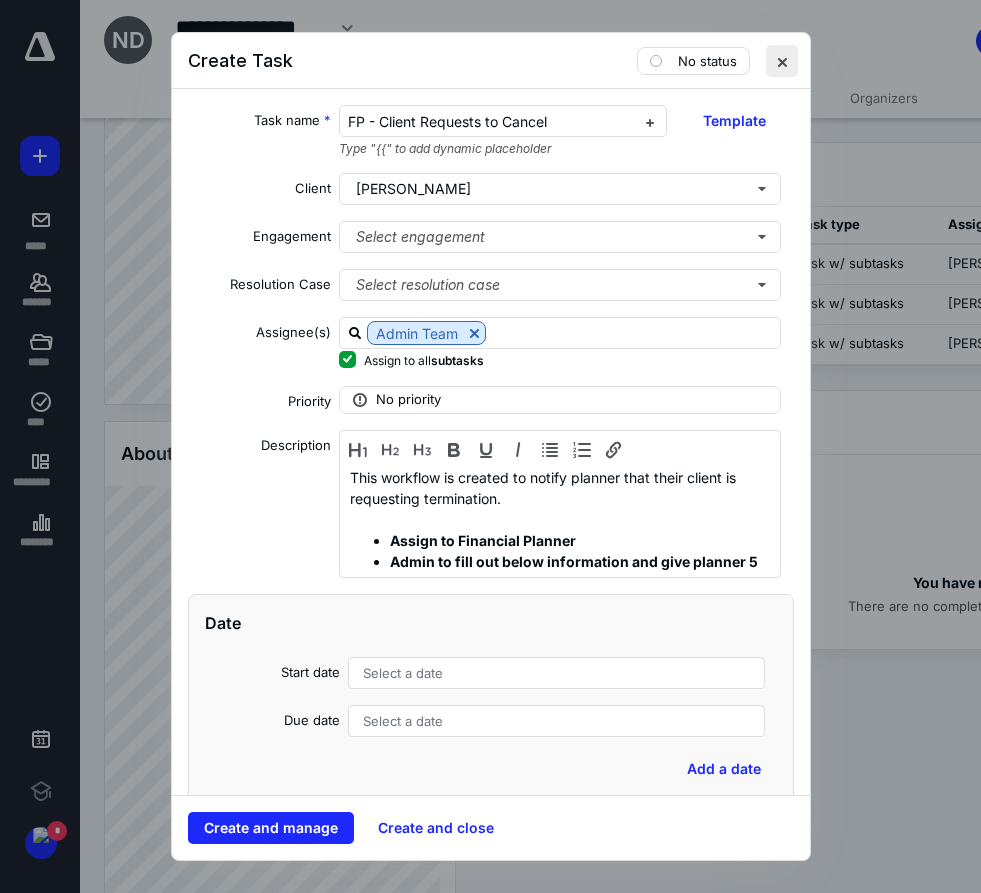 click at bounding box center [782, 61] 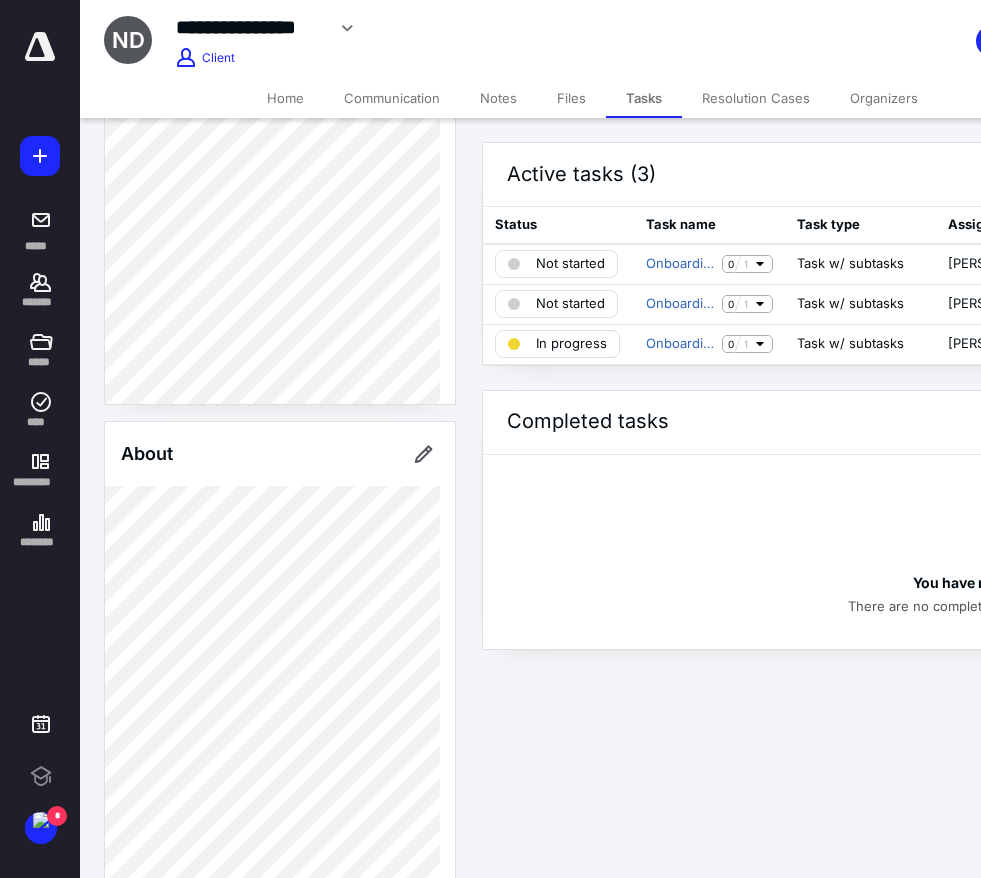 click 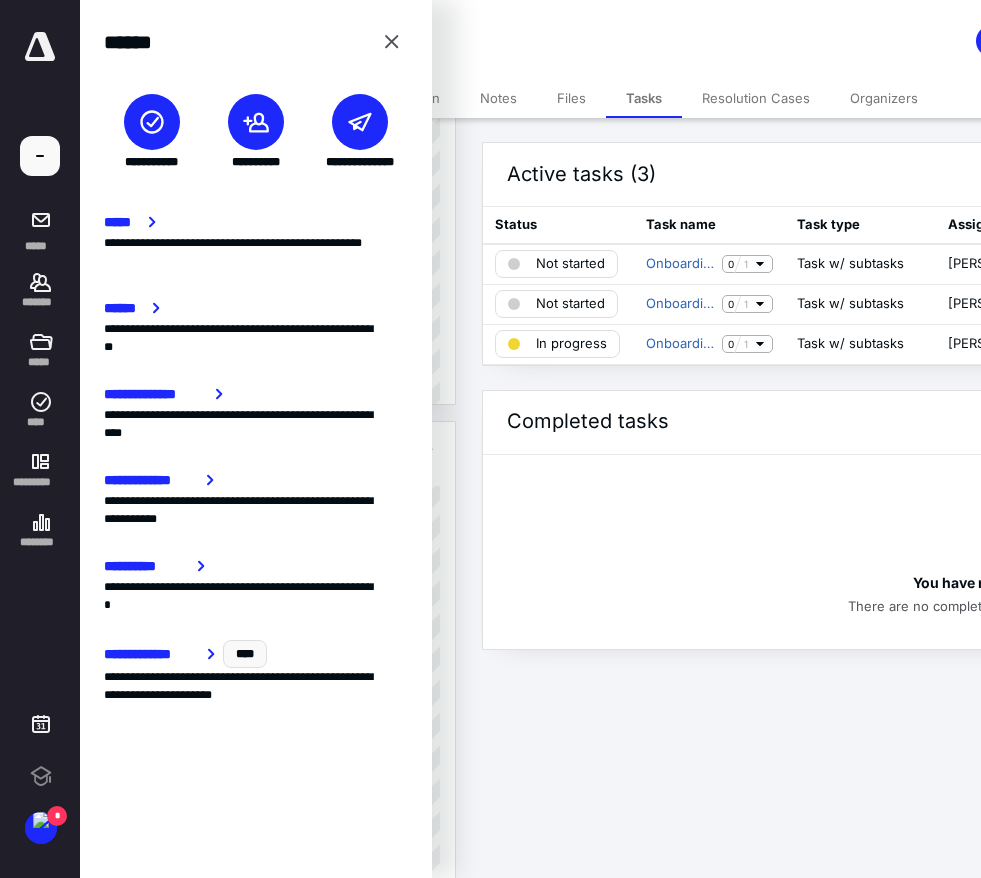 click 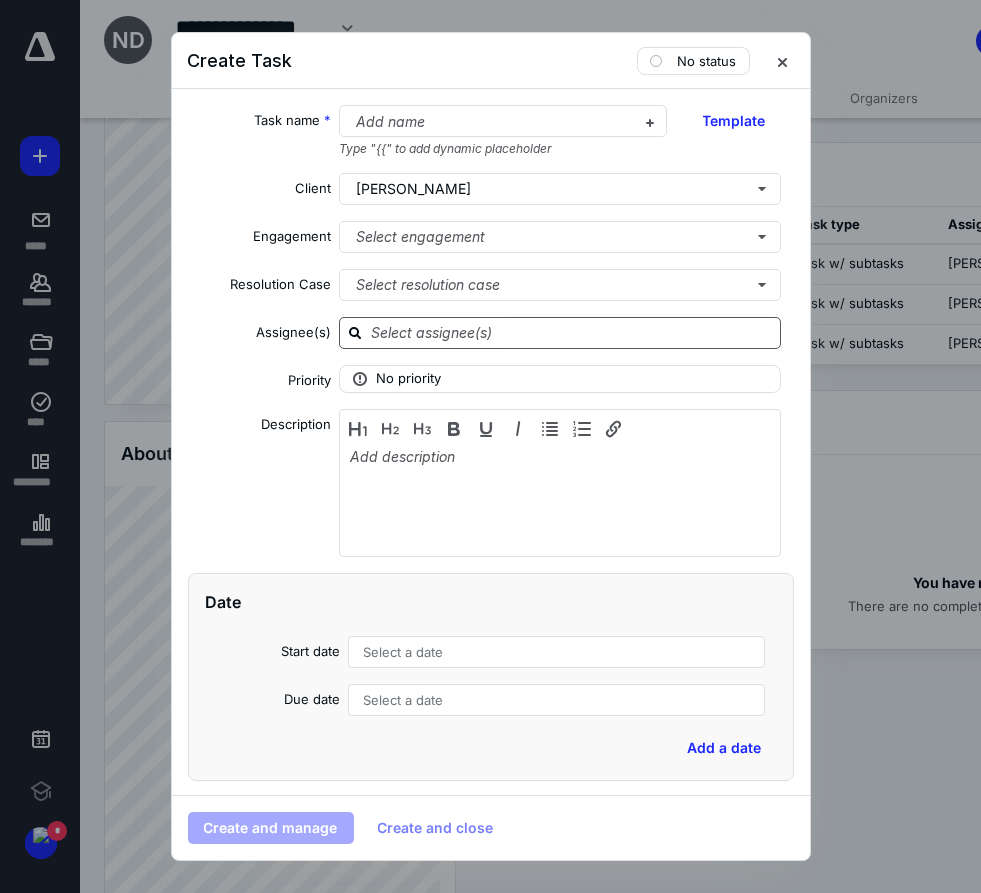 click at bounding box center (572, 332) 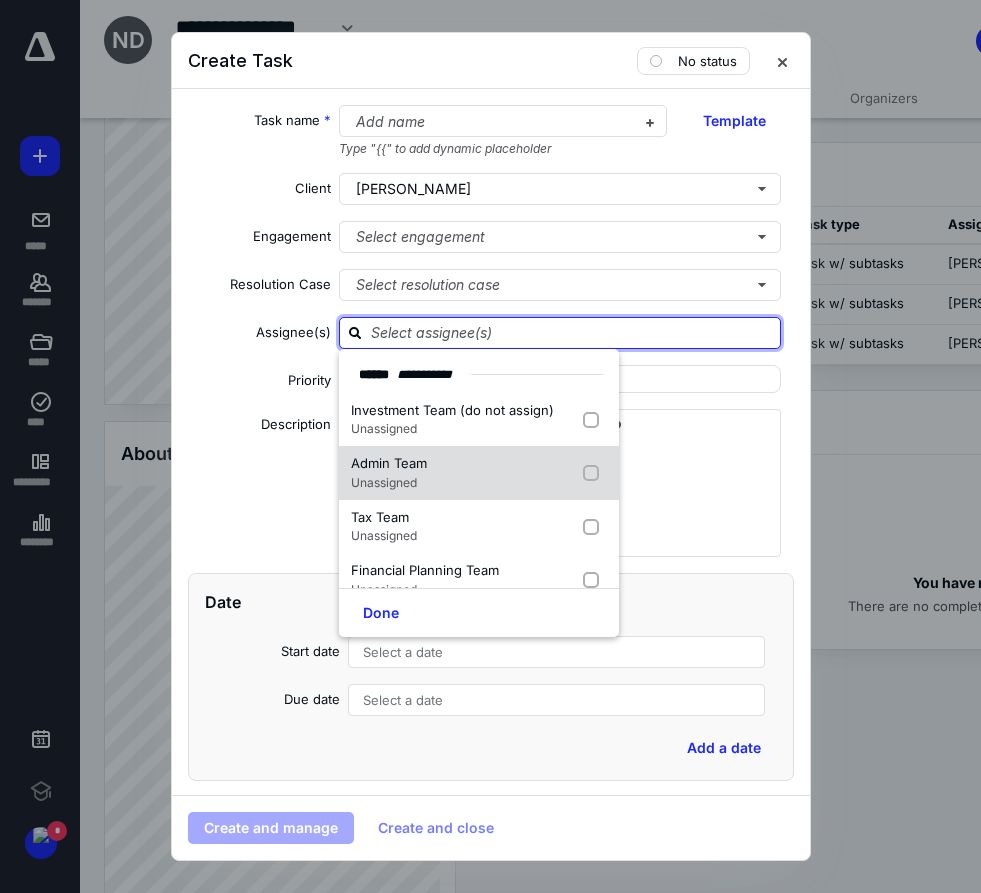click at bounding box center (595, 473) 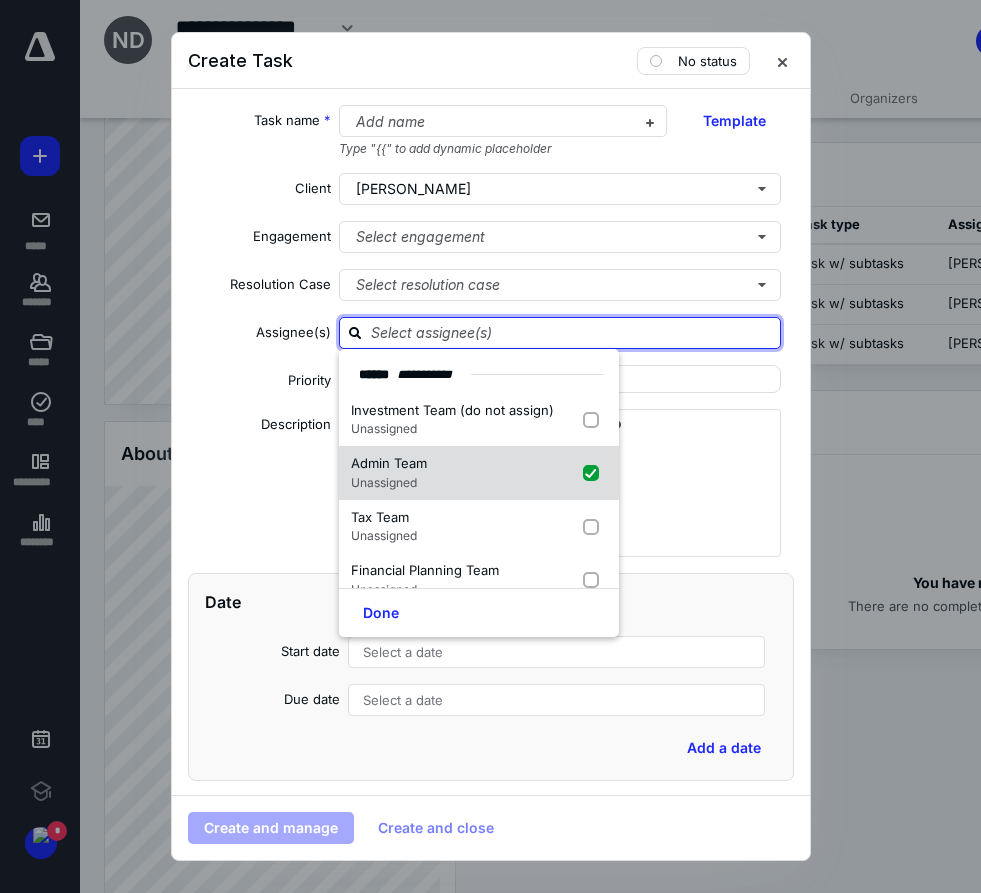 checkbox on "true" 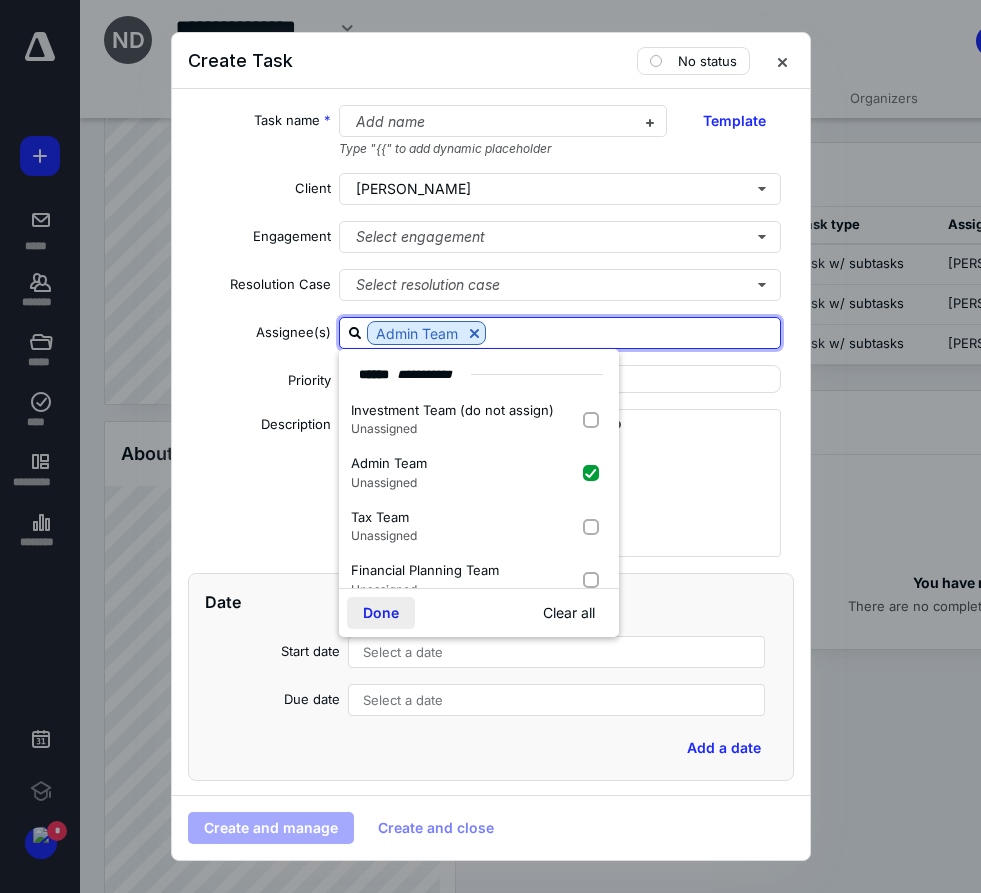 click on "Done" at bounding box center [381, 613] 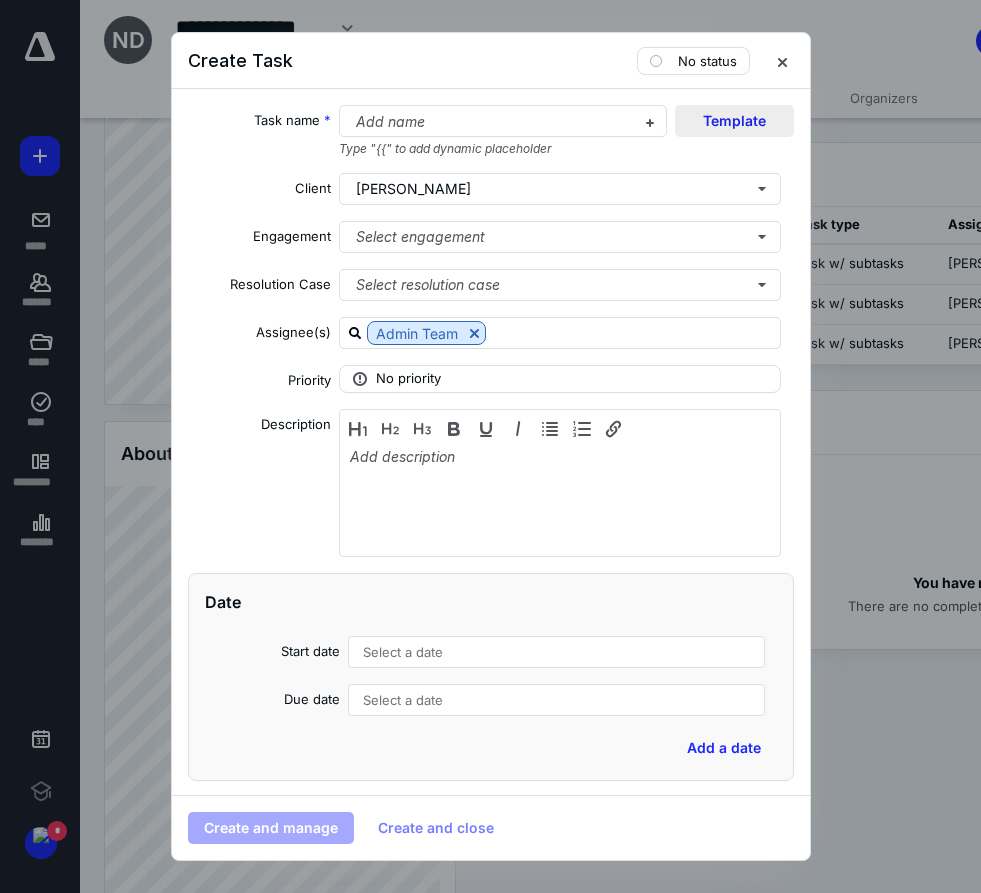 click on "Template" at bounding box center (734, 121) 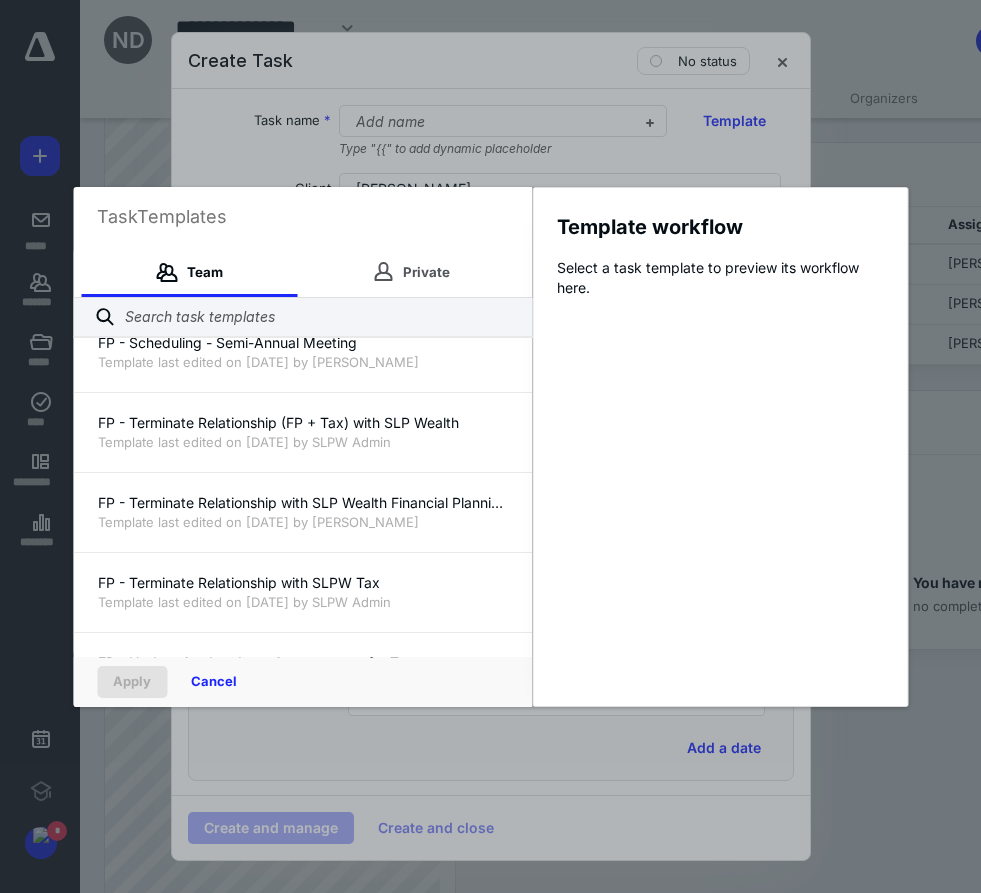 scroll, scrollTop: 1832, scrollLeft: 0, axis: vertical 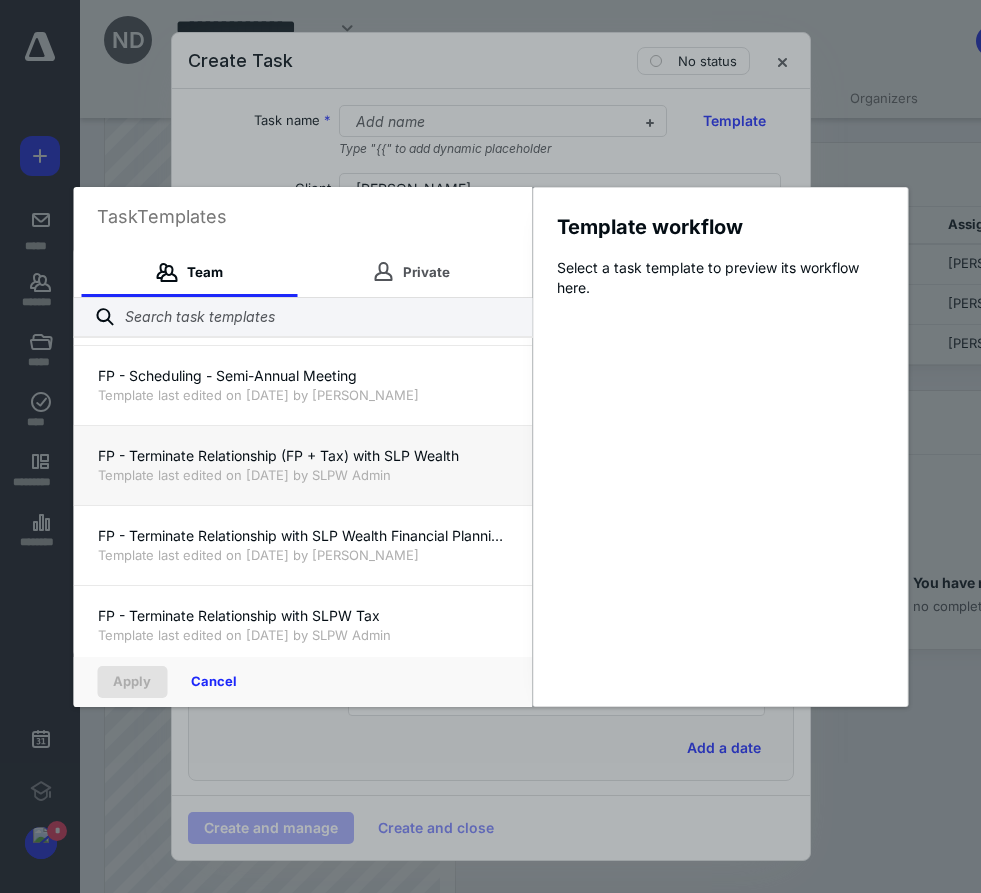 click on "Template last edited on [DATE] by SLPW Admin" at bounding box center (302, 475) 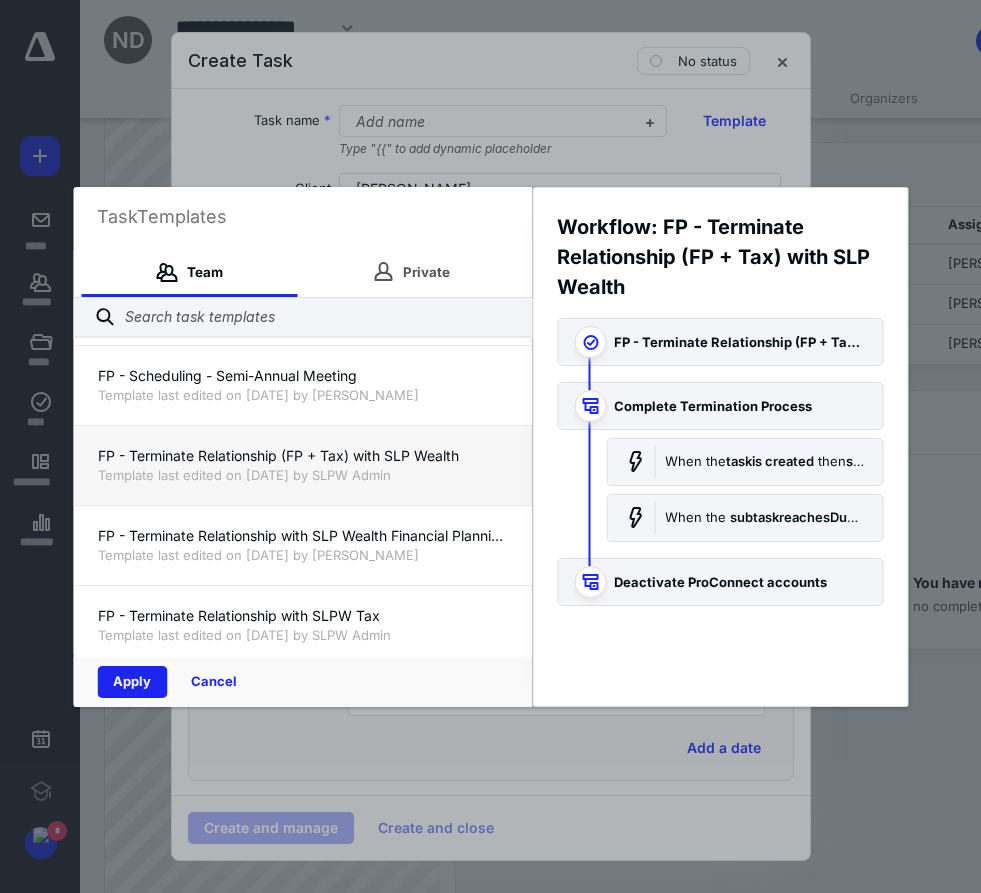 click on "Apply" at bounding box center [132, 682] 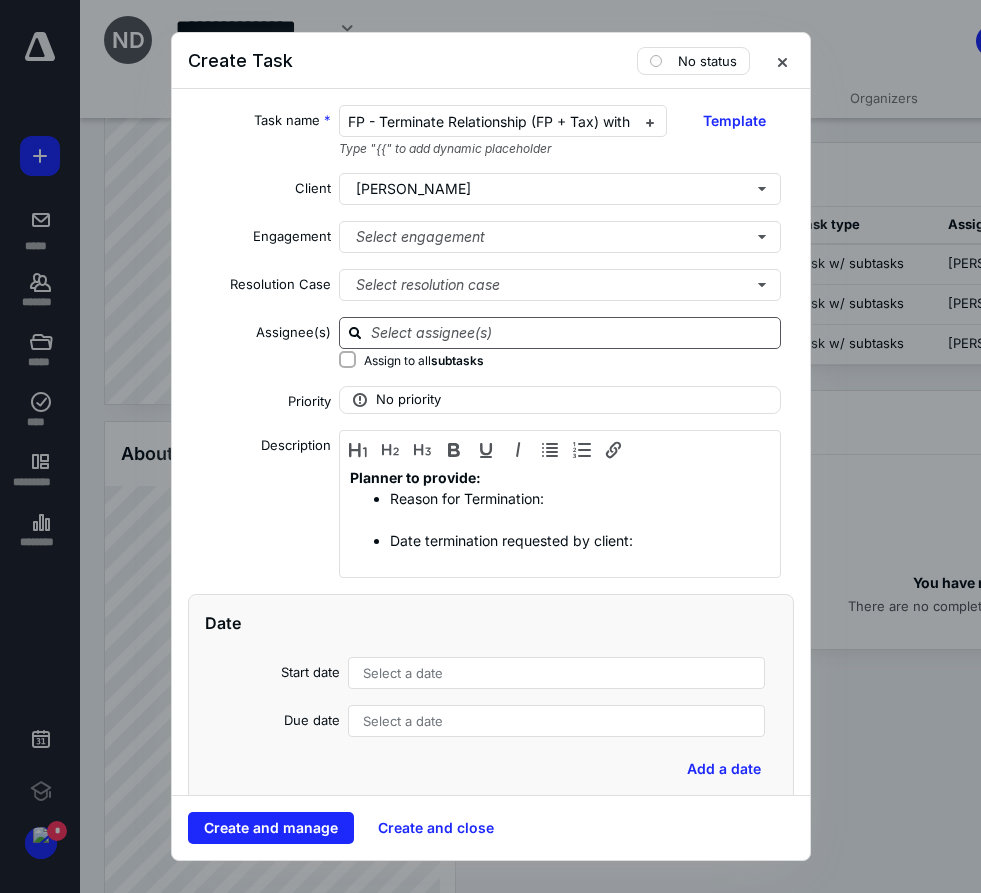 click 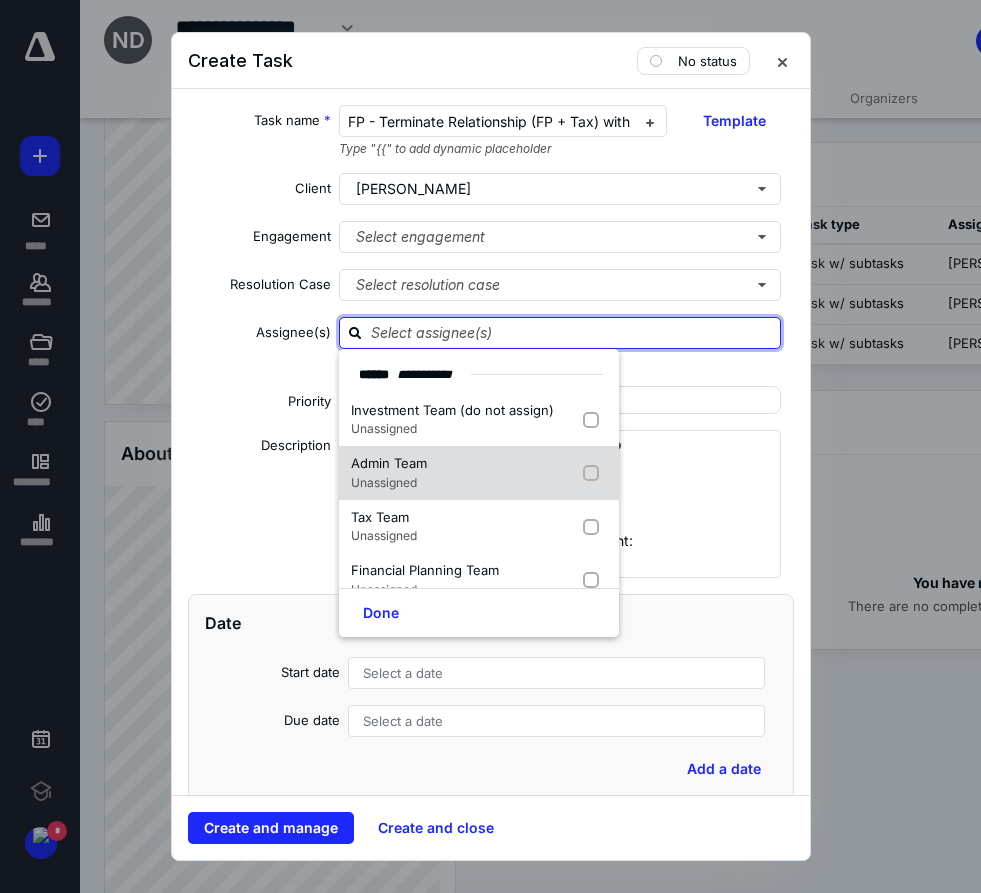 click on "Admin Team" at bounding box center (389, 464) 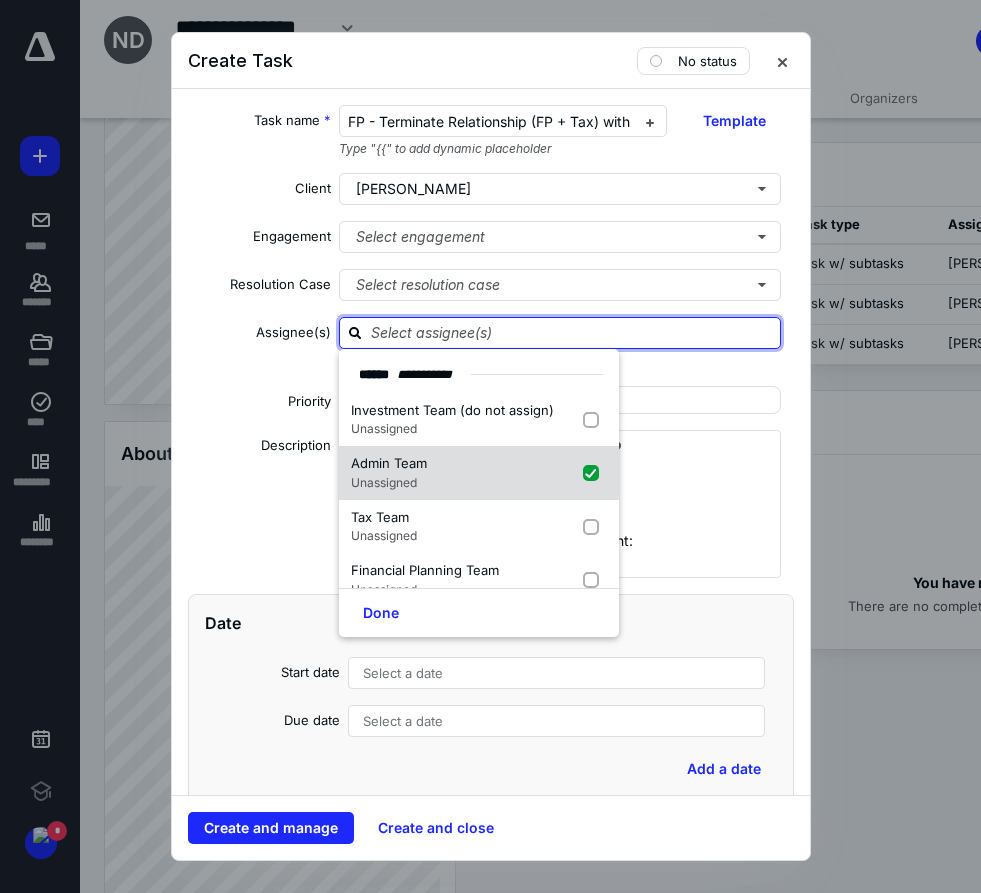 checkbox on "true" 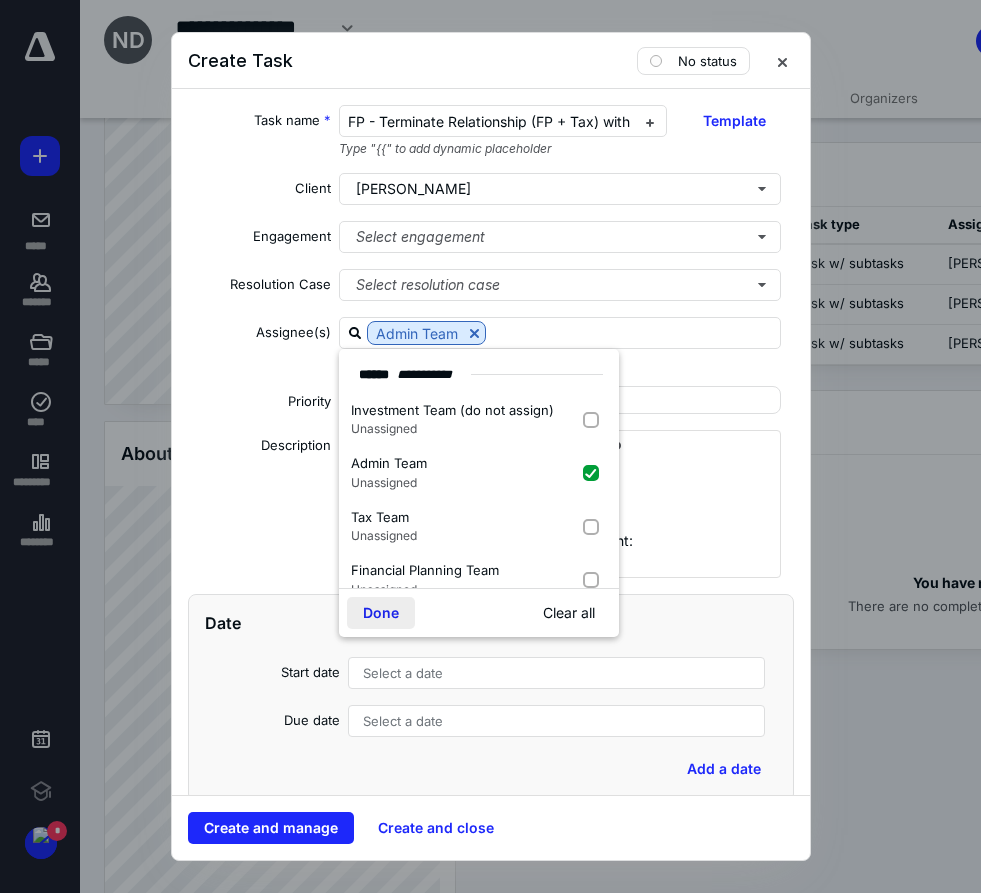 click on "Done" at bounding box center [381, 613] 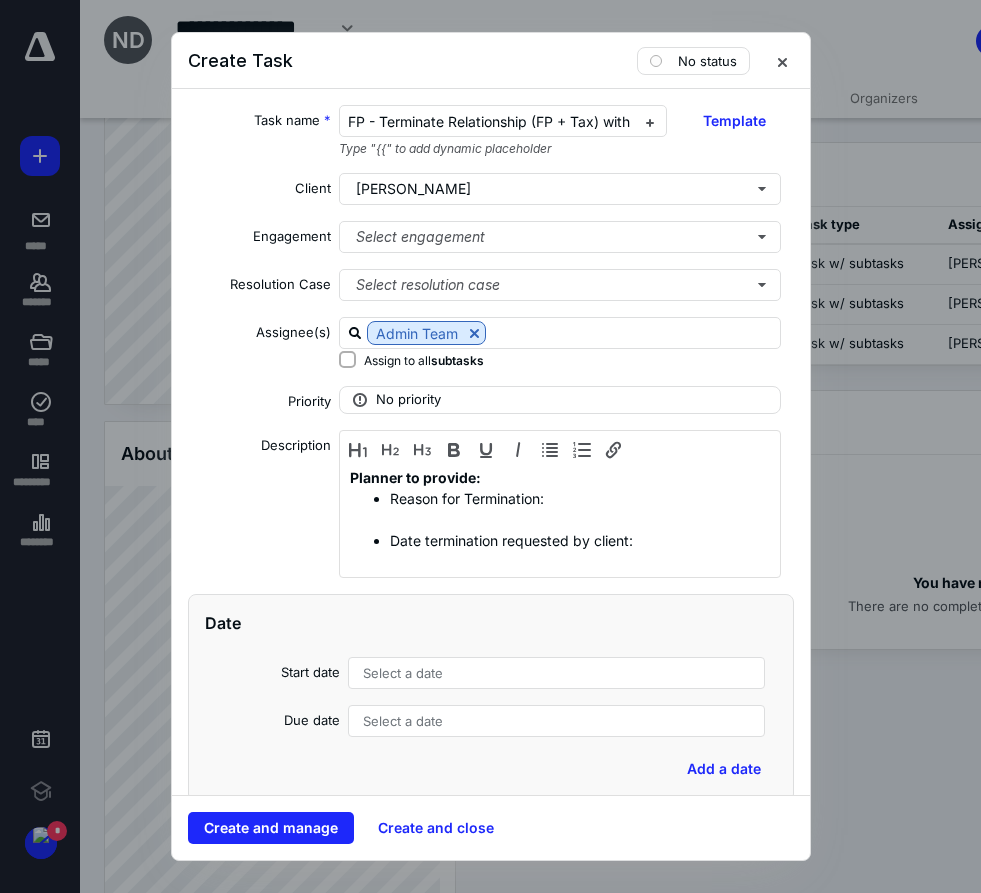 click 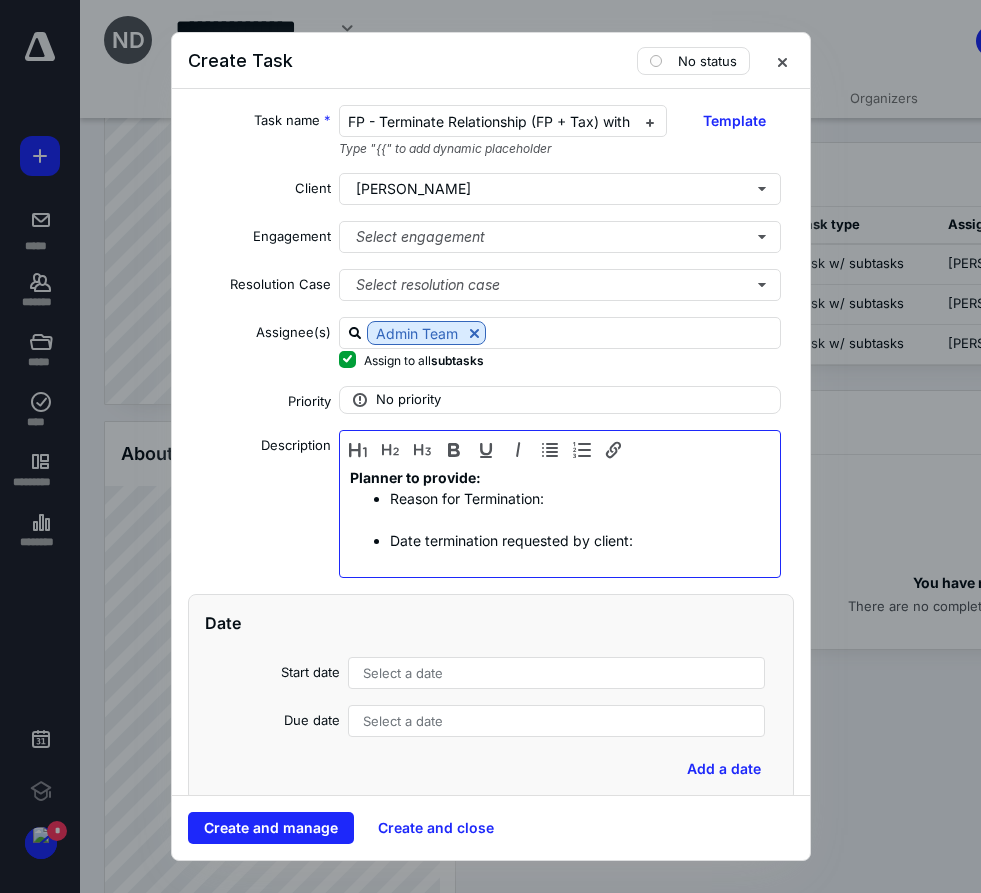 click at bounding box center (560, 519) 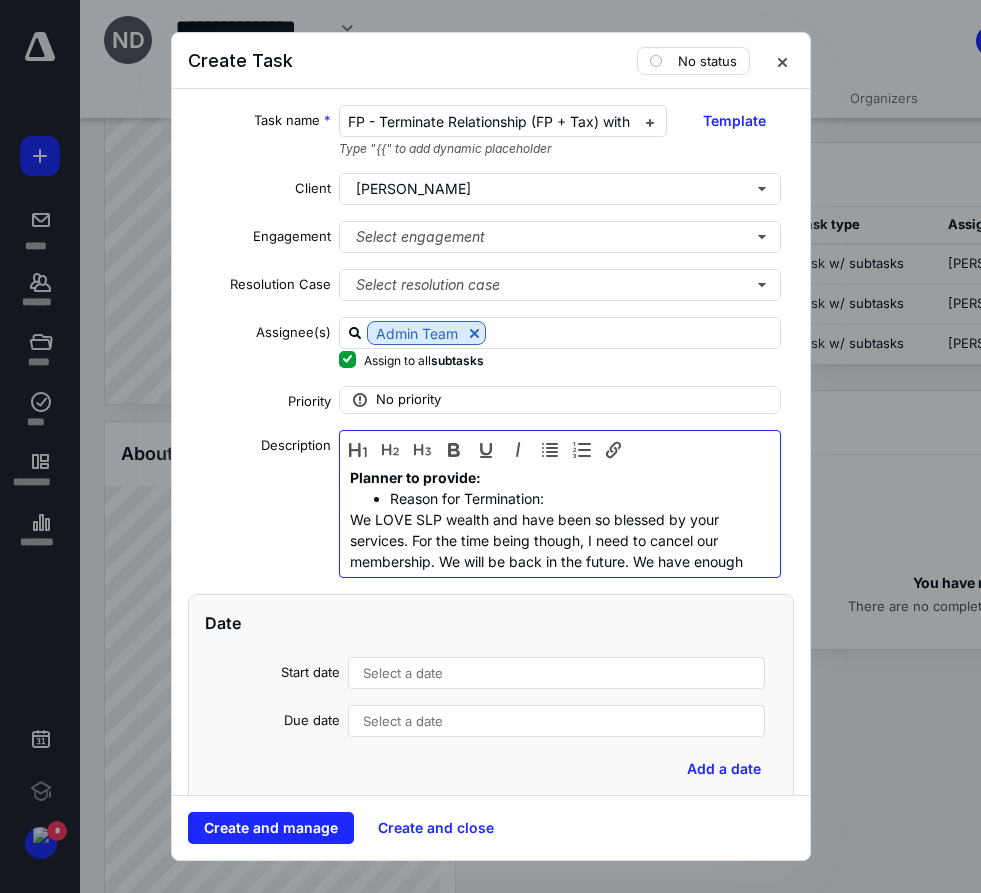 scroll, scrollTop: 211, scrollLeft: 0, axis: vertical 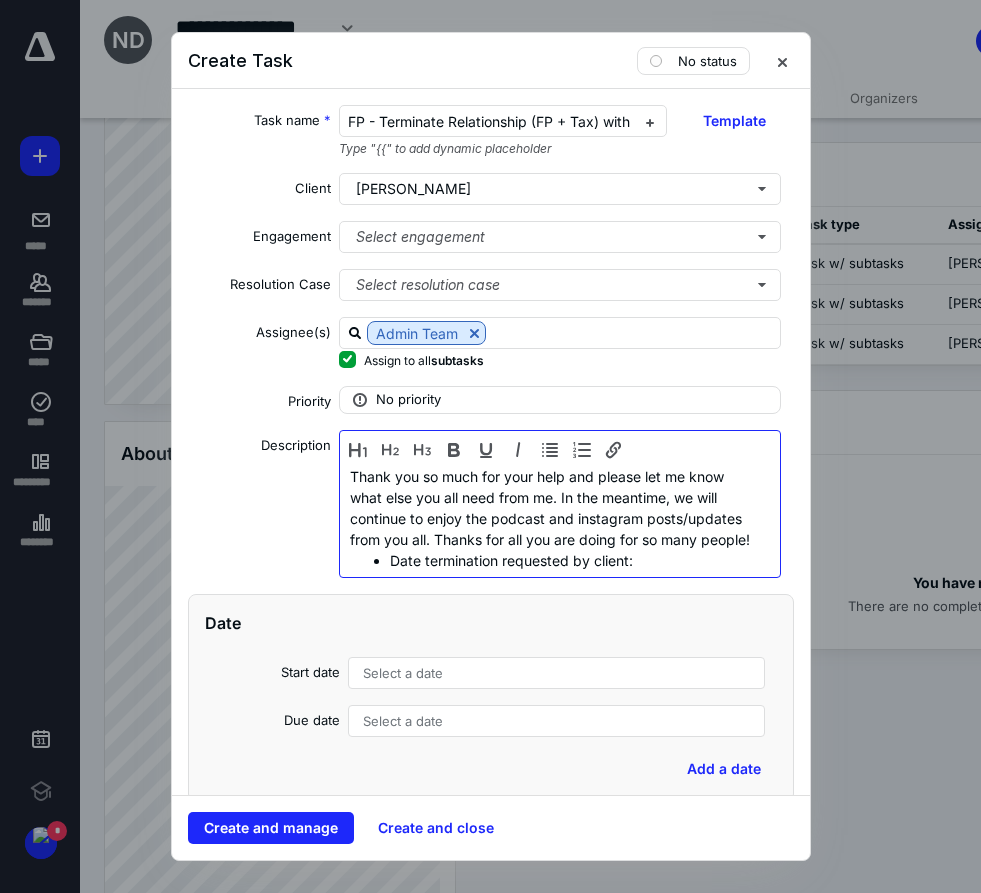 click on "Date termination requested by client:" at bounding box center (574, 560) 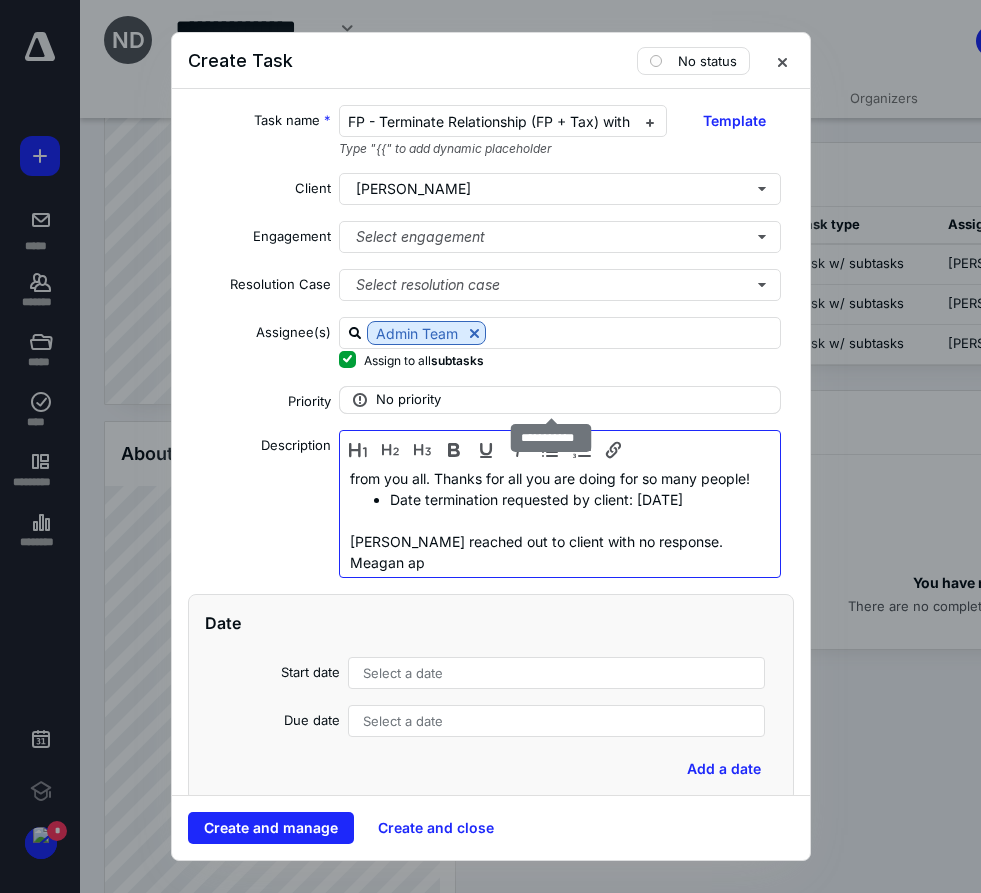 scroll, scrollTop: 272, scrollLeft: 0, axis: vertical 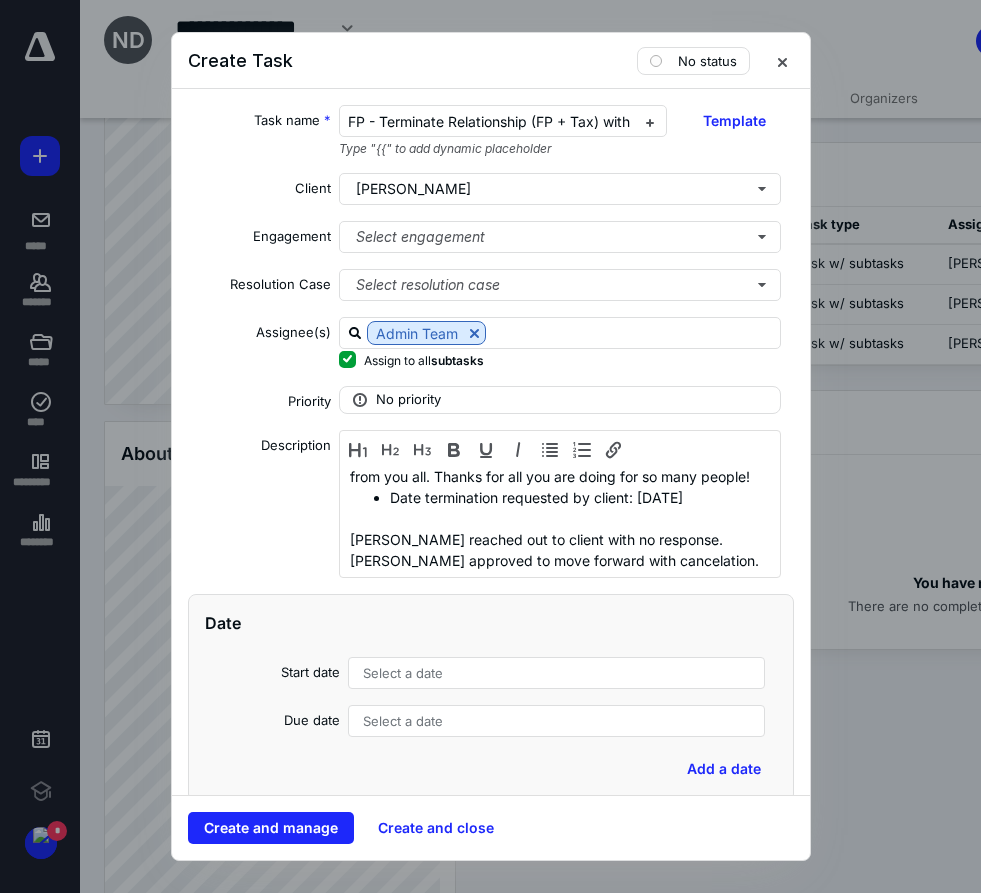click on "Select a date" at bounding box center (557, 673) 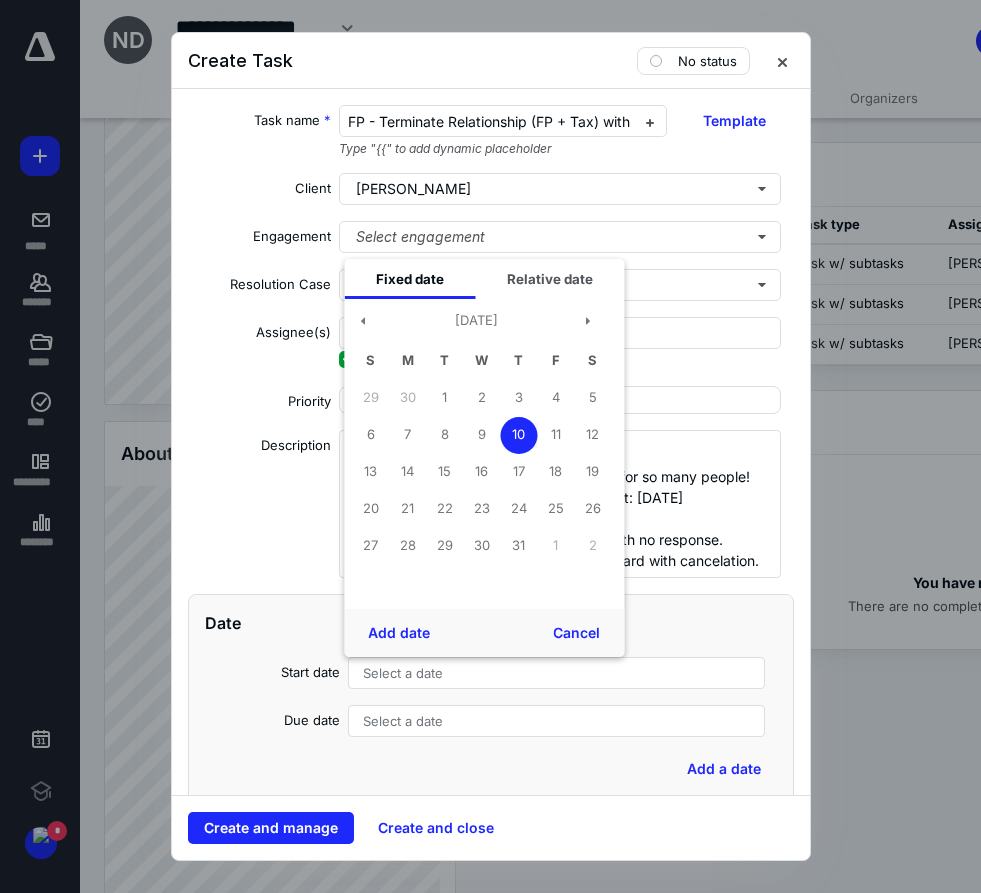 click on "10" at bounding box center (518, 435) 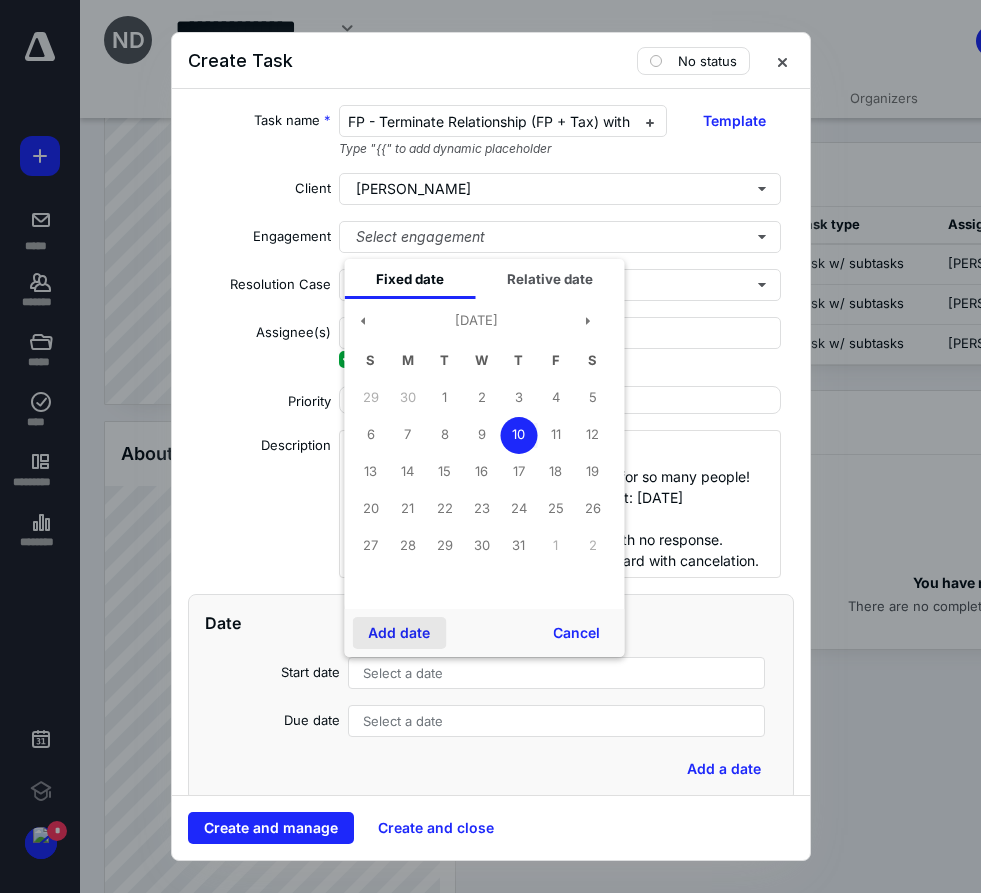 click on "Add date" at bounding box center (399, 633) 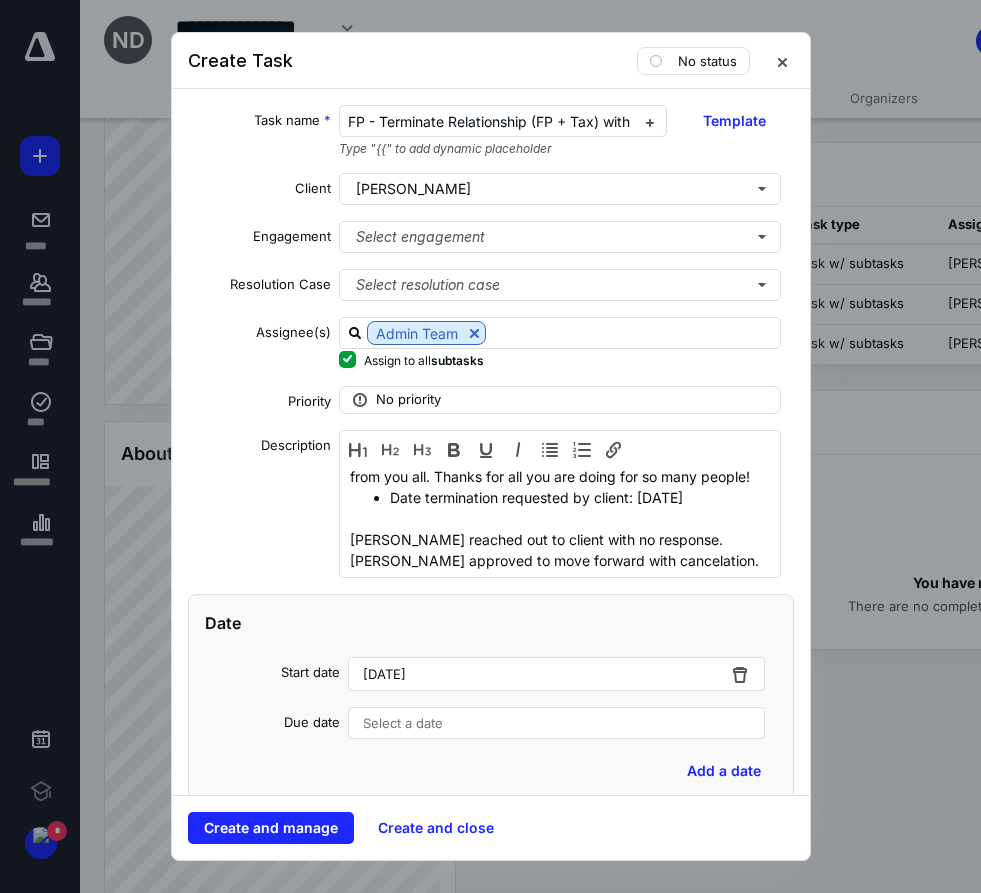 click on "Select a date" at bounding box center (403, 723) 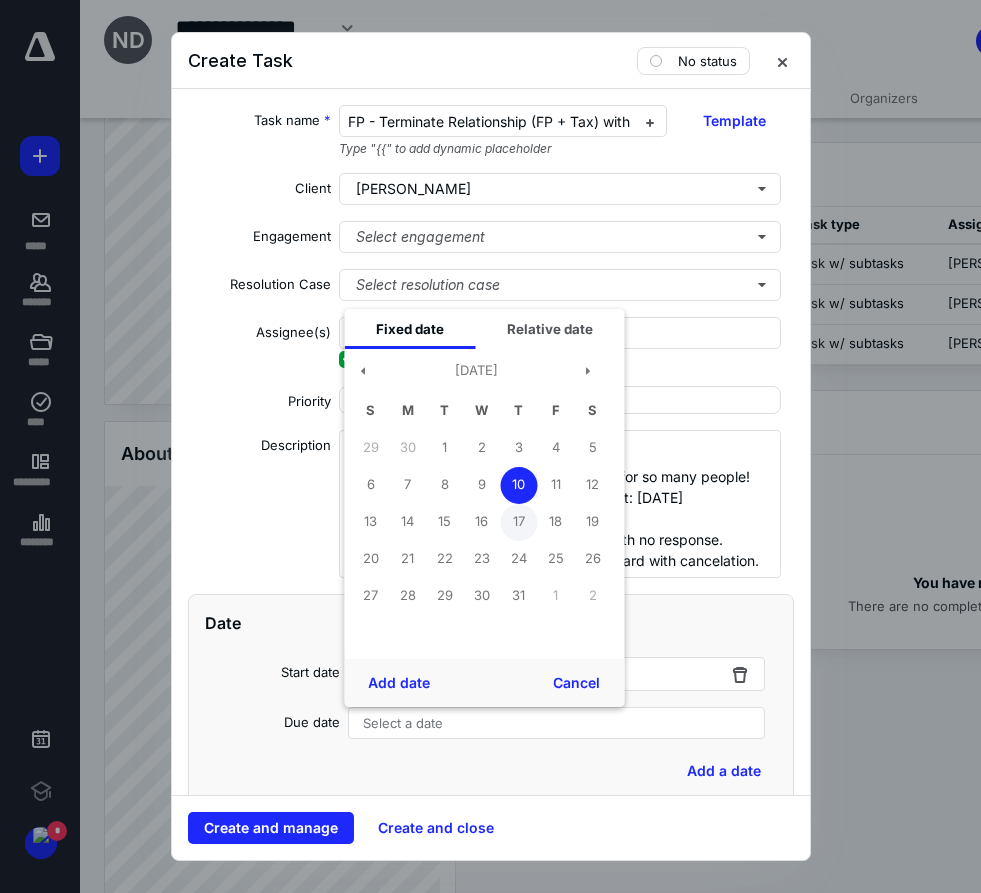 click on "17" at bounding box center (518, 522) 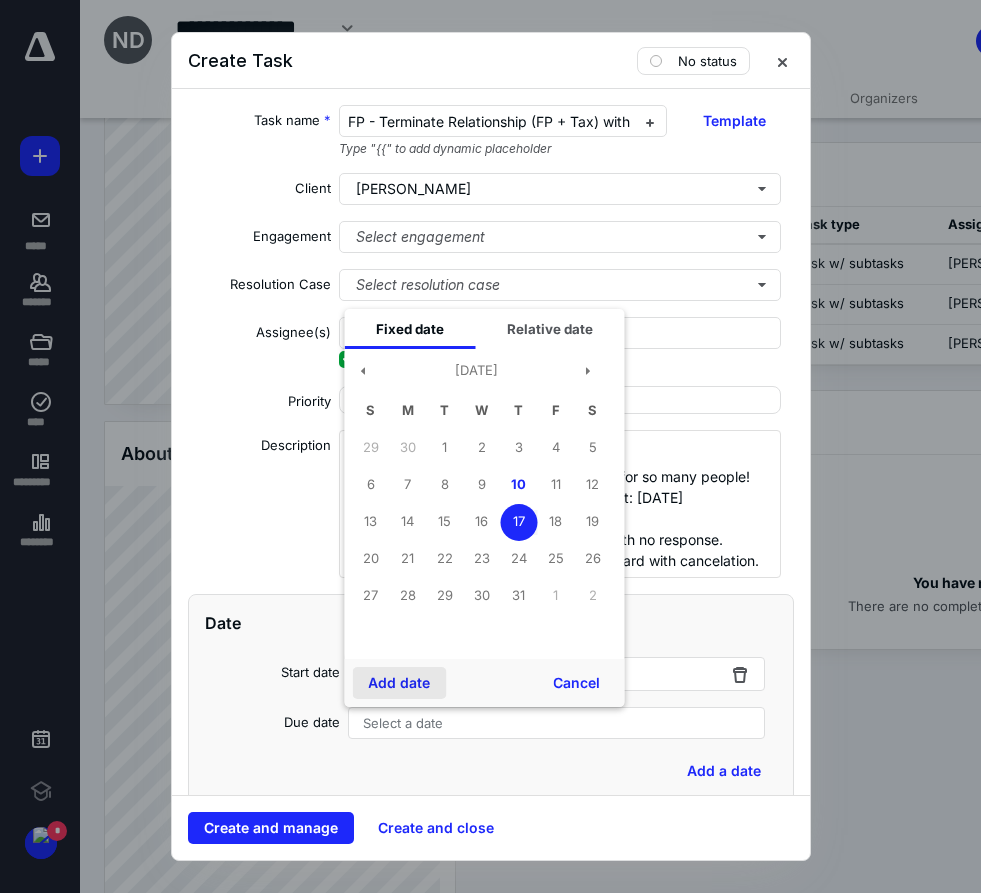click on "Add date" at bounding box center [399, 683] 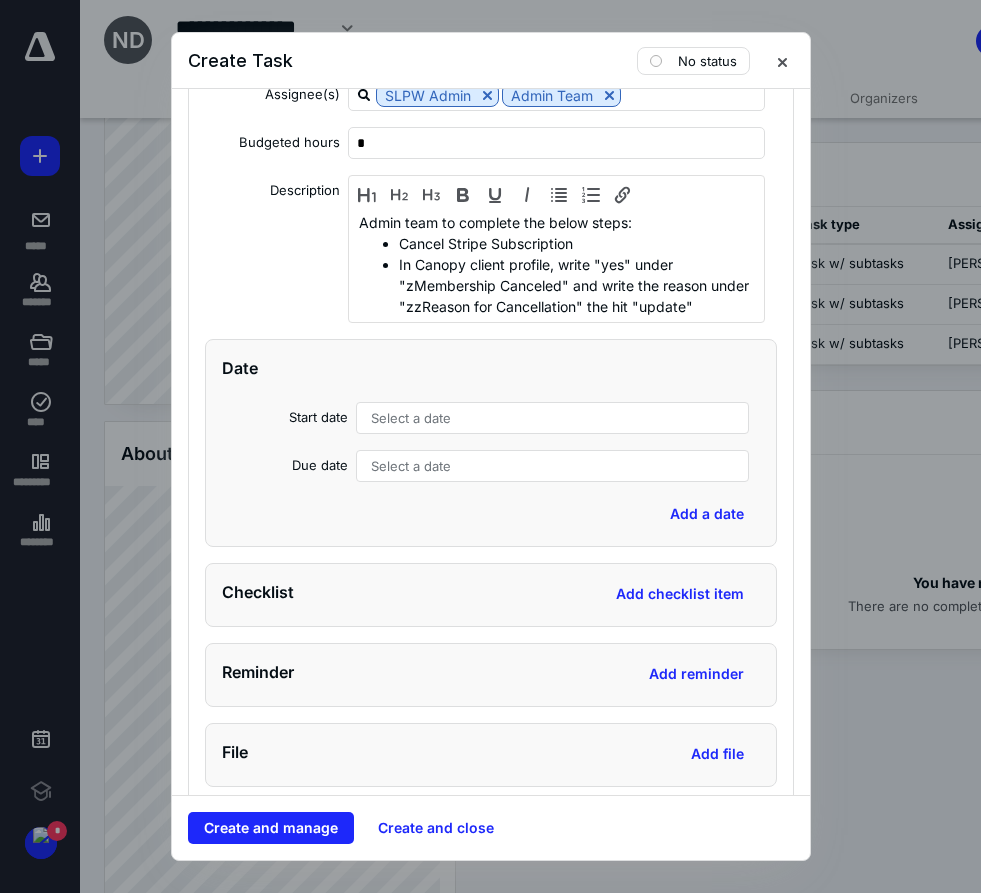 scroll, scrollTop: 1301, scrollLeft: 0, axis: vertical 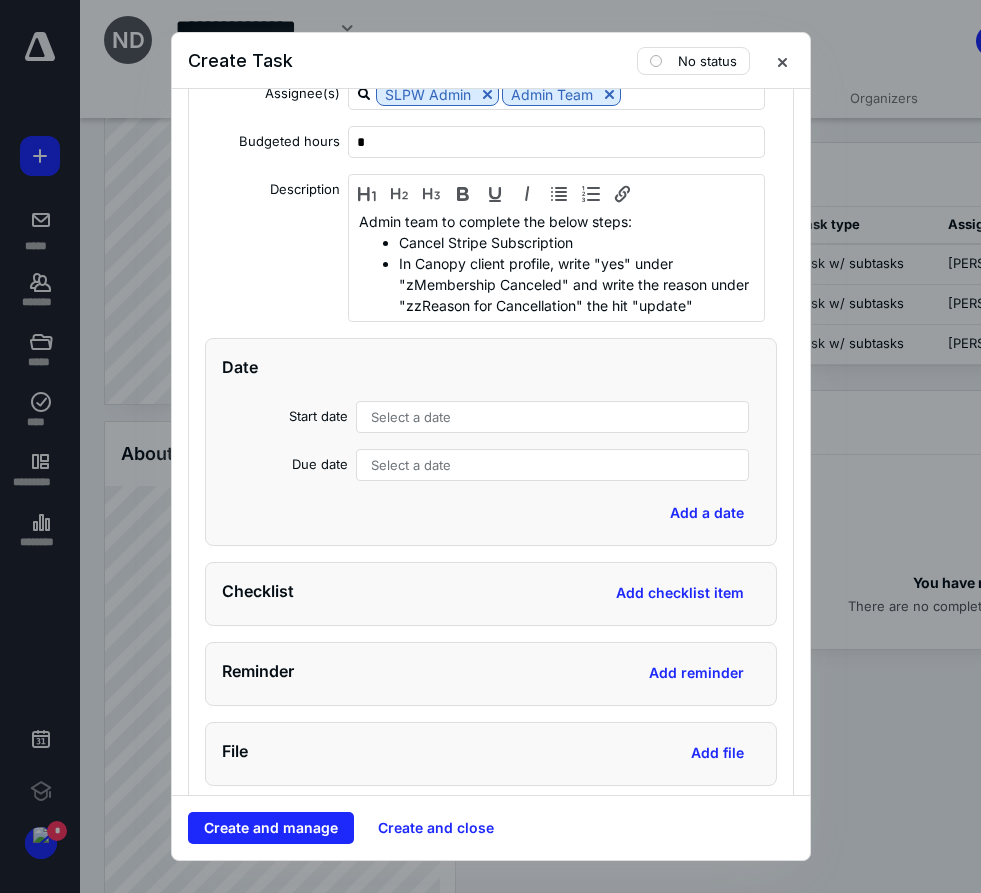 click on "Select a date" at bounding box center (552, 417) 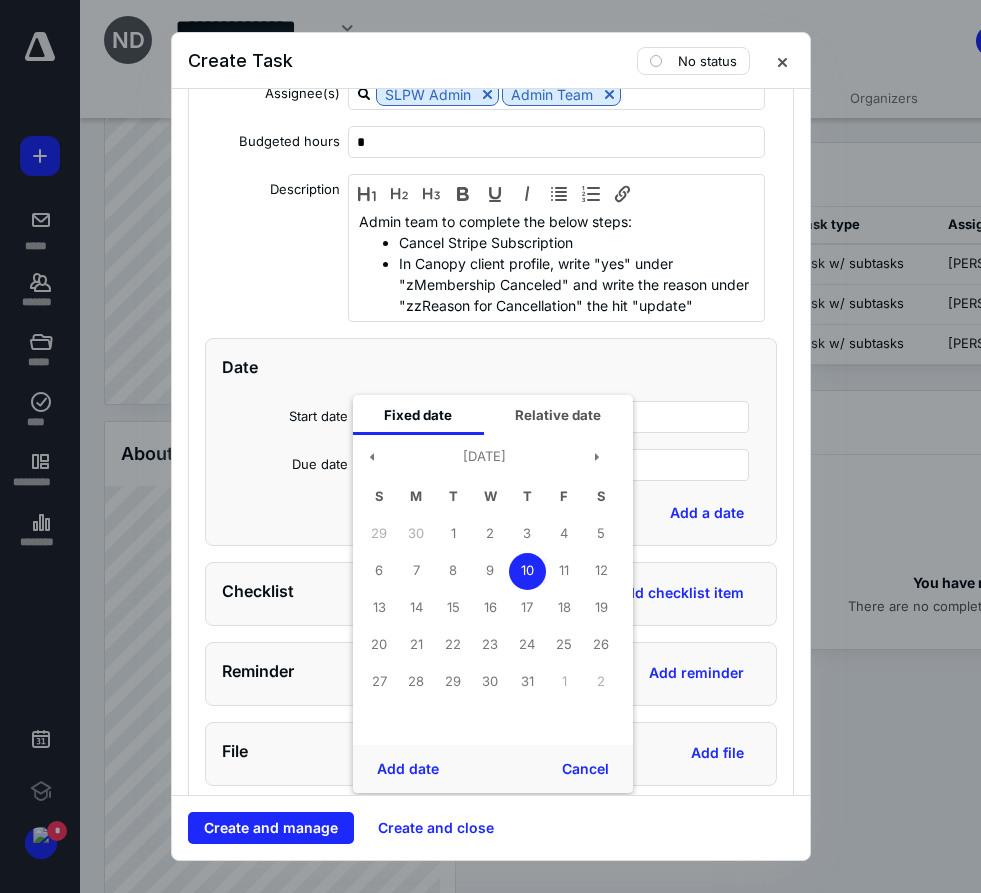 click on "10" at bounding box center (527, 571) 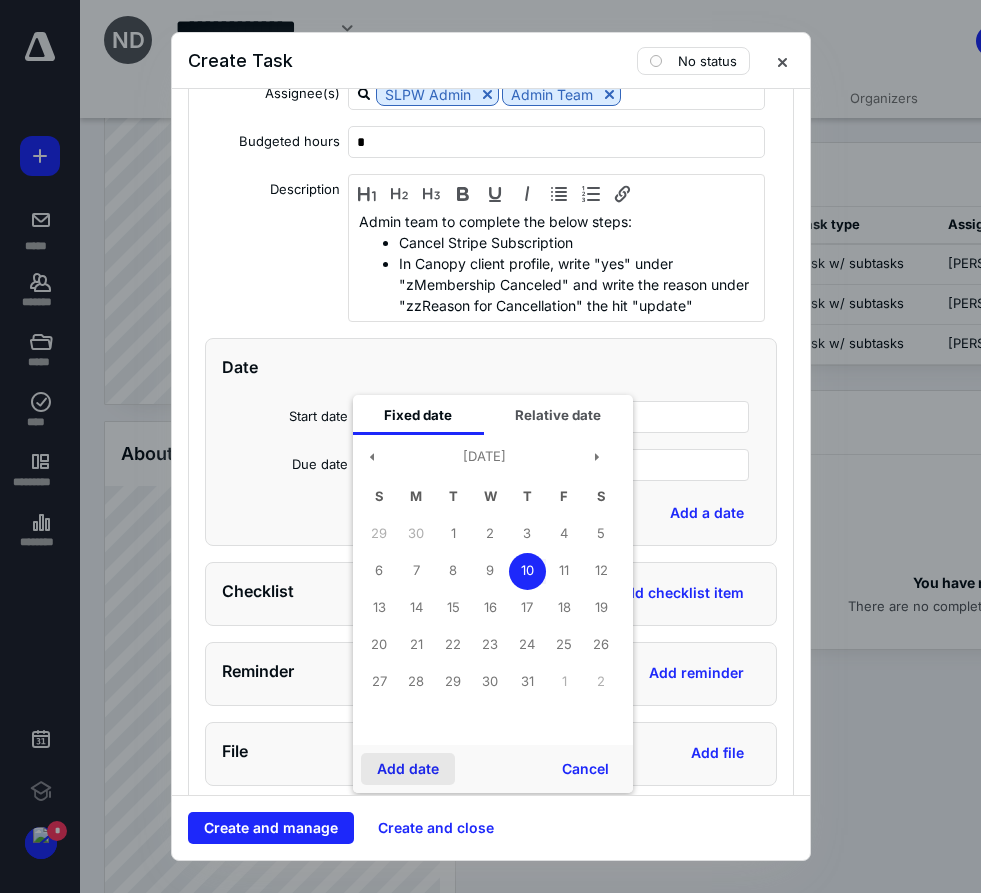 click on "Add date" at bounding box center [408, 769] 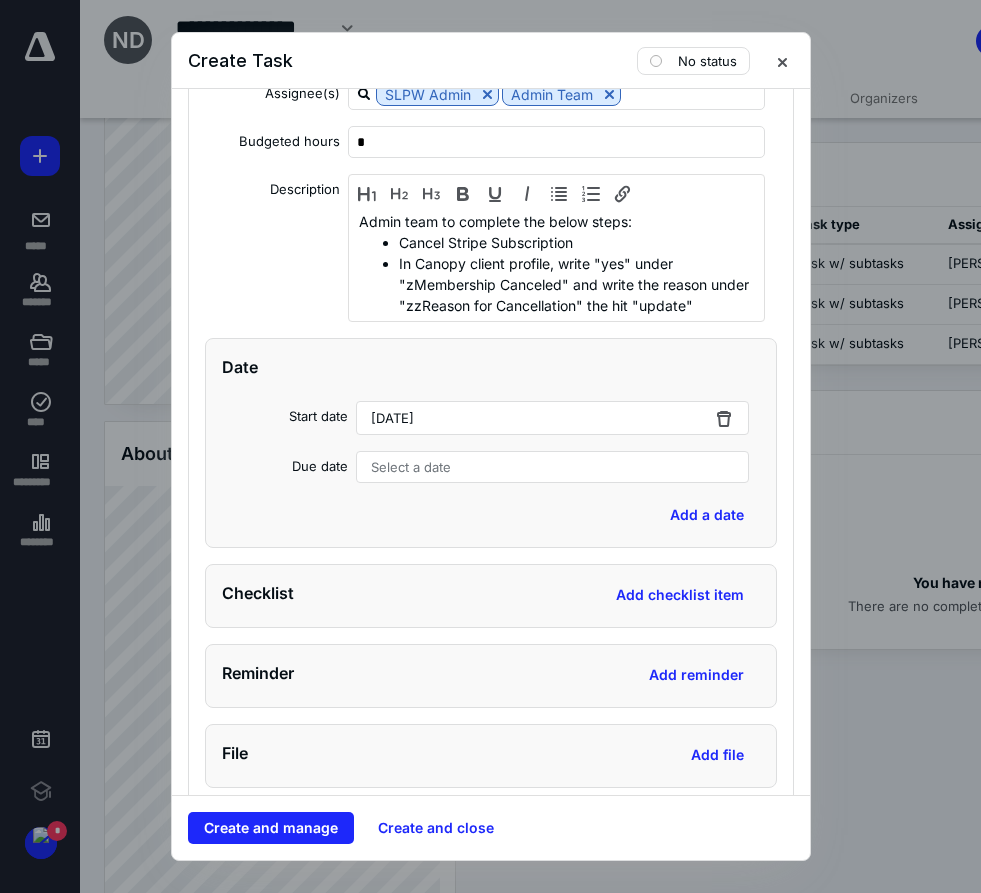 click on "Select a date" at bounding box center [552, 467] 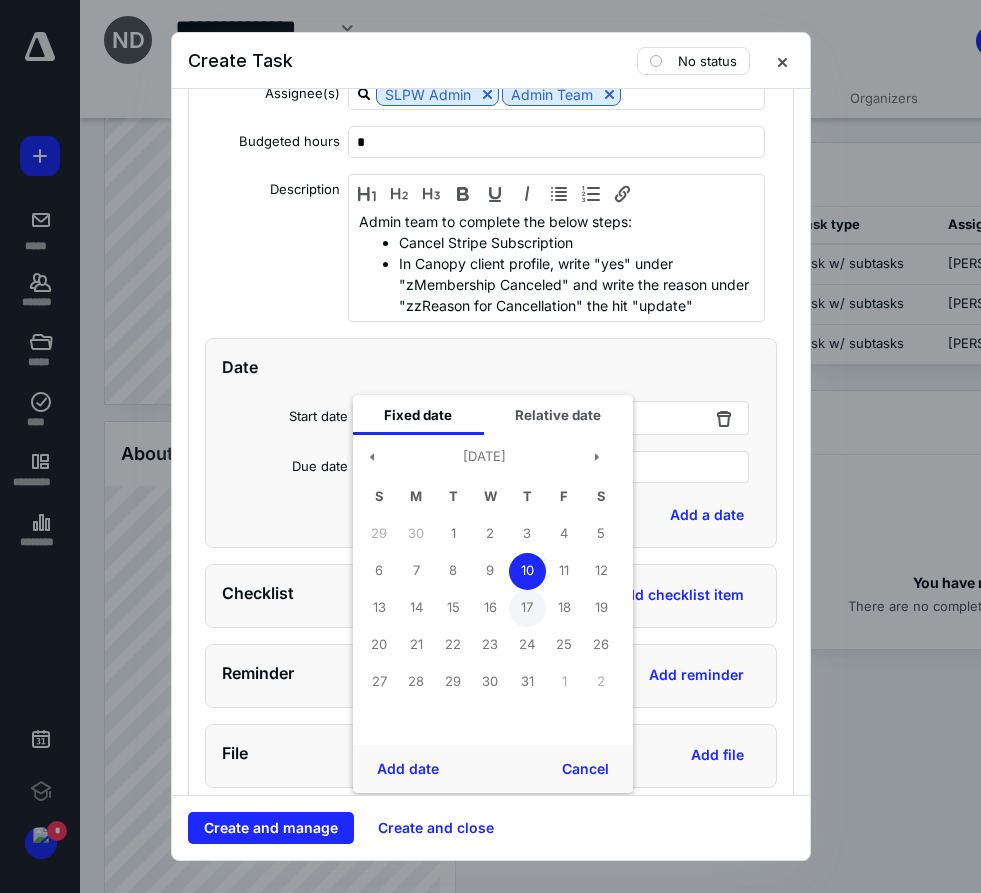 click on "17" at bounding box center [527, 608] 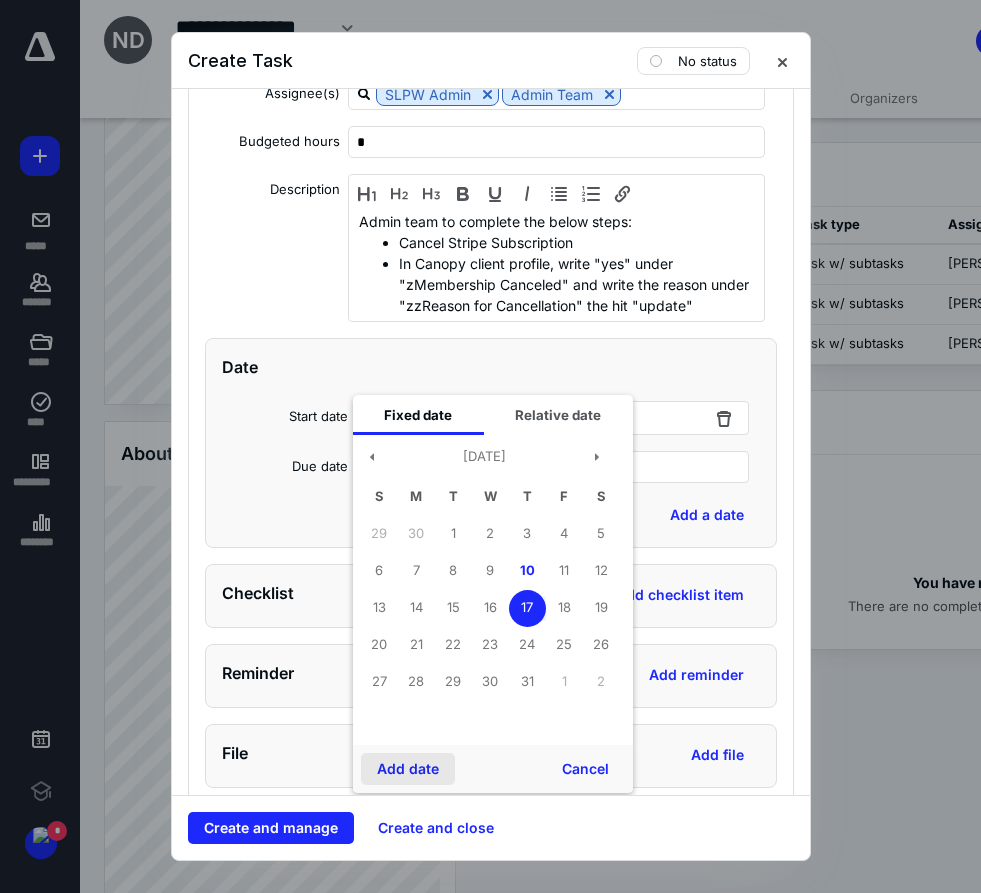 click on "Add date" at bounding box center (408, 769) 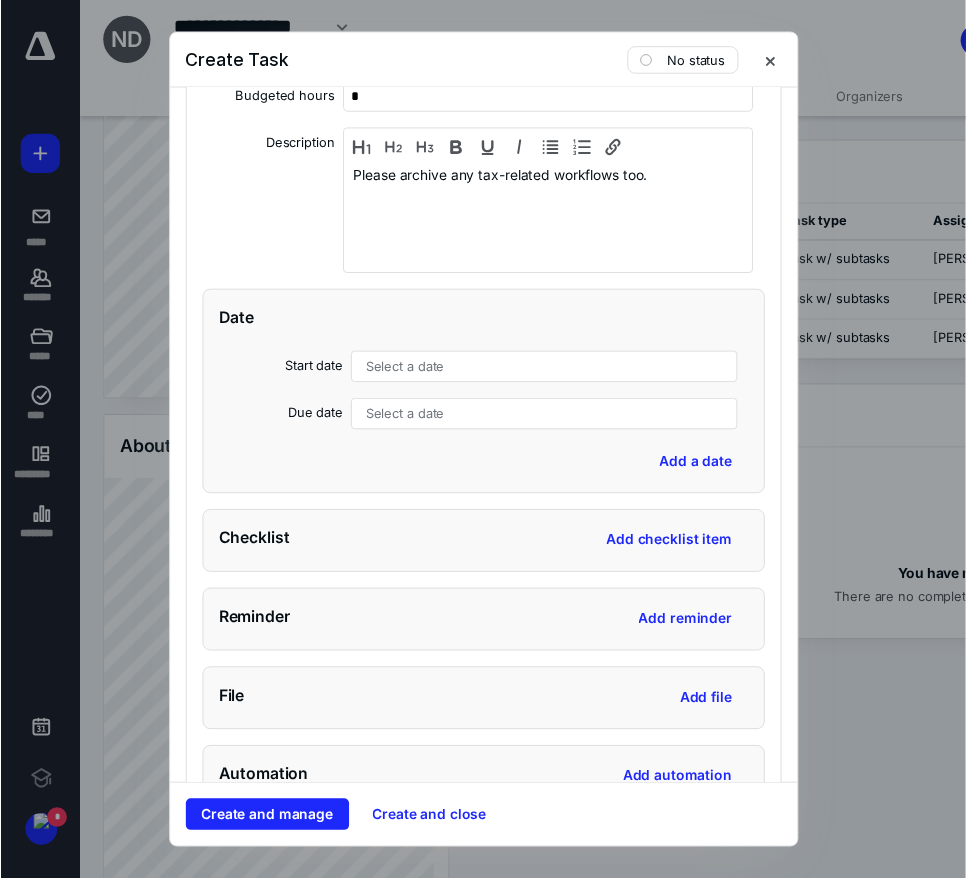 scroll, scrollTop: 2738, scrollLeft: 0, axis: vertical 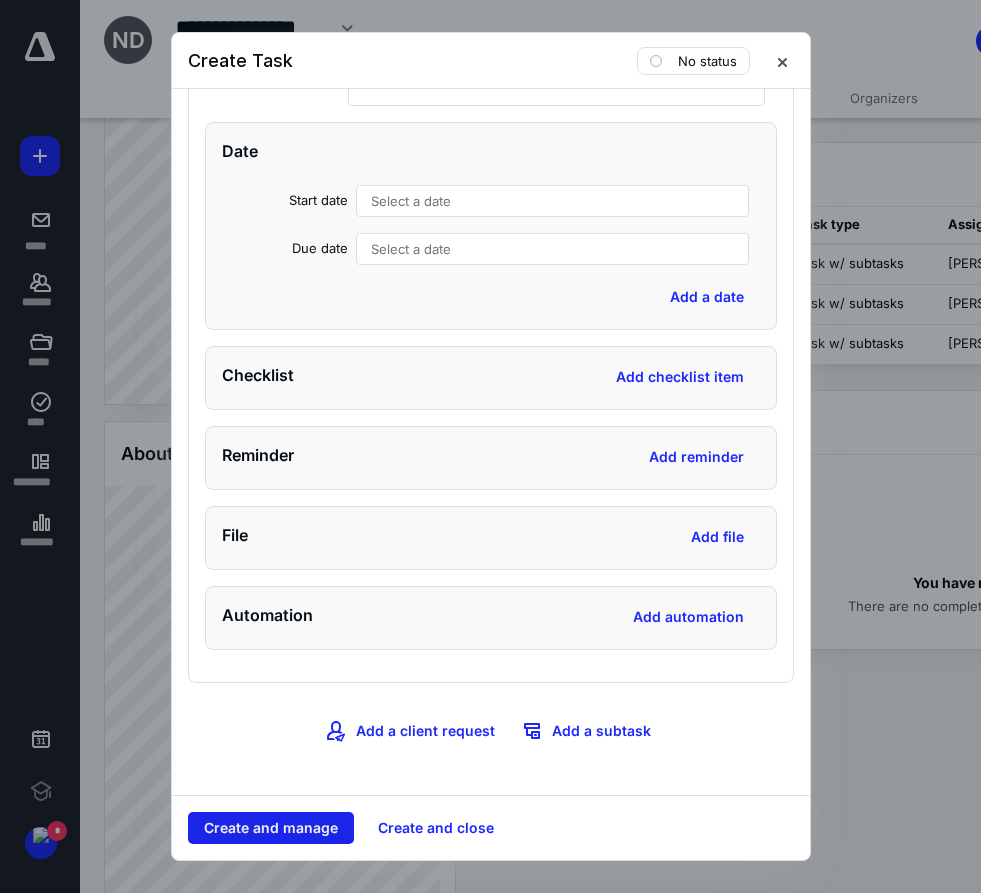 click on "Create and manage" at bounding box center [271, 828] 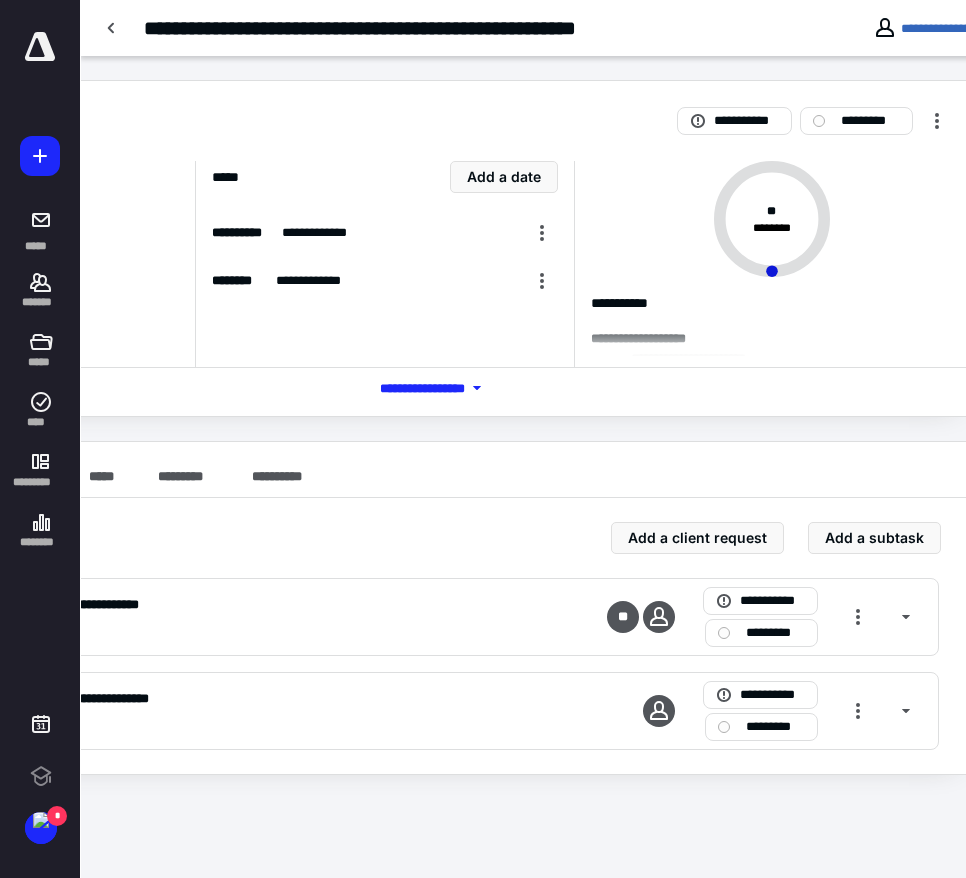 scroll, scrollTop: 0, scrollLeft: 266, axis: horizontal 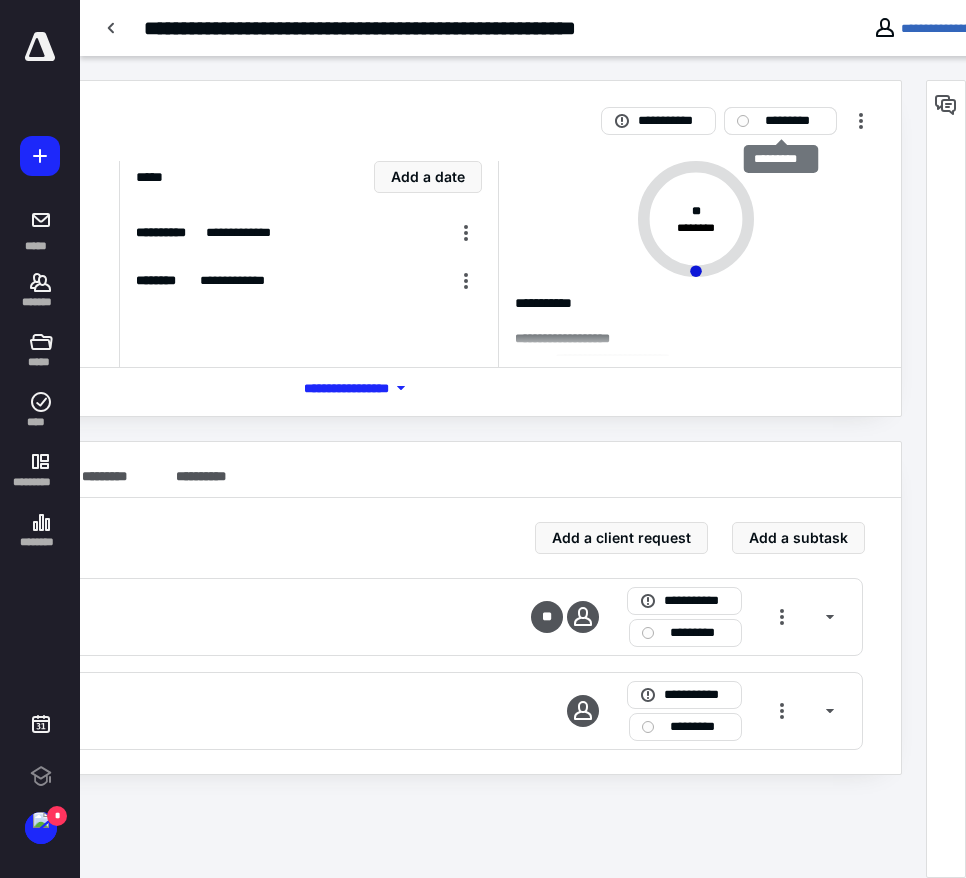 click on "*********" at bounding box center (794, 121) 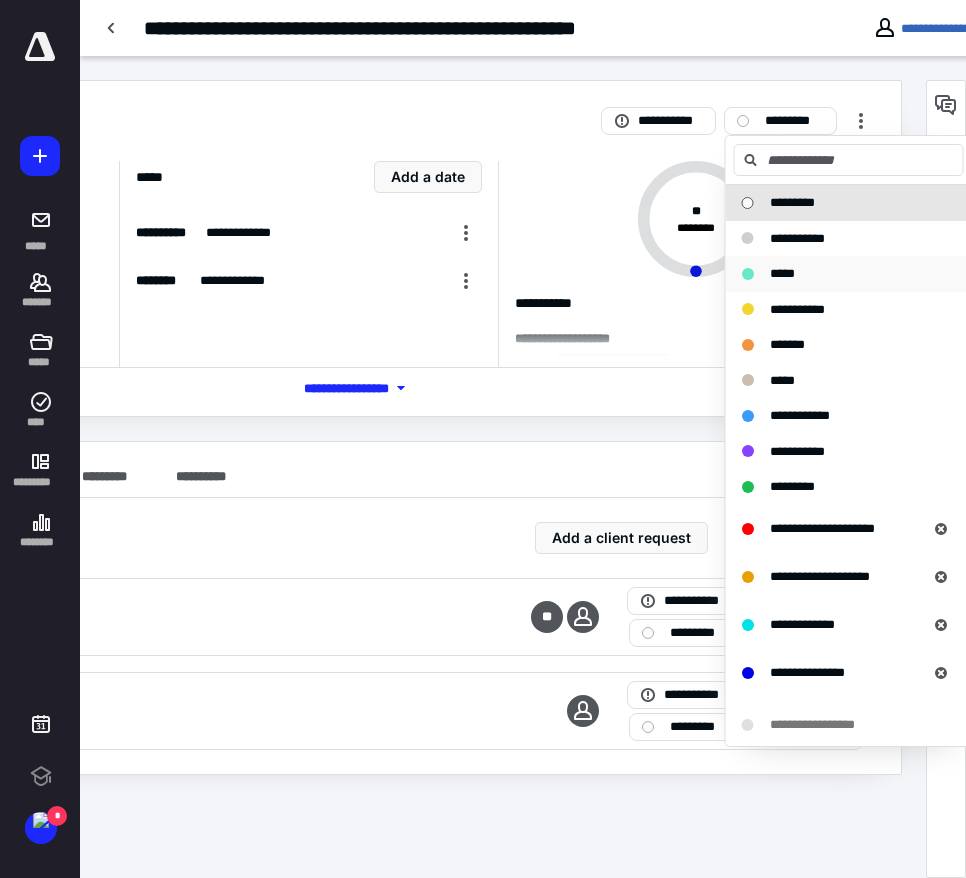 click on "*****" at bounding box center [782, 273] 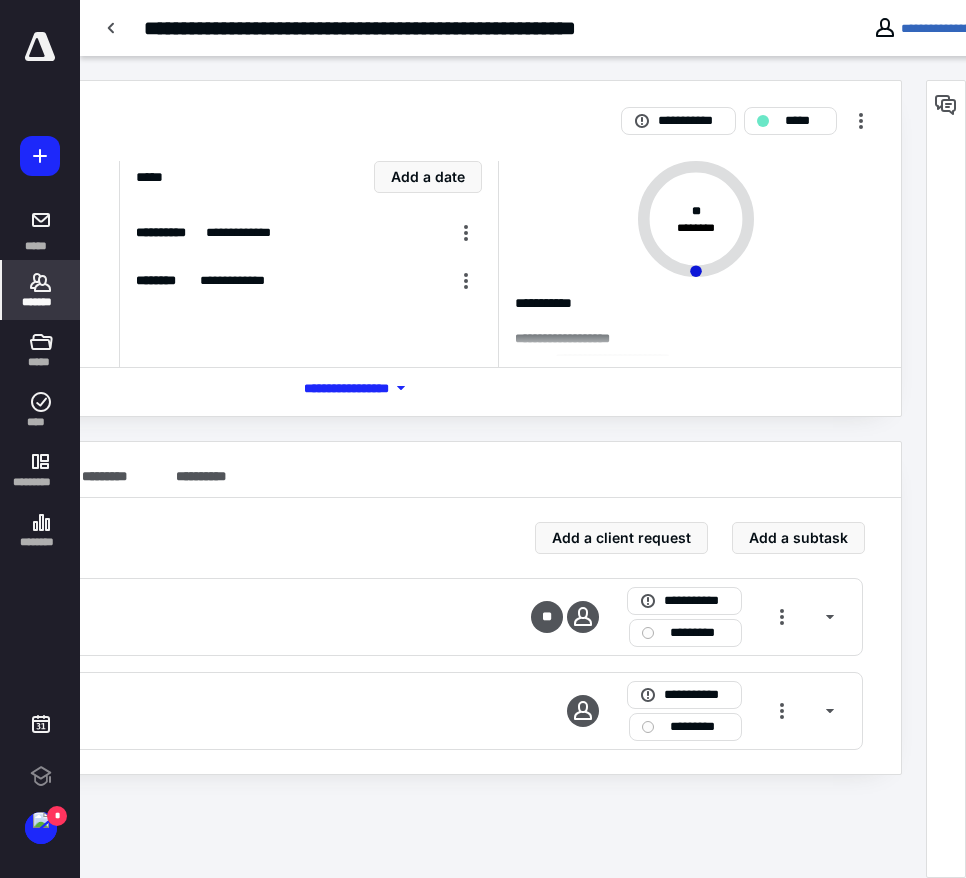 click 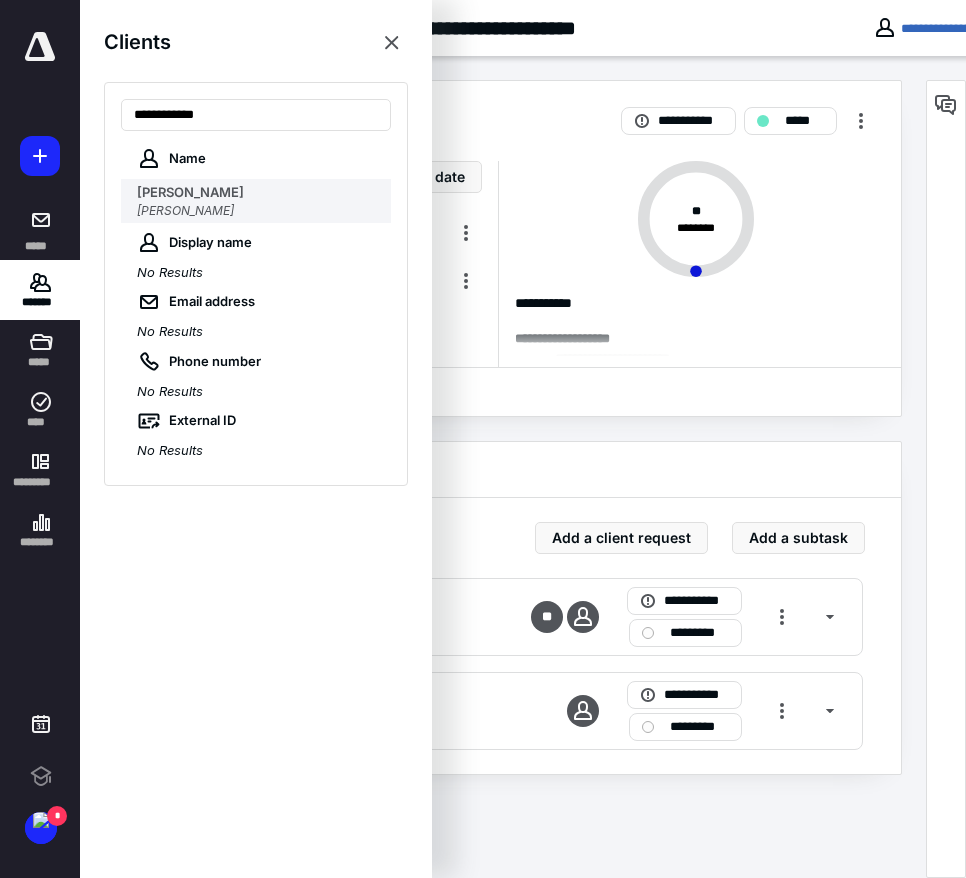 type on "**********" 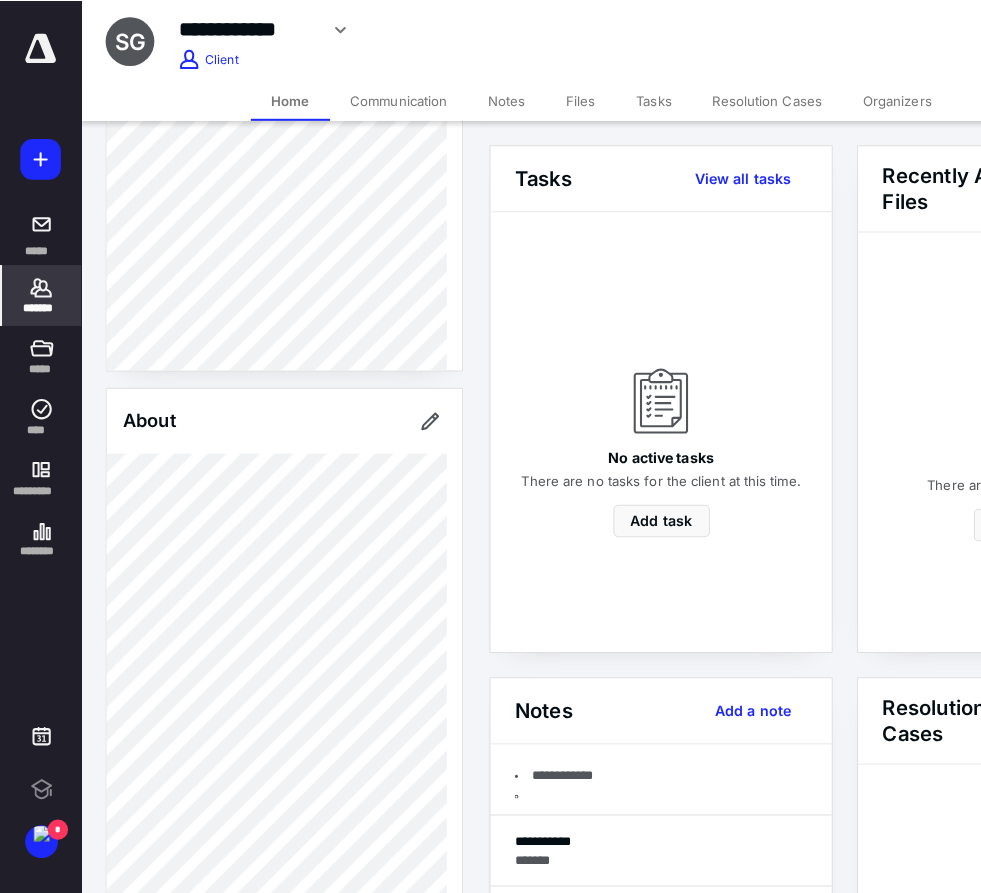scroll, scrollTop: 296, scrollLeft: 0, axis: vertical 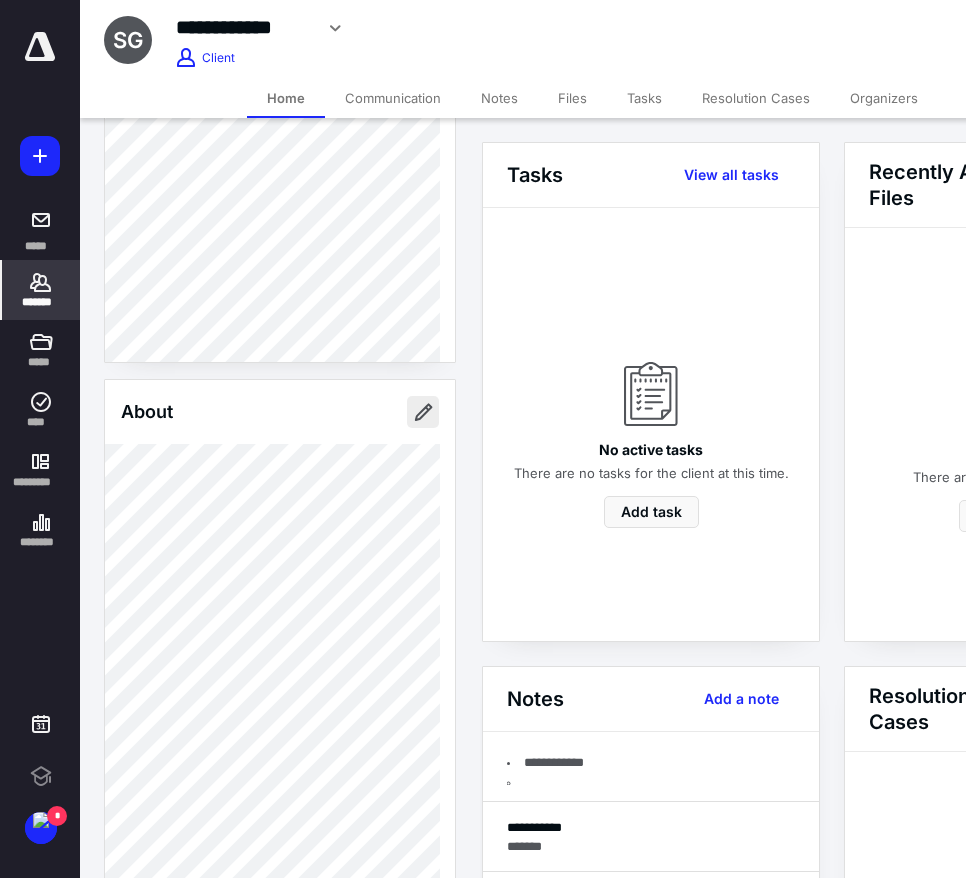 click at bounding box center (423, 412) 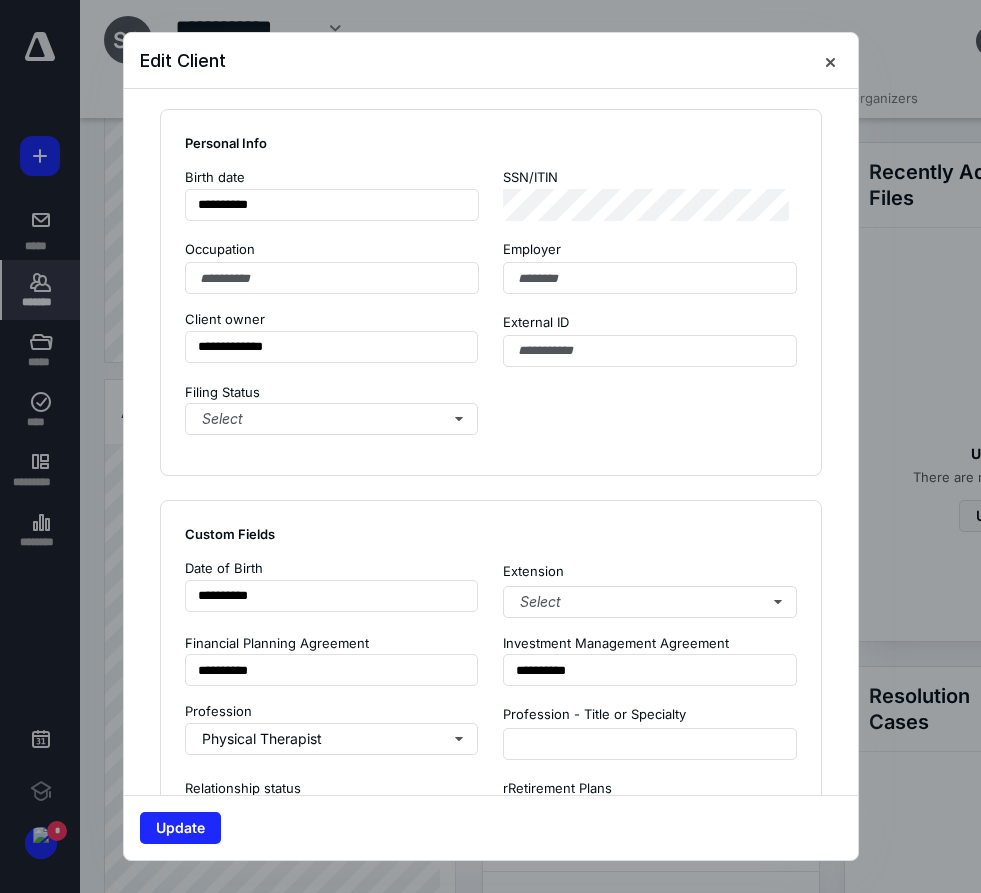 scroll, scrollTop: 1099, scrollLeft: 0, axis: vertical 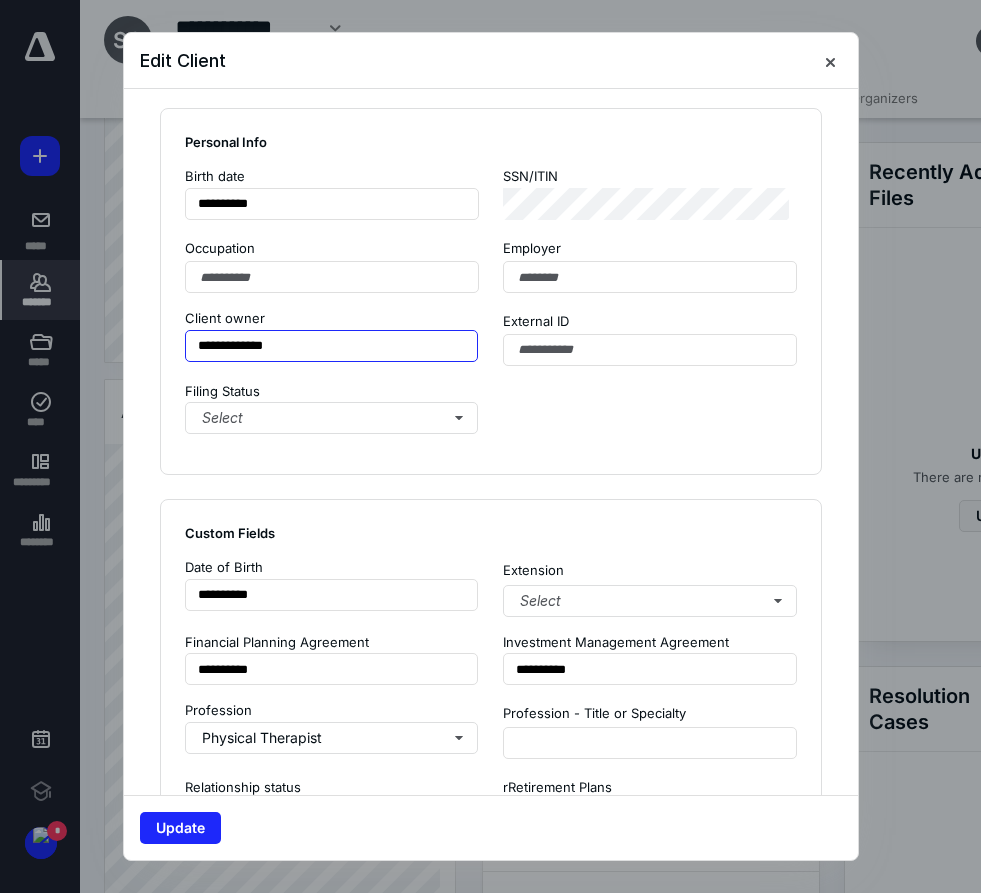 drag, startPoint x: 339, startPoint y: 342, endPoint x: 143, endPoint y: 339, distance: 196.02296 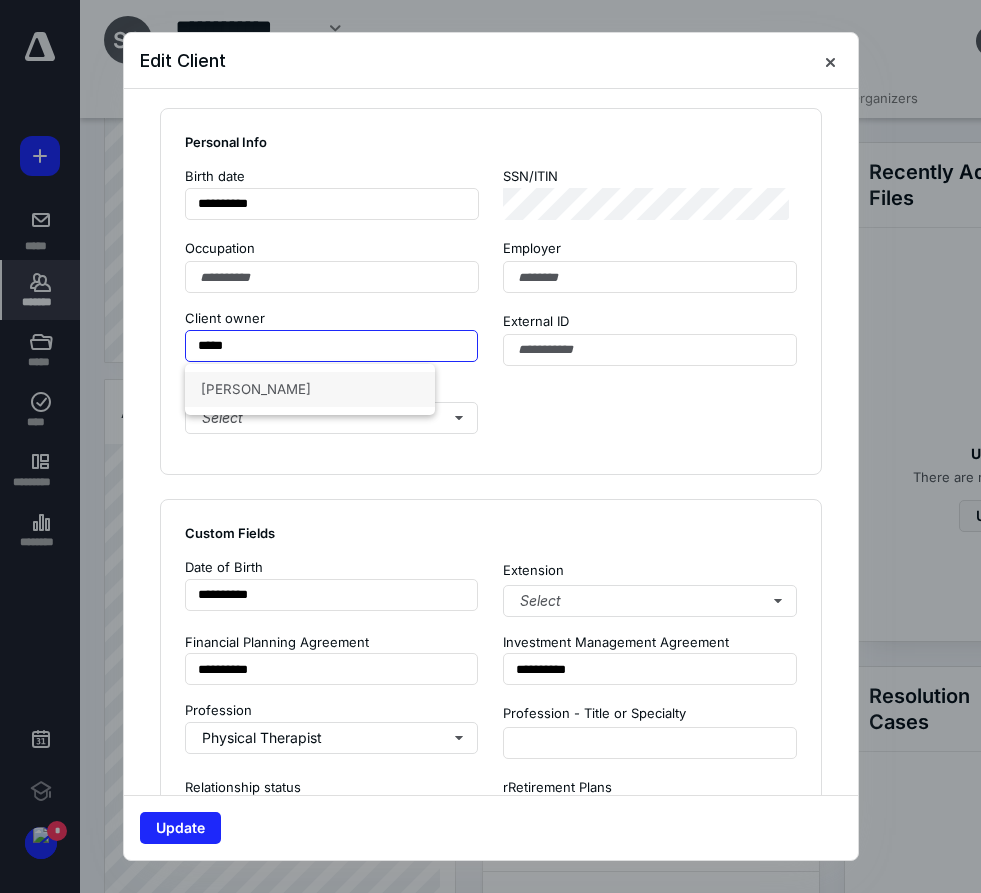 click on "[PERSON_NAME]" at bounding box center [310, 389] 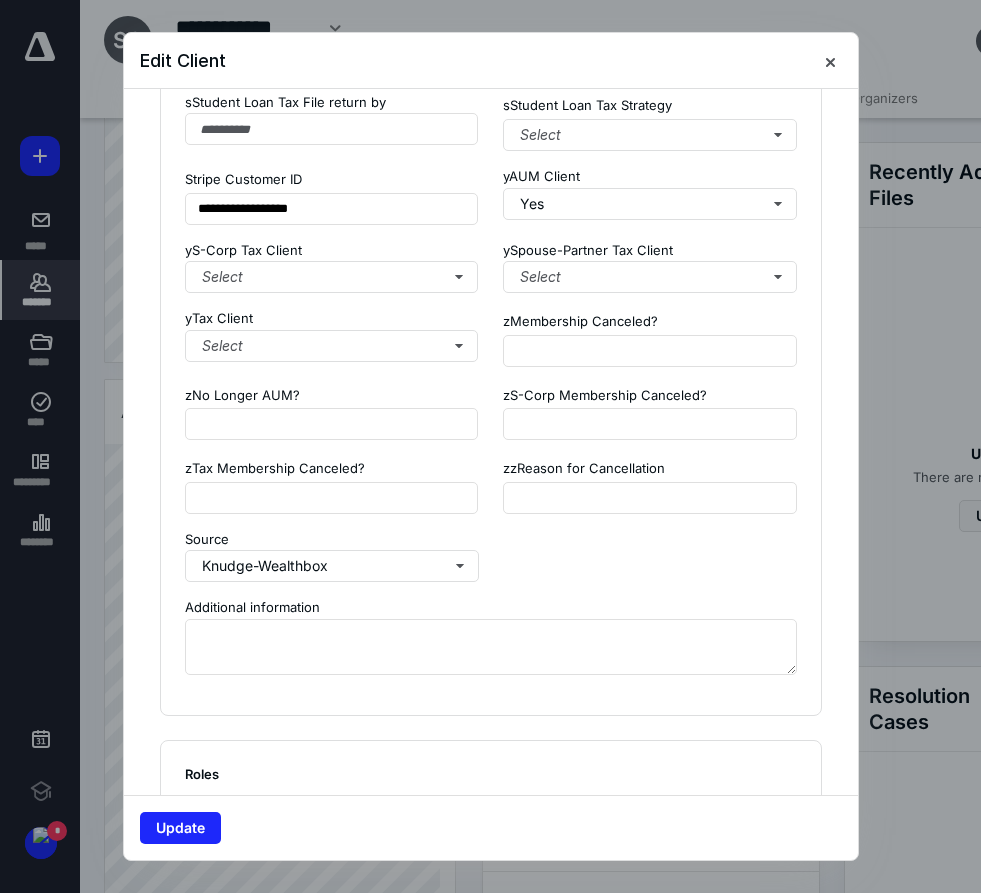 scroll, scrollTop: 2410, scrollLeft: 0, axis: vertical 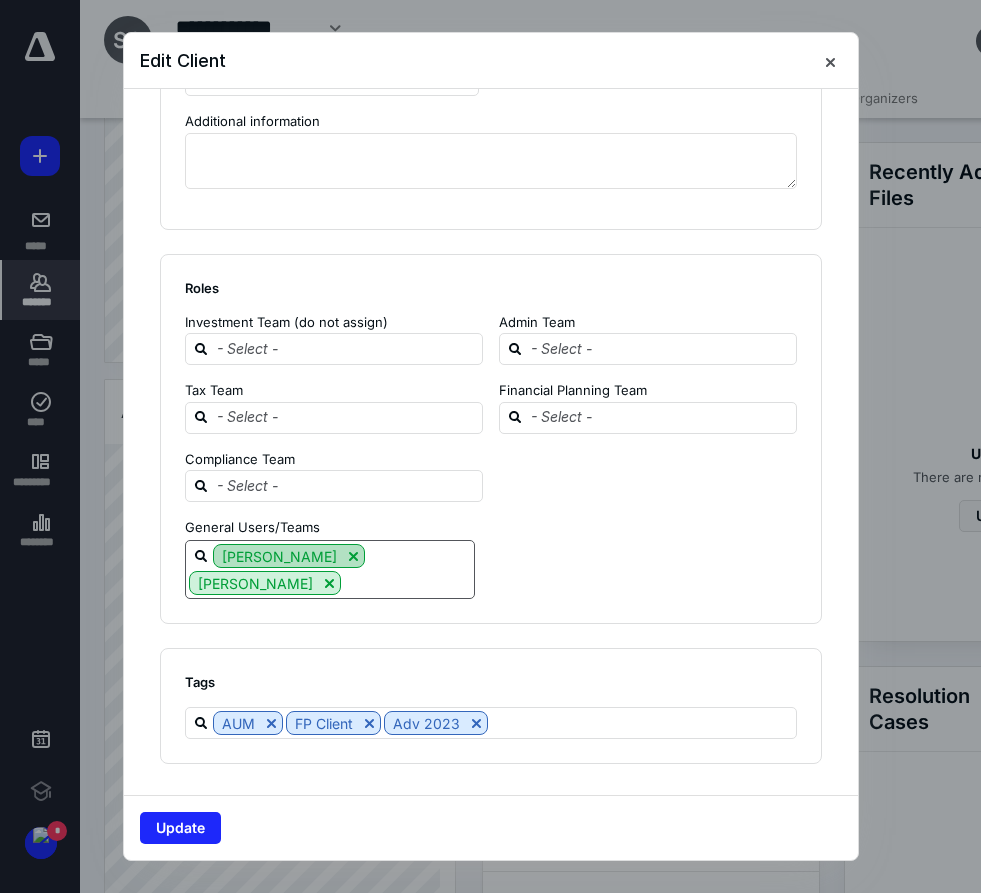 type on "**********" 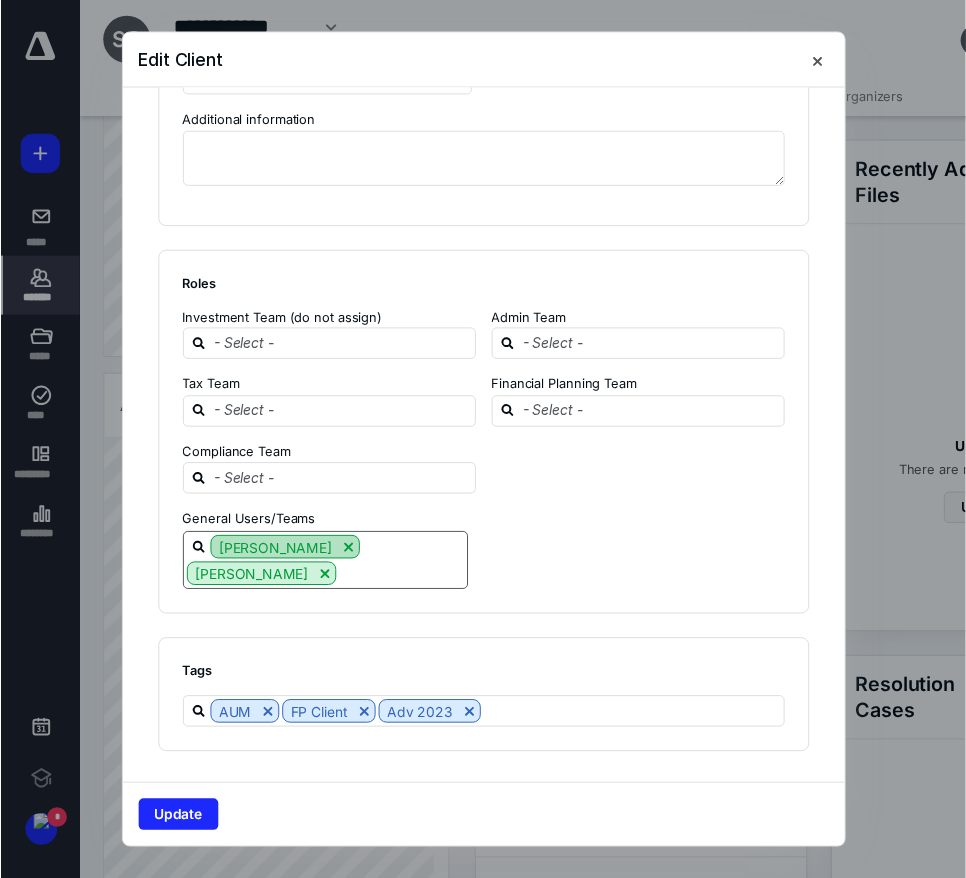 scroll, scrollTop: 2383, scrollLeft: 0, axis: vertical 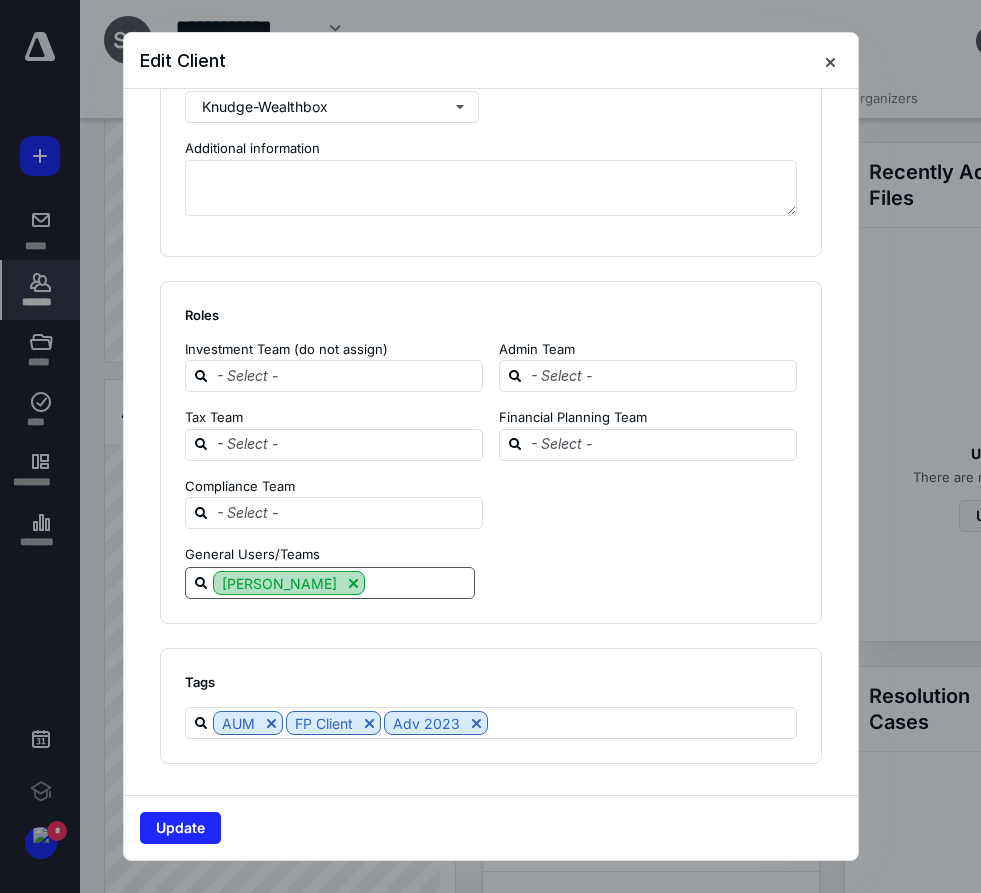 click at bounding box center [353, 583] 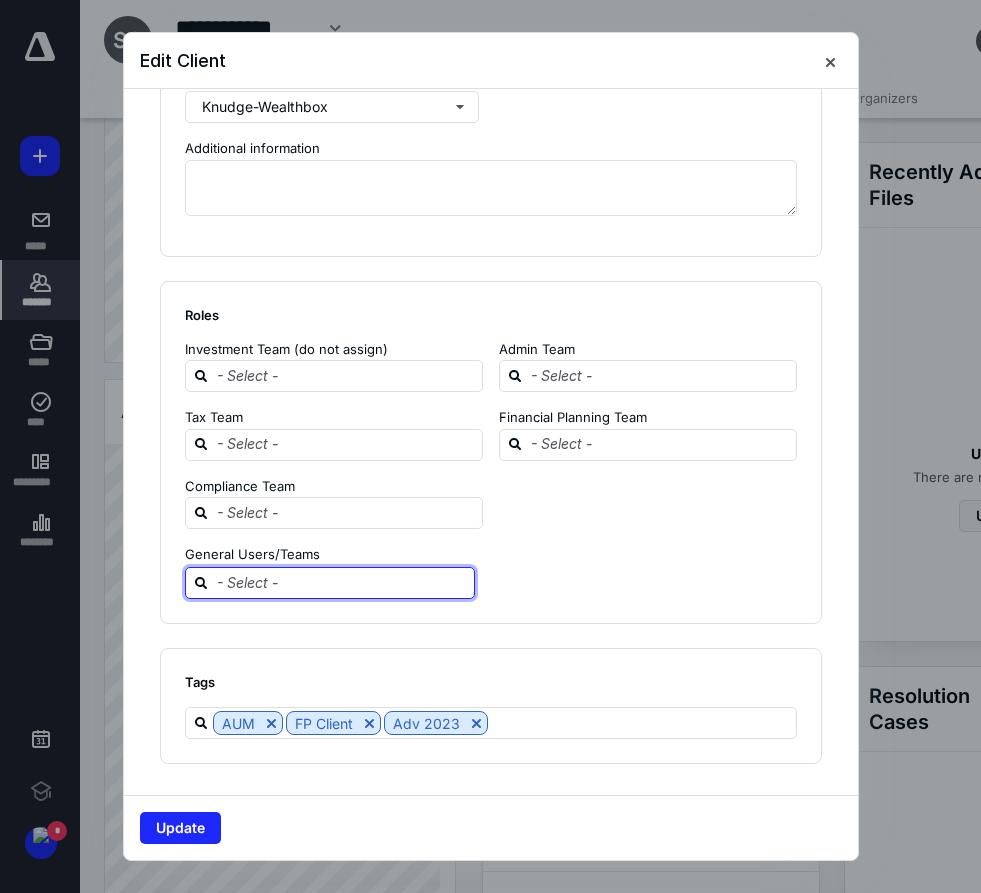 click at bounding box center (342, 582) 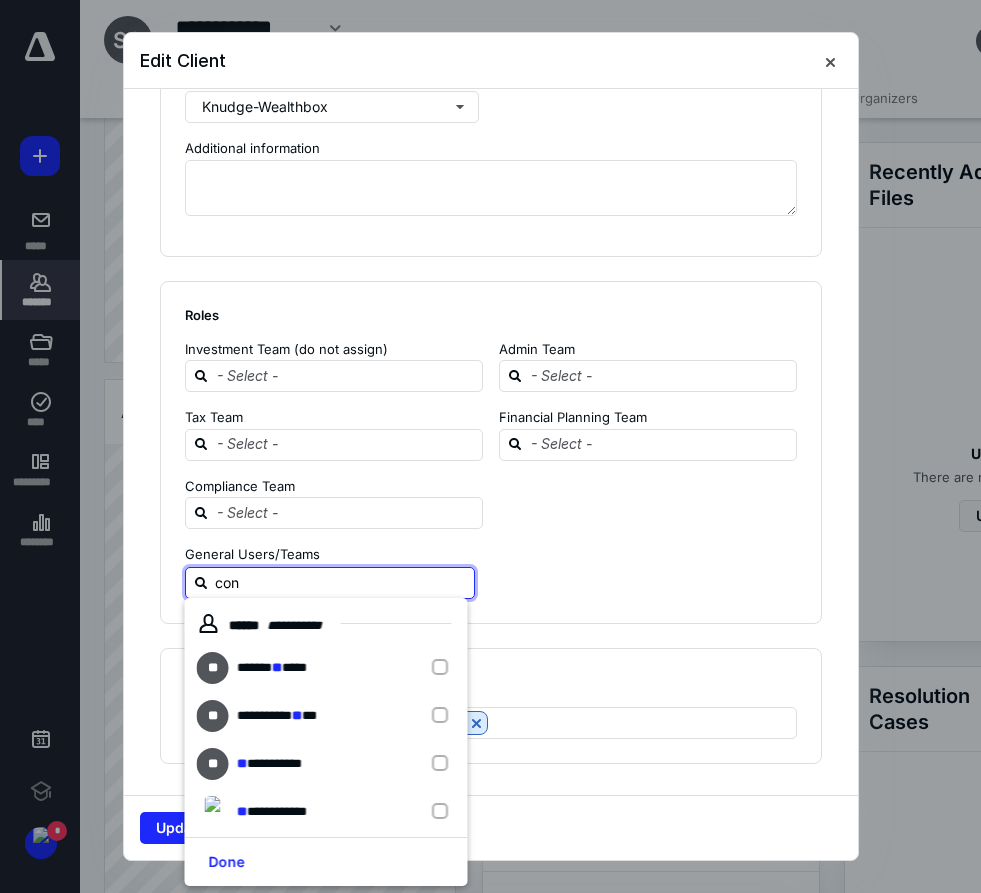 type on "conn" 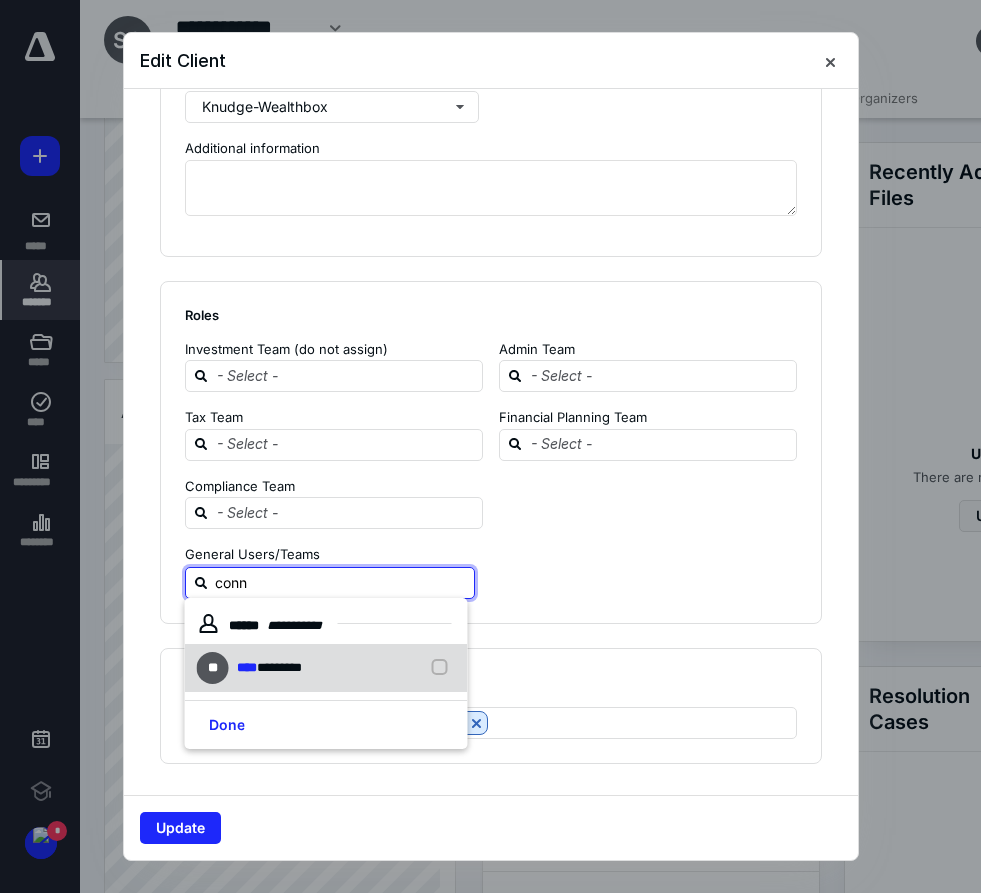 click at bounding box center [443, 668] 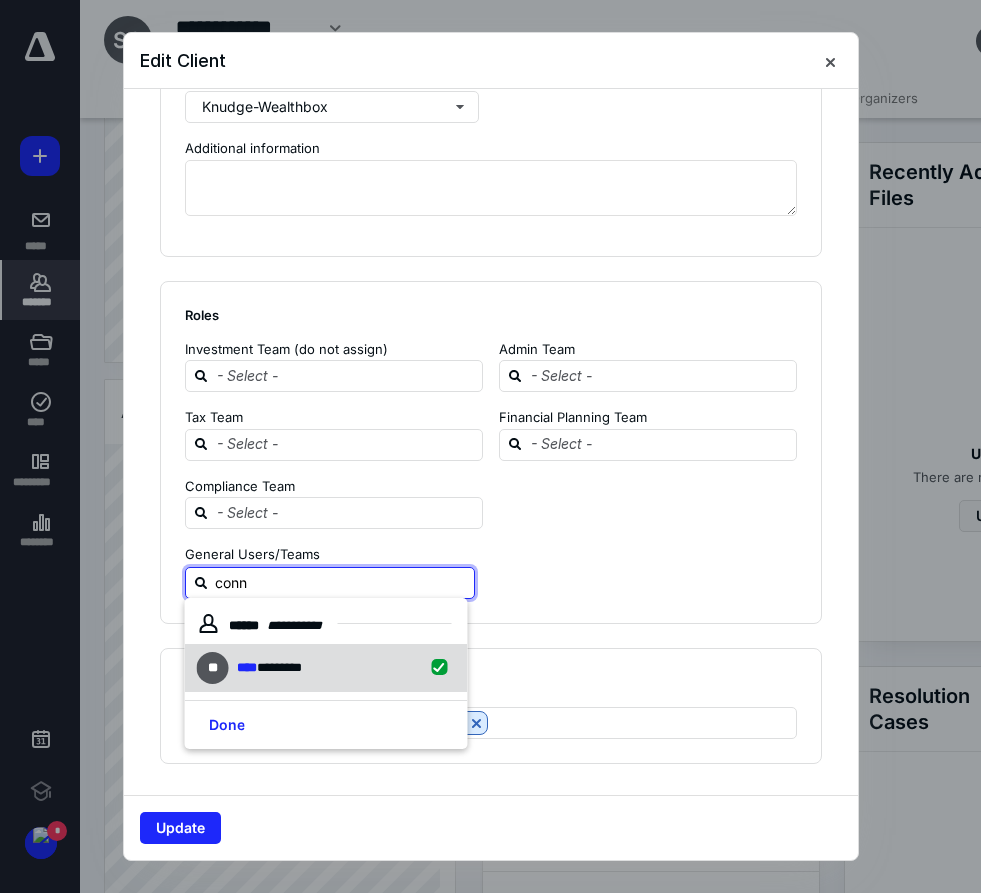 checkbox on "true" 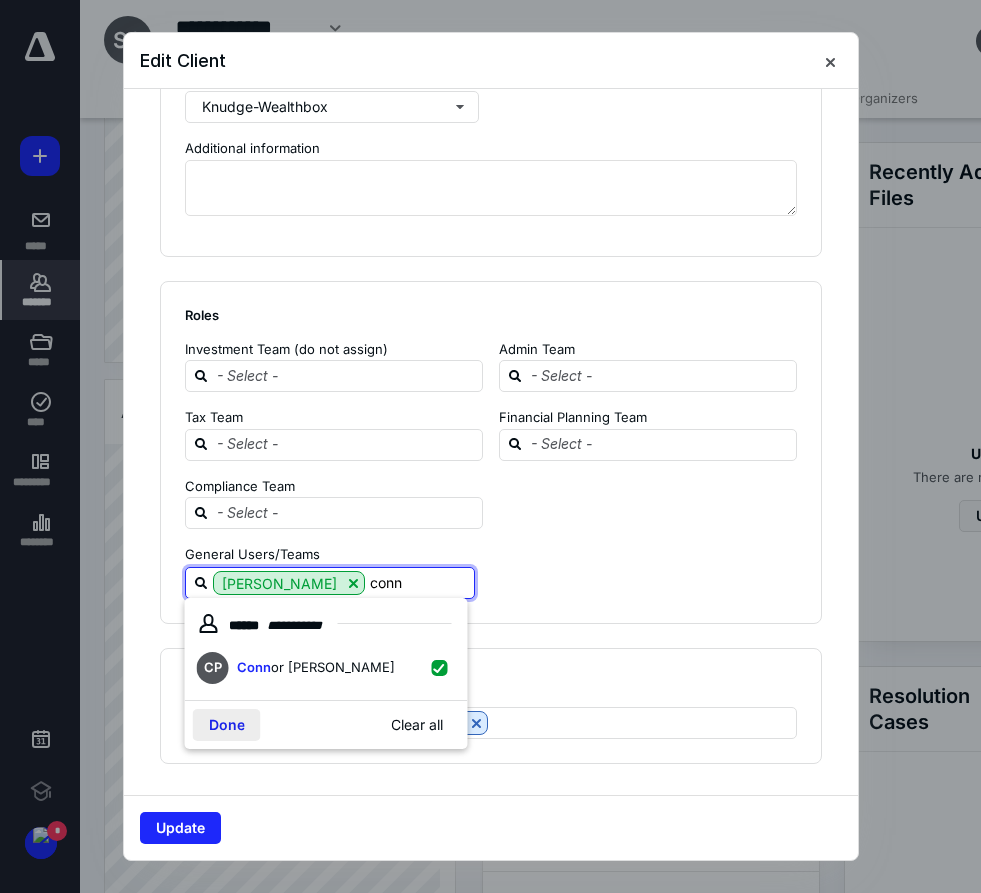 type on "conn" 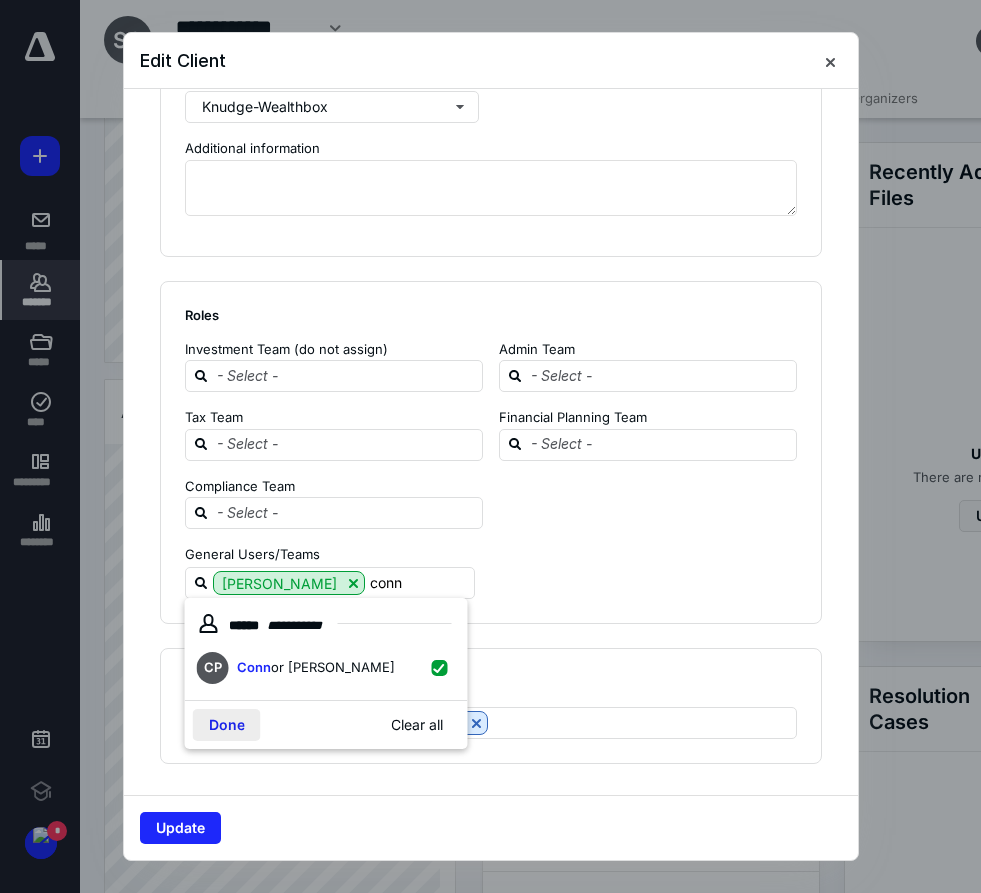 click on "Done" at bounding box center [227, 725] 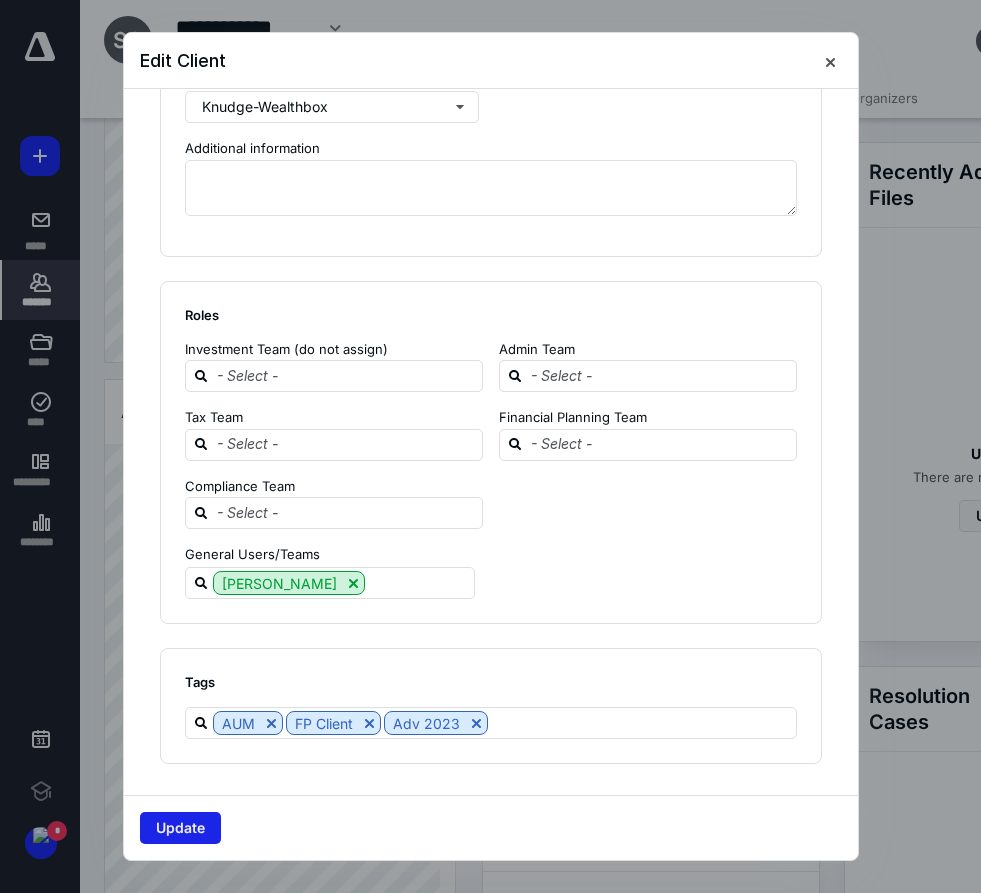 click on "Update" at bounding box center [180, 828] 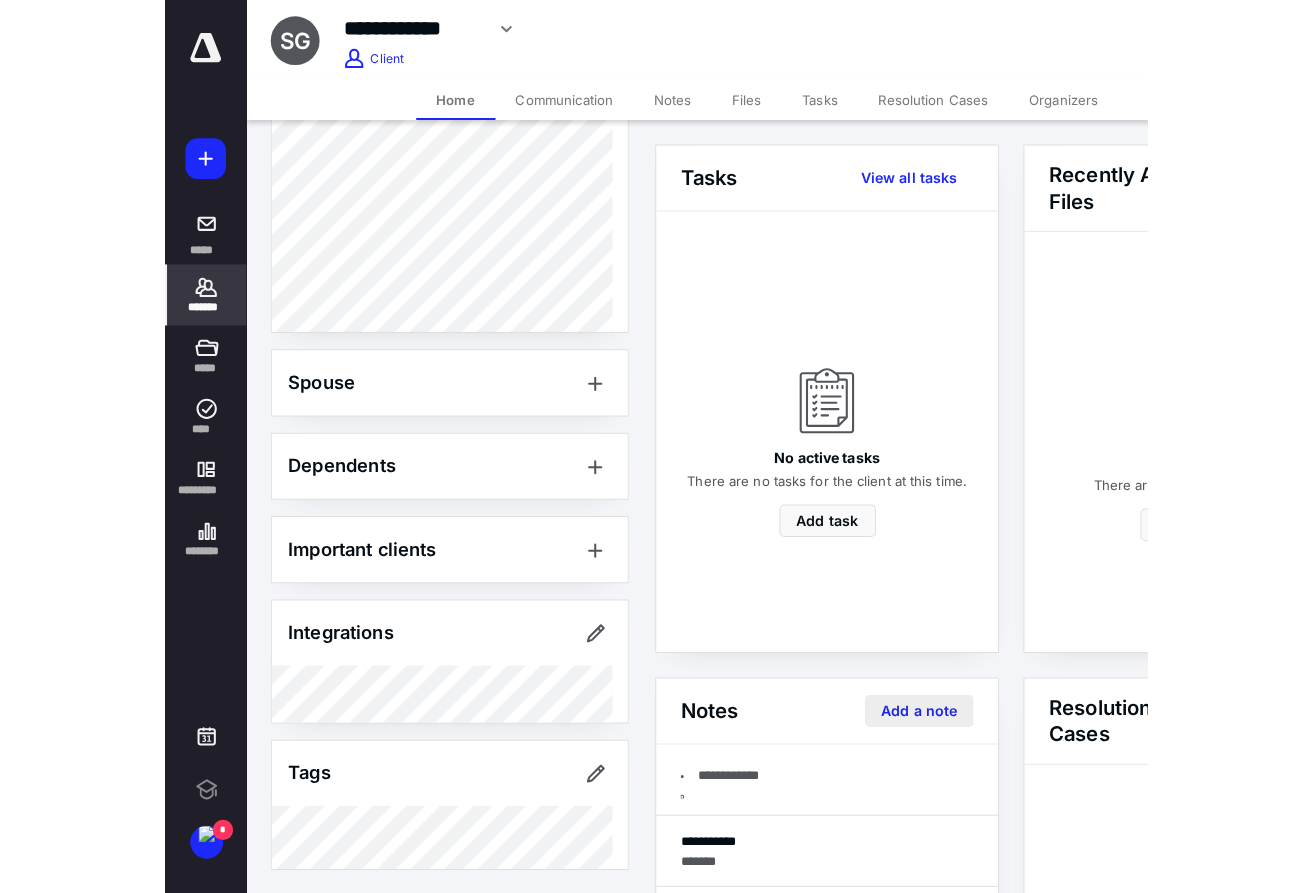 scroll, scrollTop: 0, scrollLeft: 0, axis: both 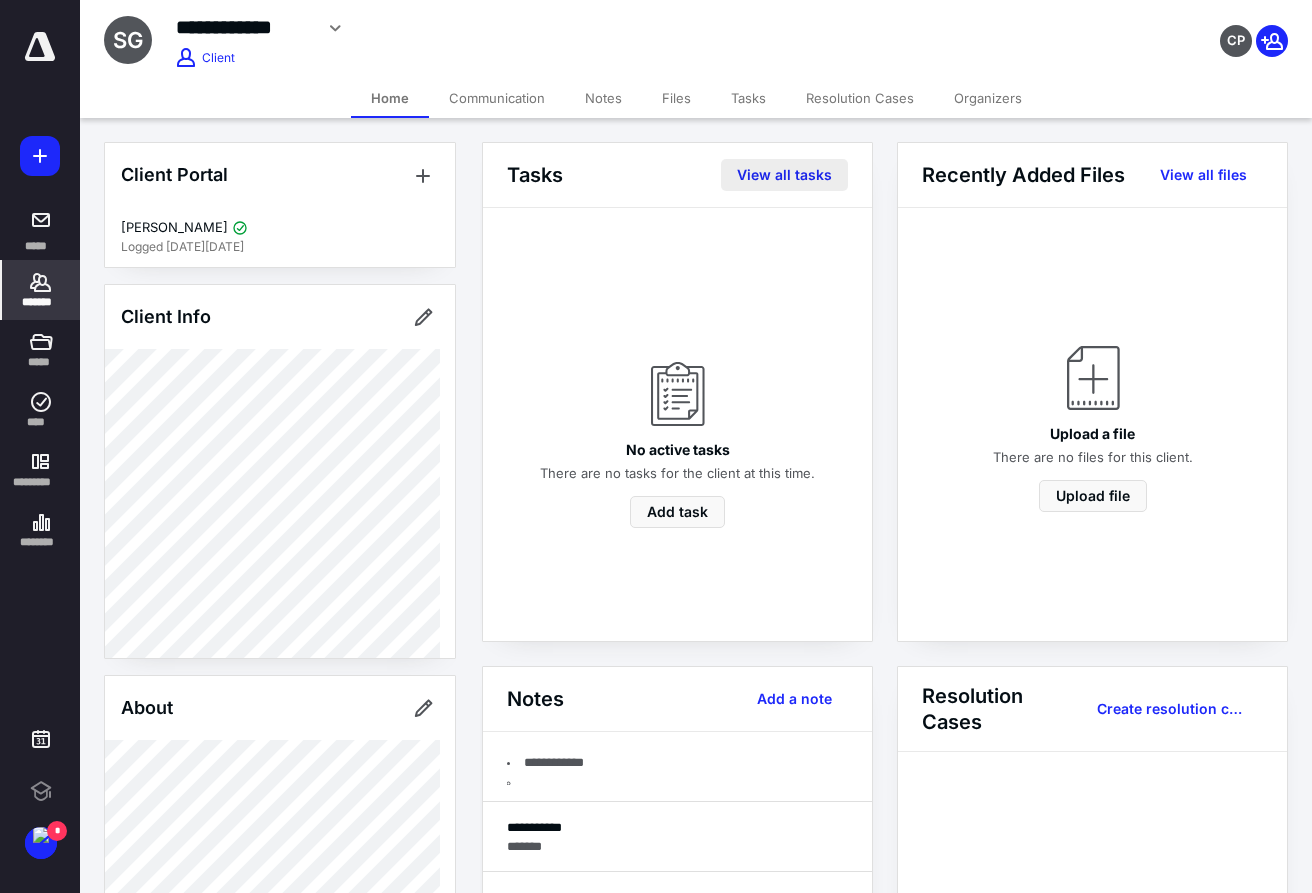 click on "View all tasks" at bounding box center [784, 175] 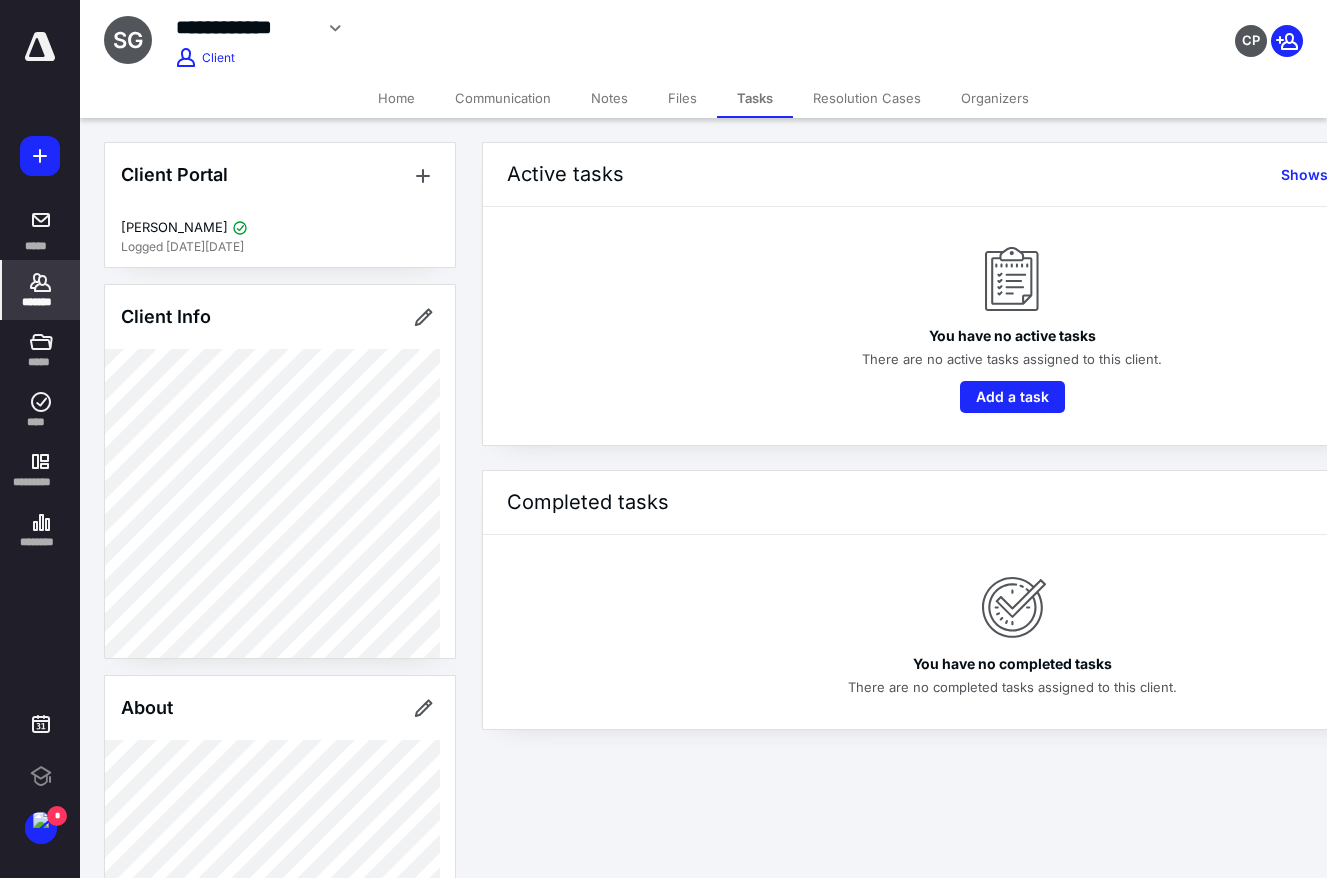 click on "*******" at bounding box center [41, 290] 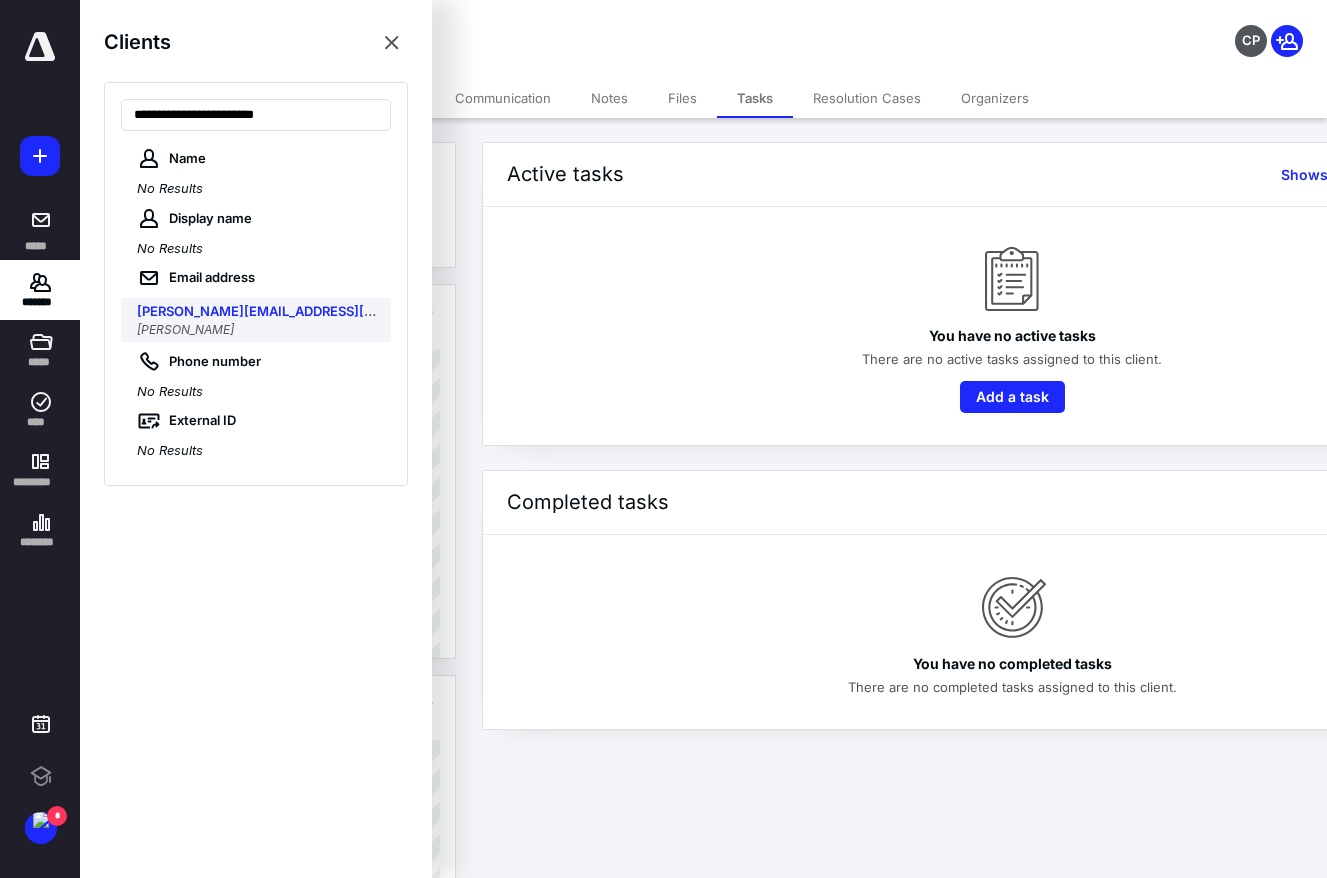 type on "**********" 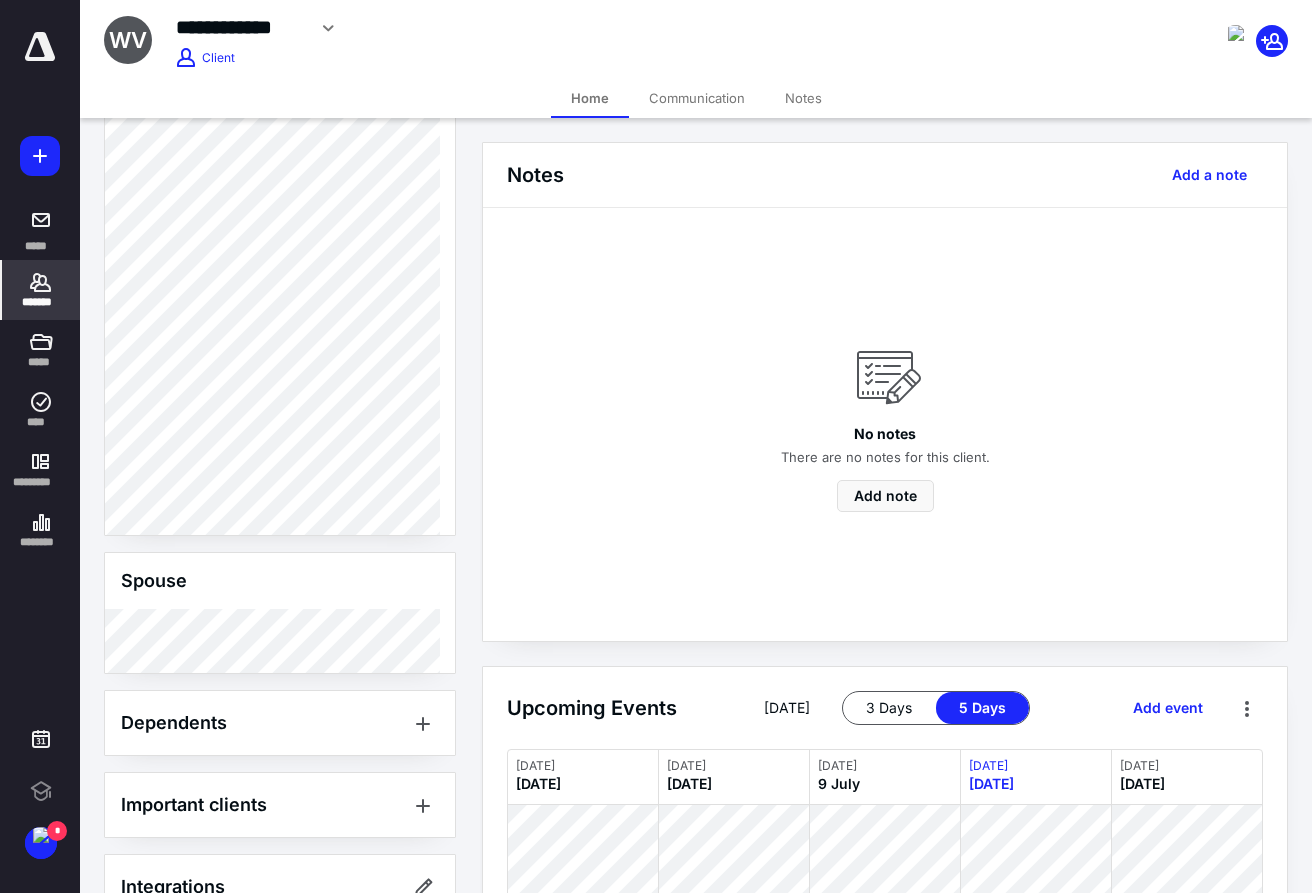 scroll, scrollTop: 906, scrollLeft: 0, axis: vertical 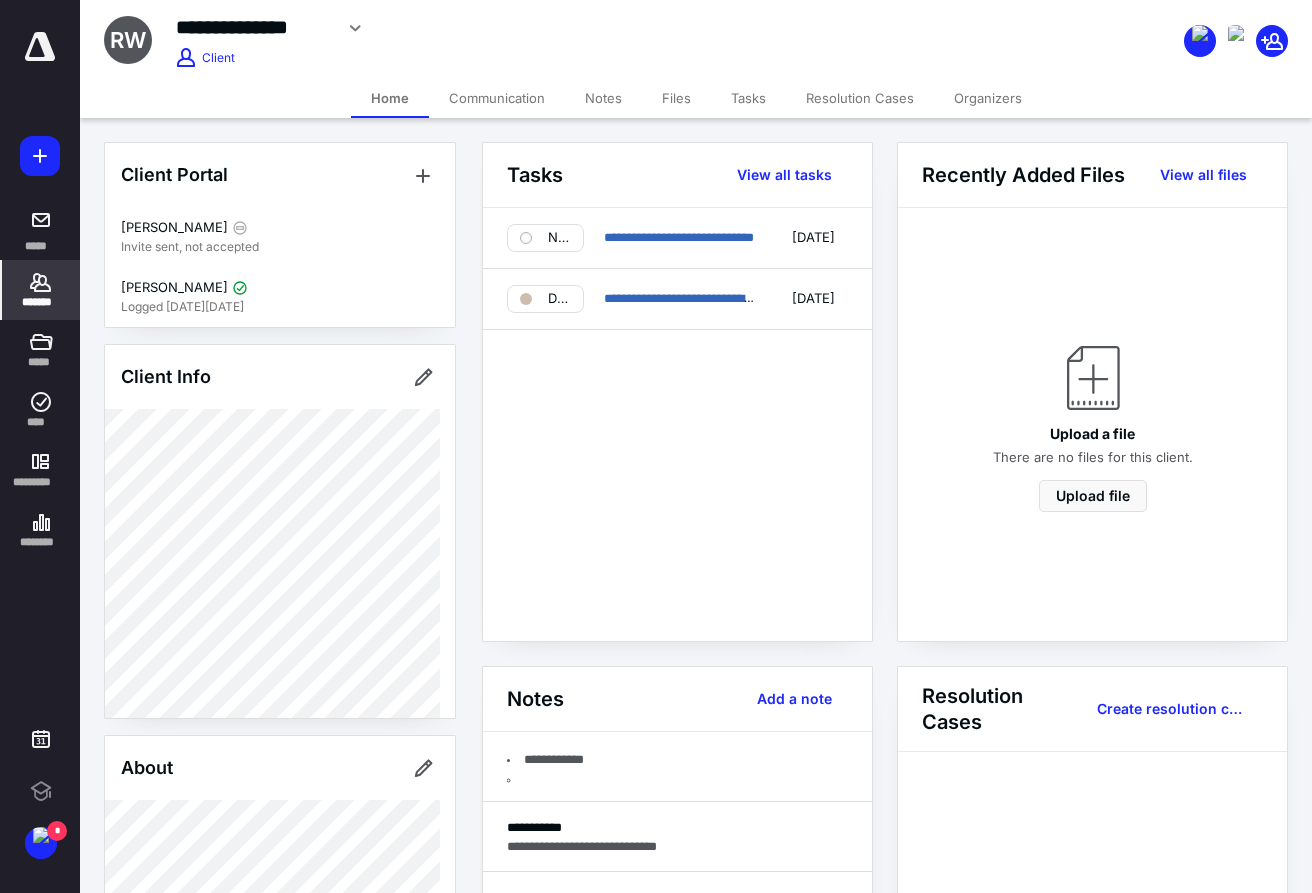 click on "Tasks" at bounding box center [748, 98] 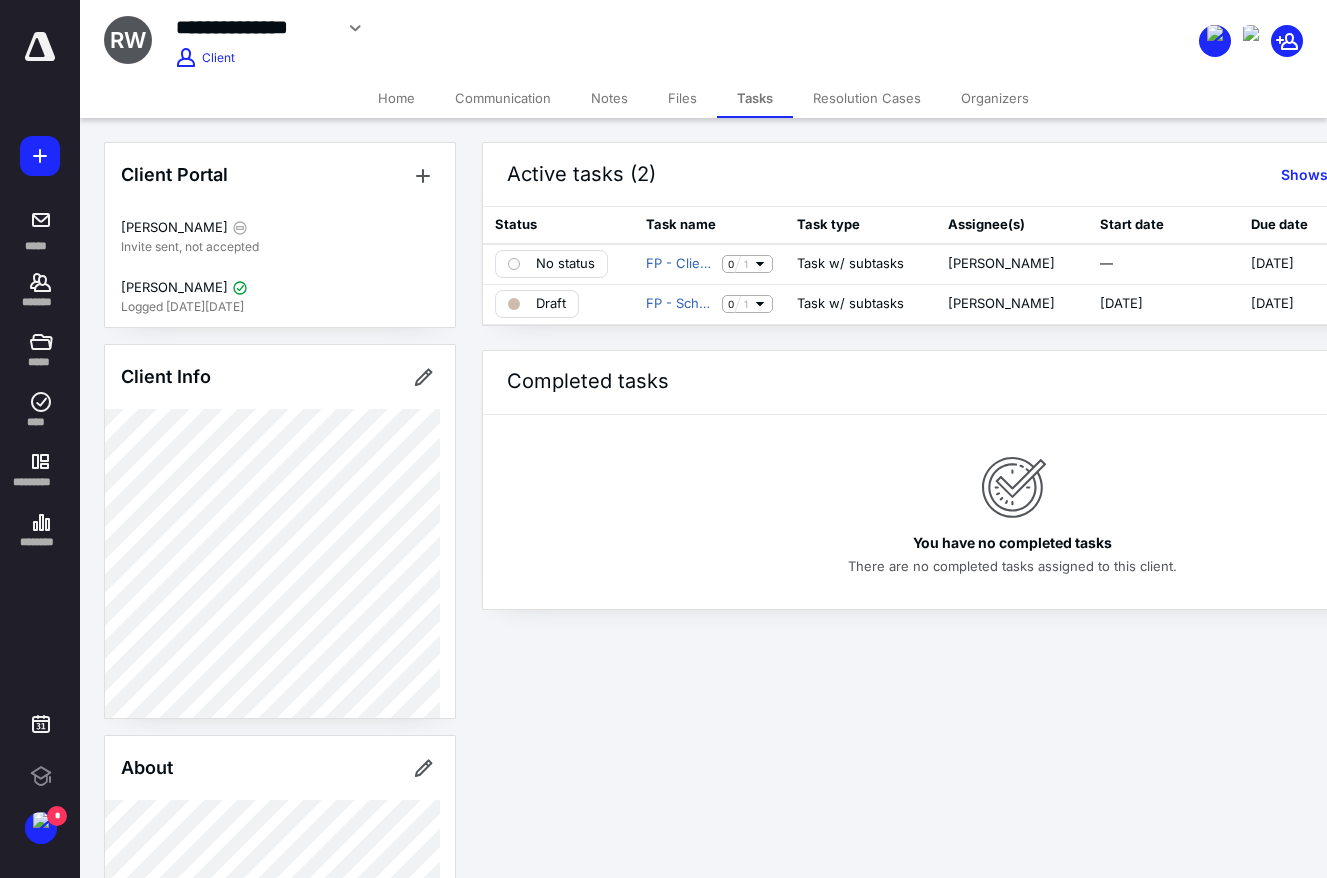 click 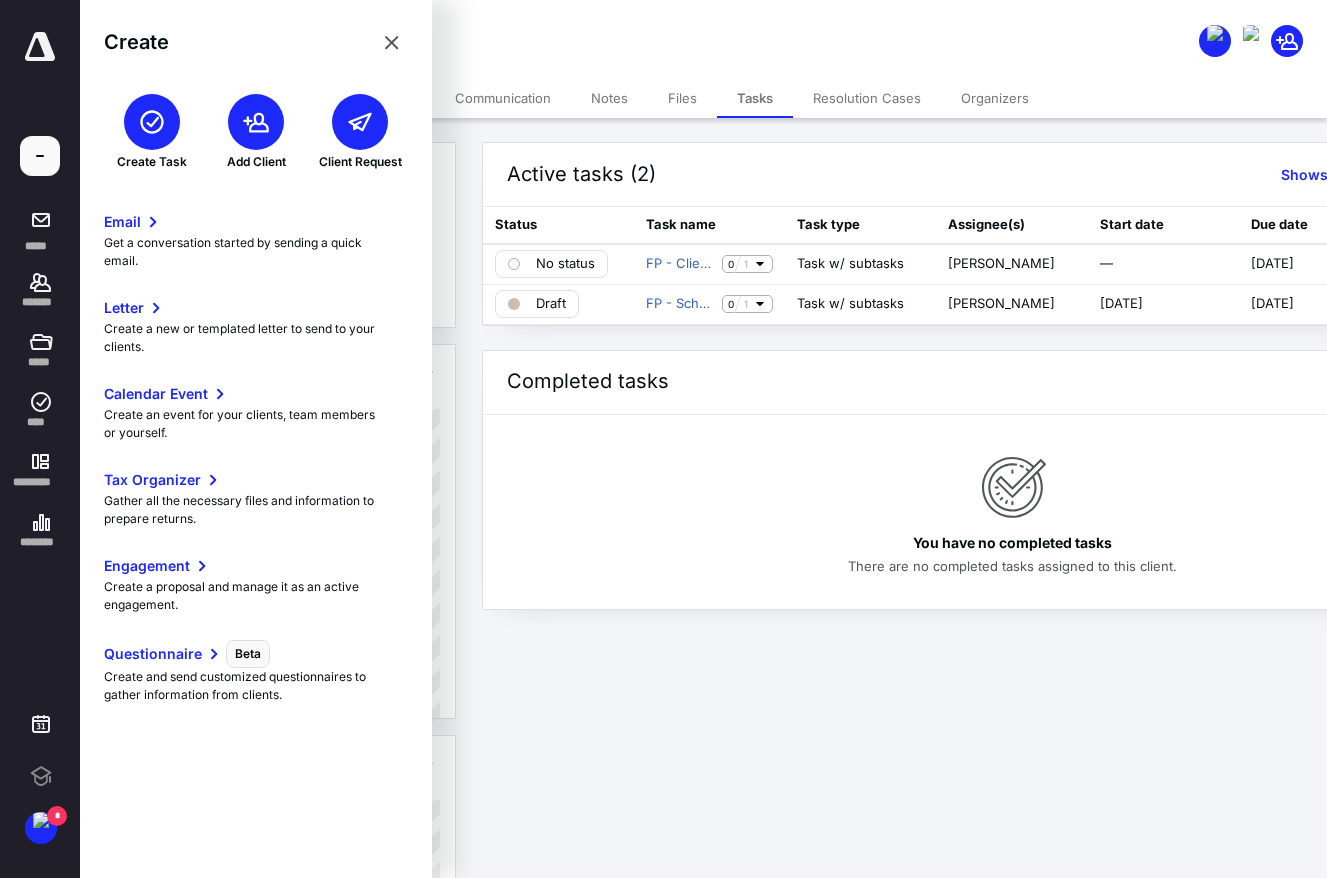 click 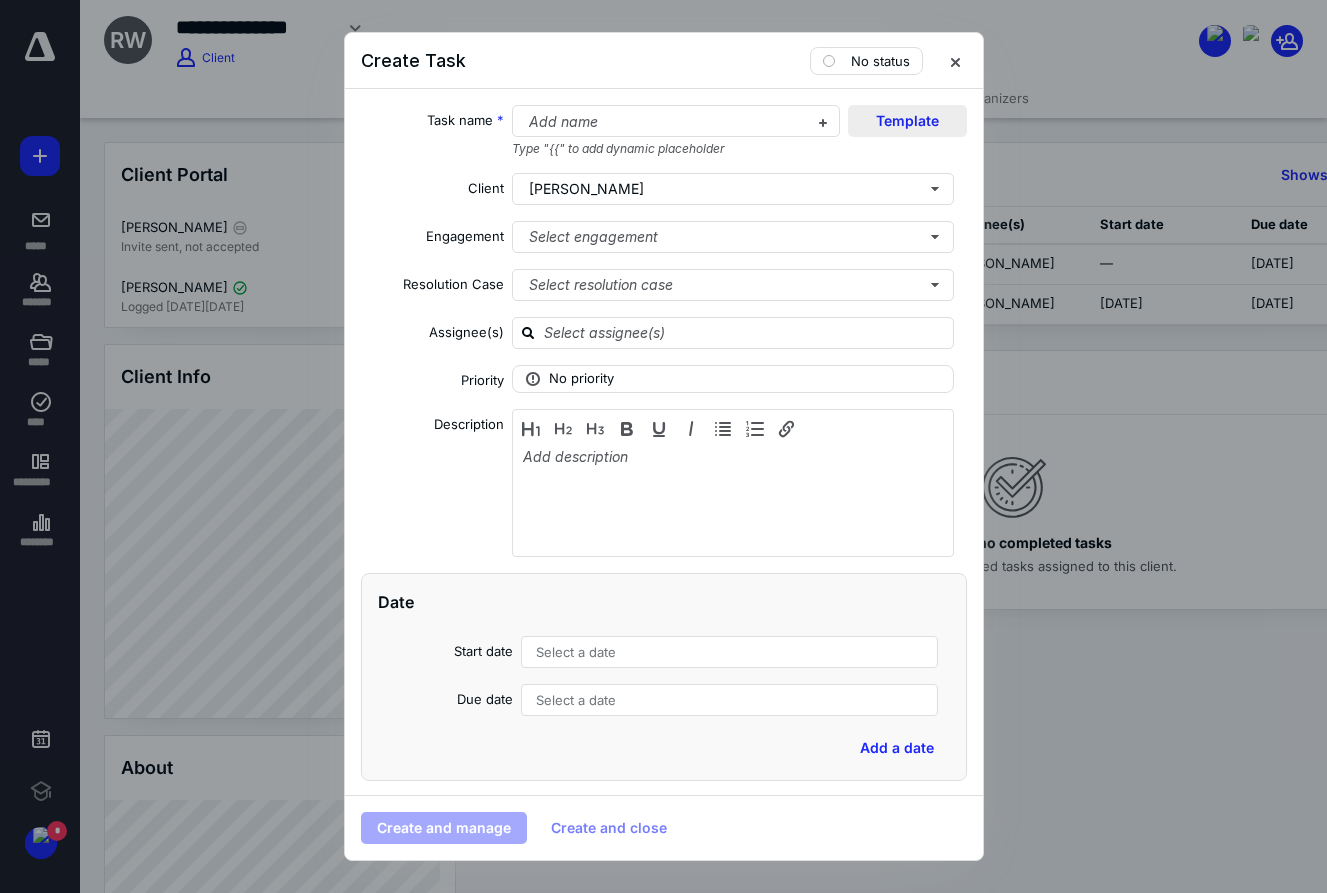 click on "Template" at bounding box center (907, 121) 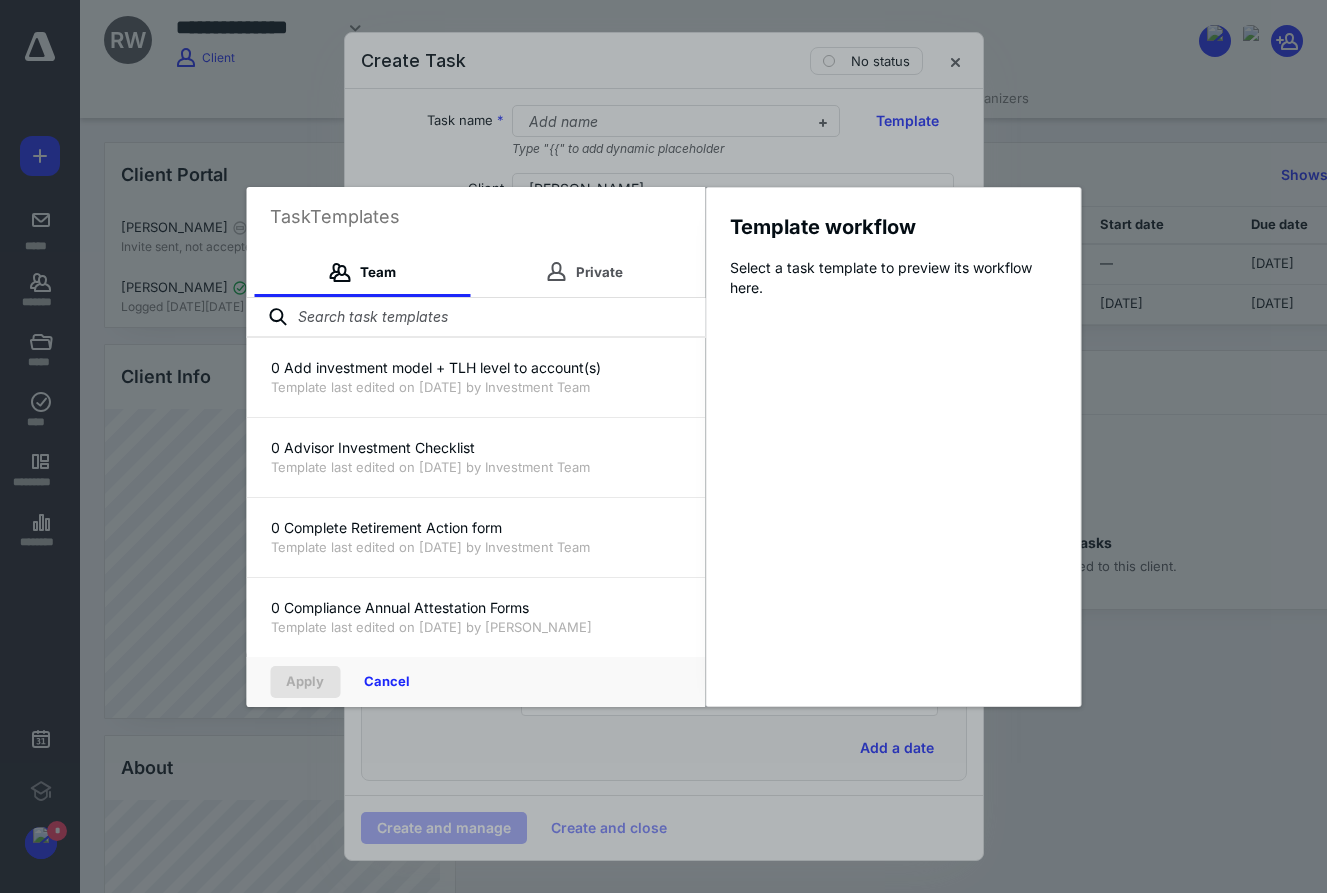 click at bounding box center [475, 318] 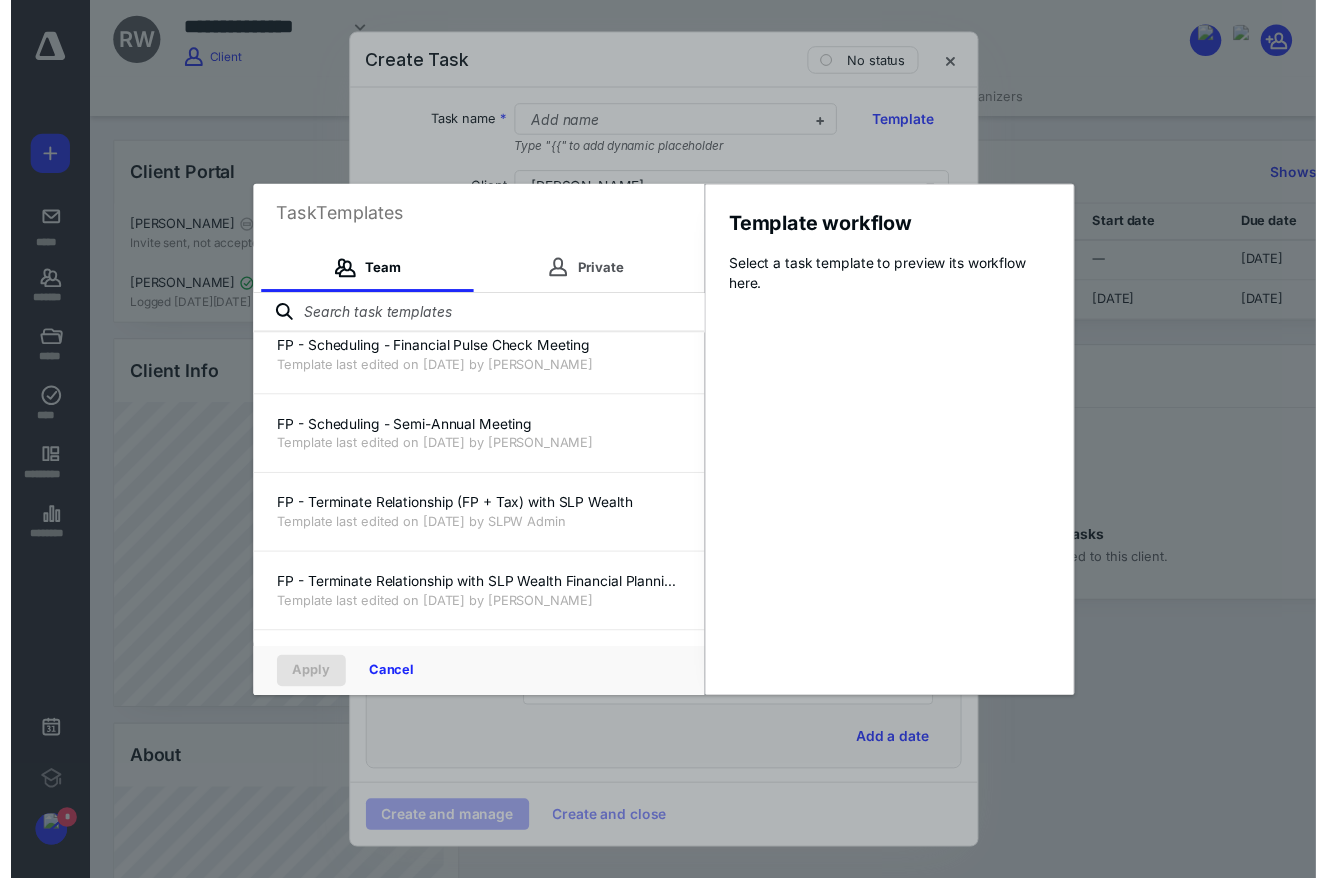 scroll, scrollTop: 1778, scrollLeft: 0, axis: vertical 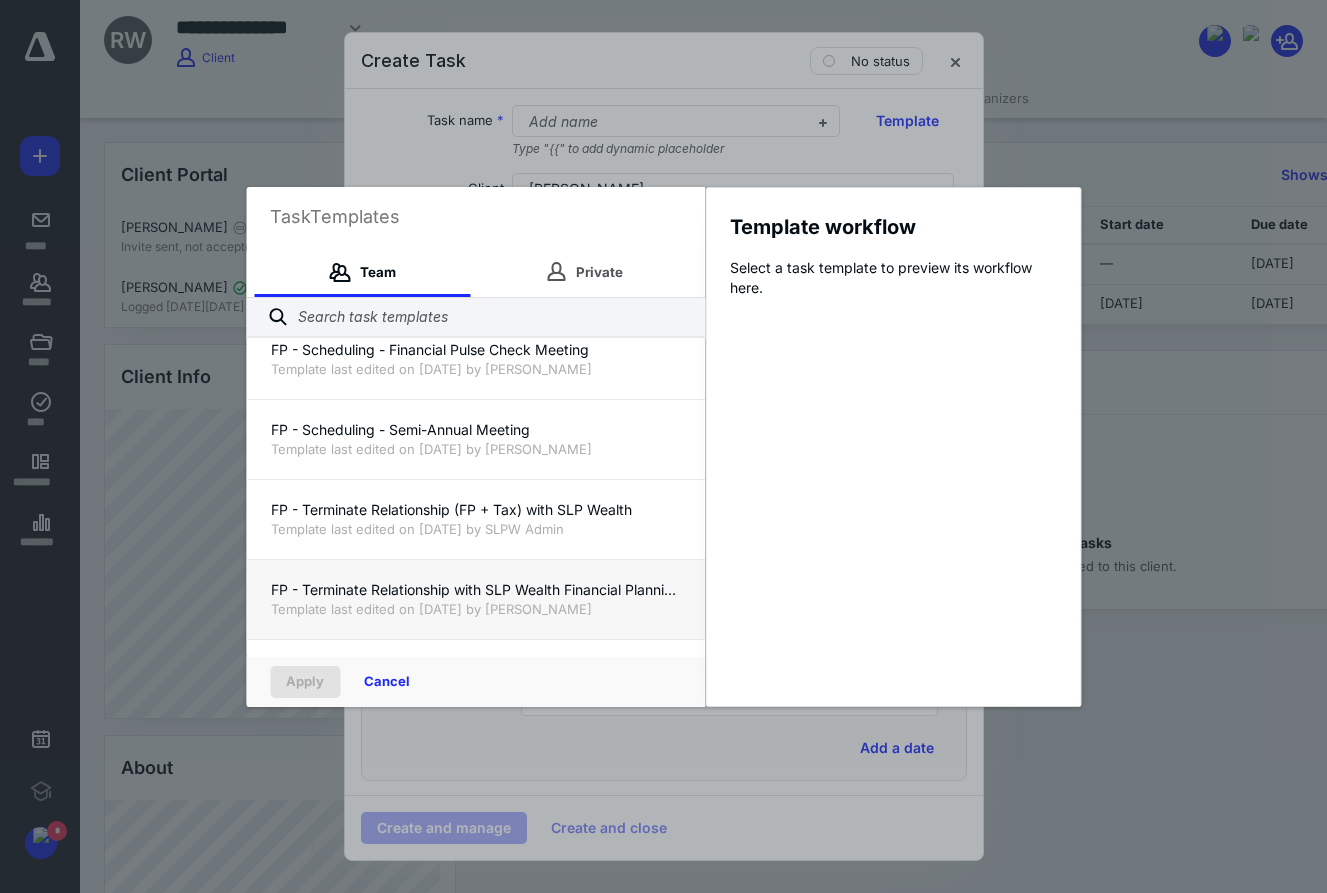 click on "Template last edited on [DATE] by [PERSON_NAME]" at bounding box center (475, 609) 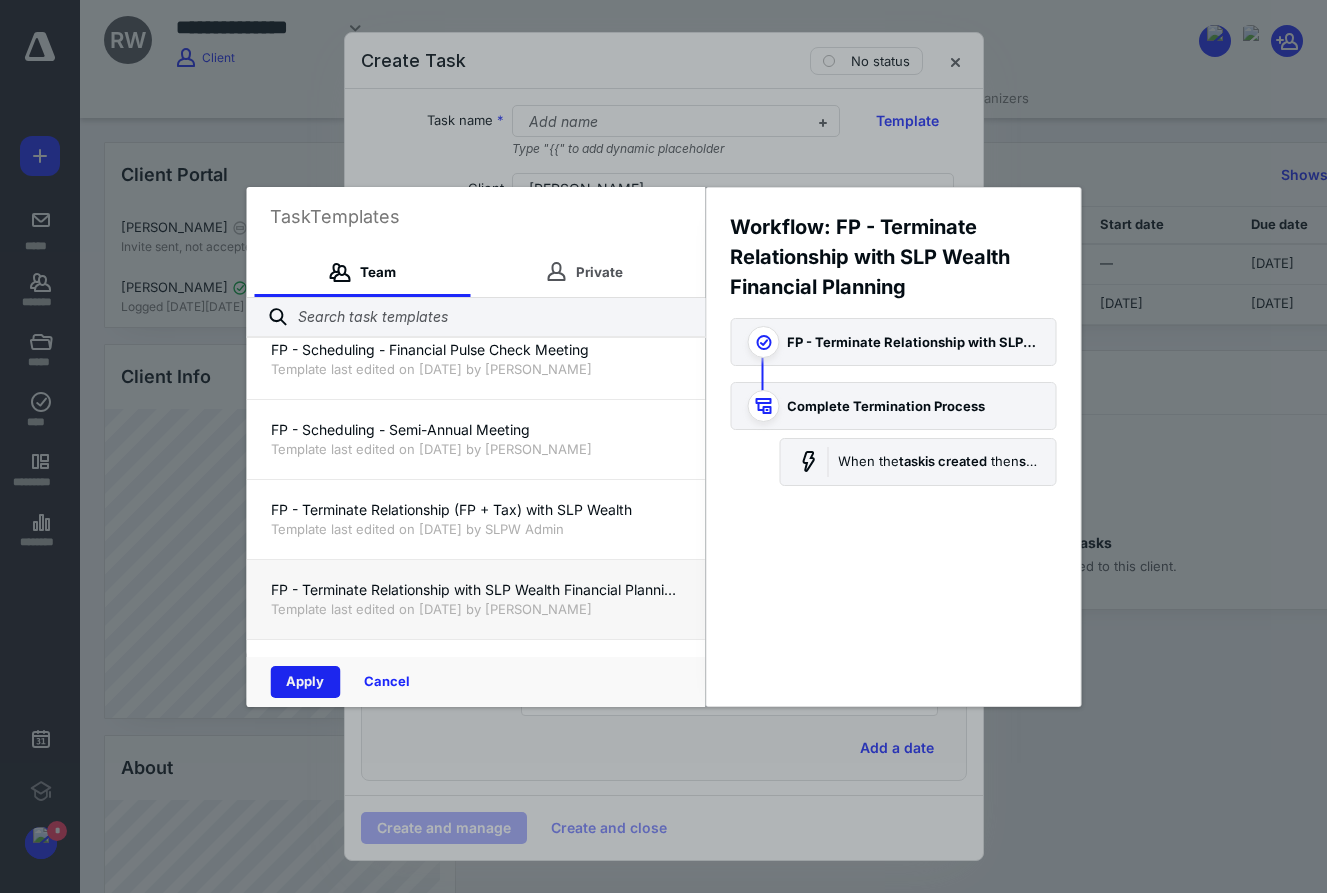 click on "Apply" at bounding box center (305, 682) 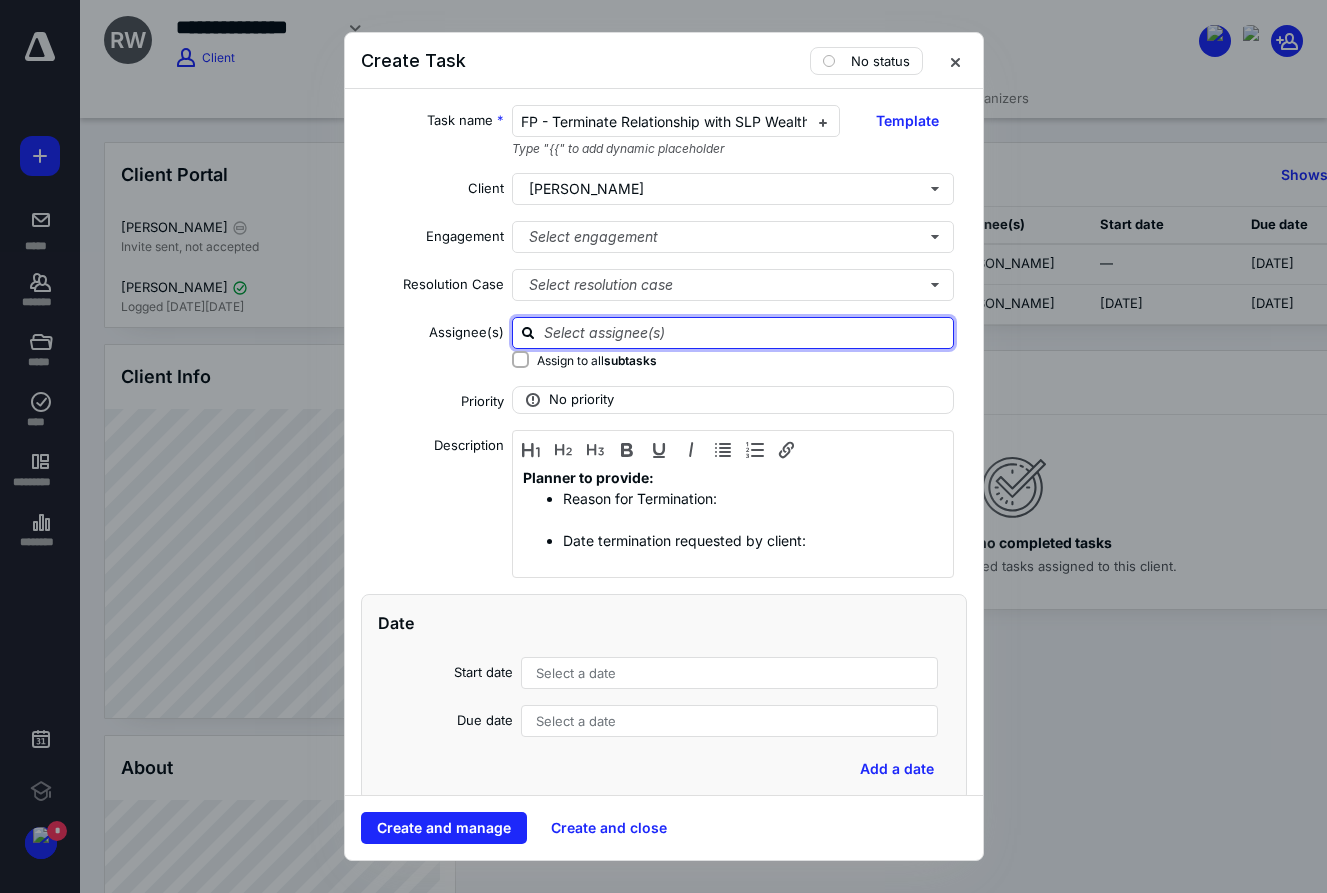 click at bounding box center (745, 332) 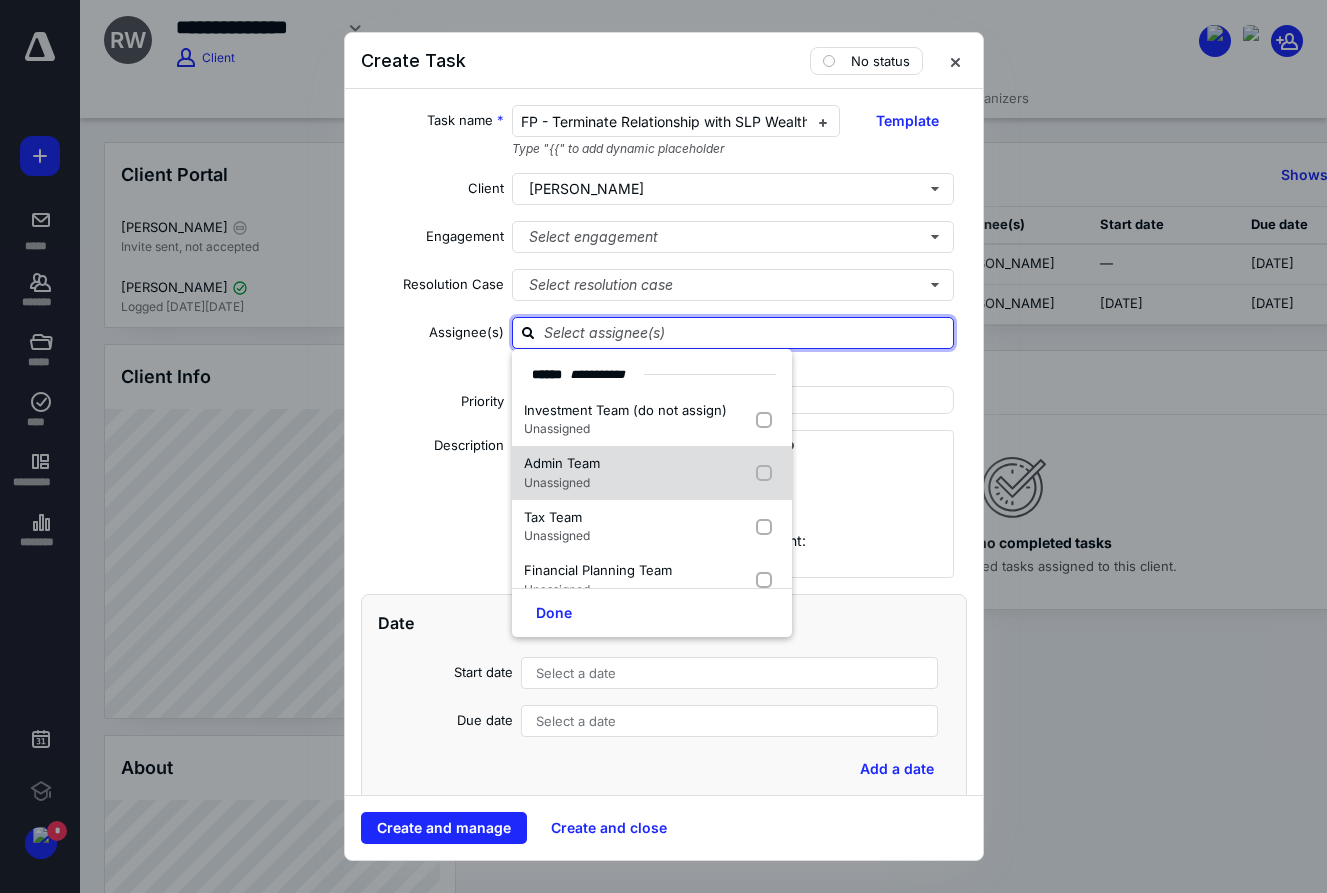 click on "Unassigned" at bounding box center [557, 482] 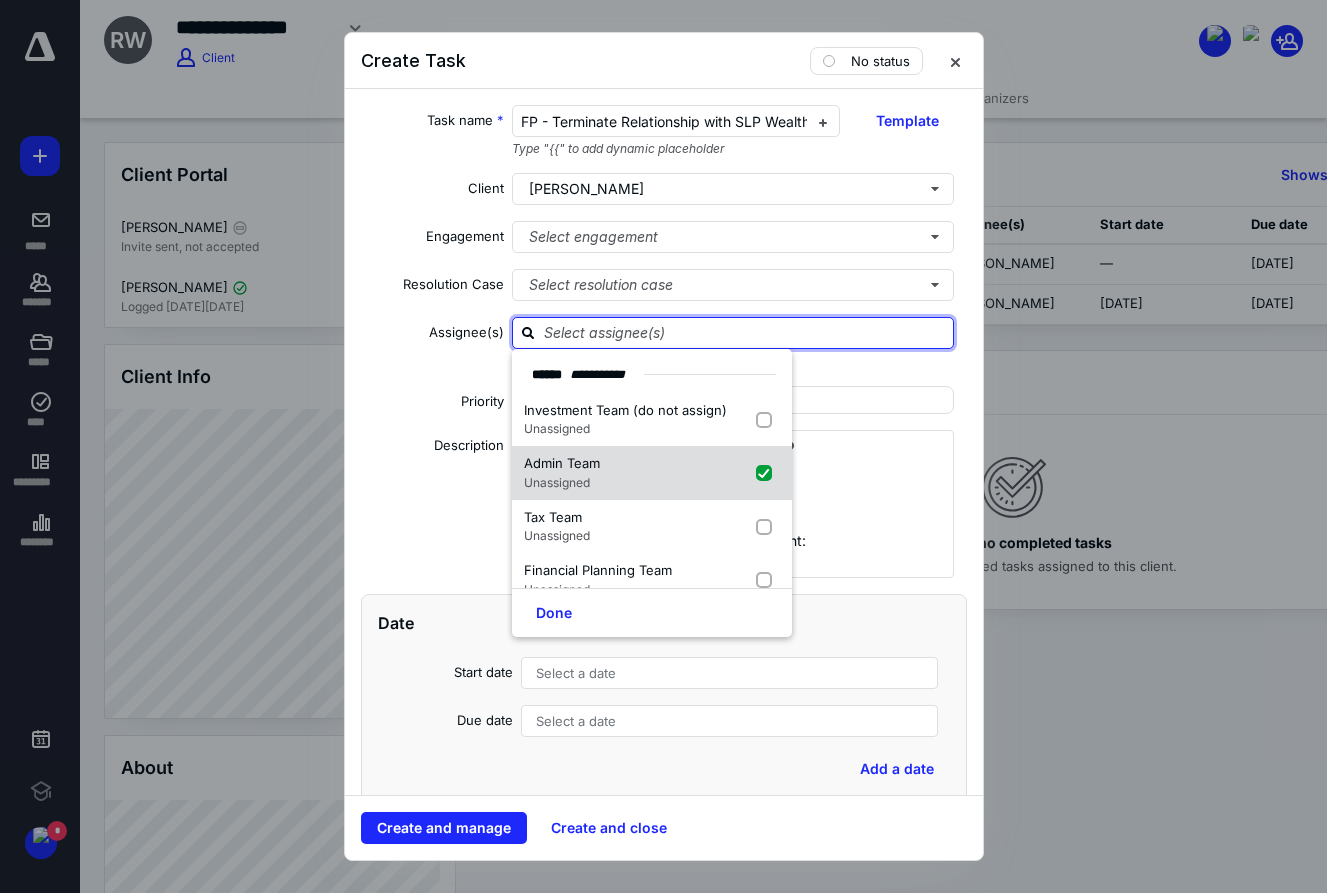 checkbox on "true" 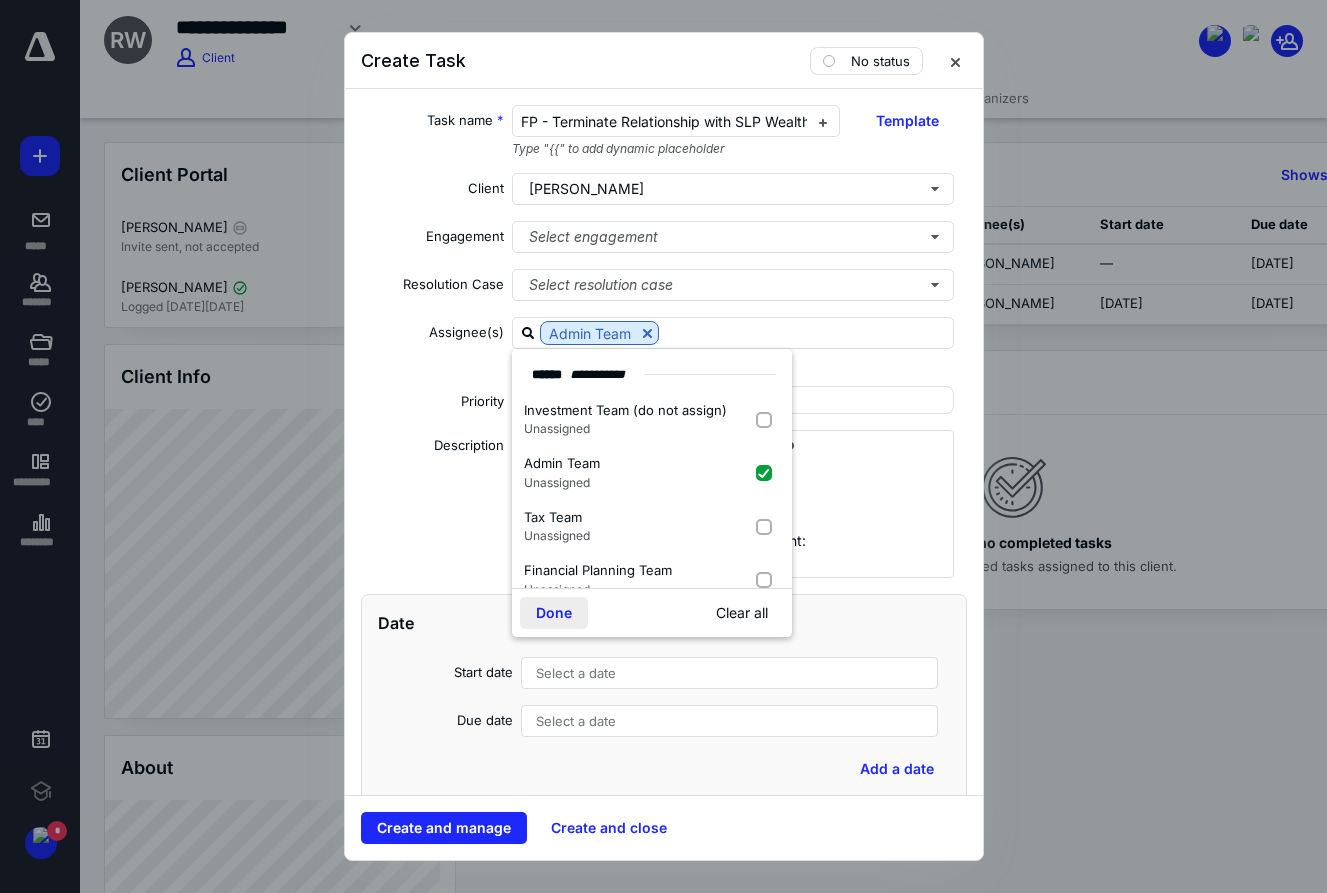 click on "Done" at bounding box center [554, 613] 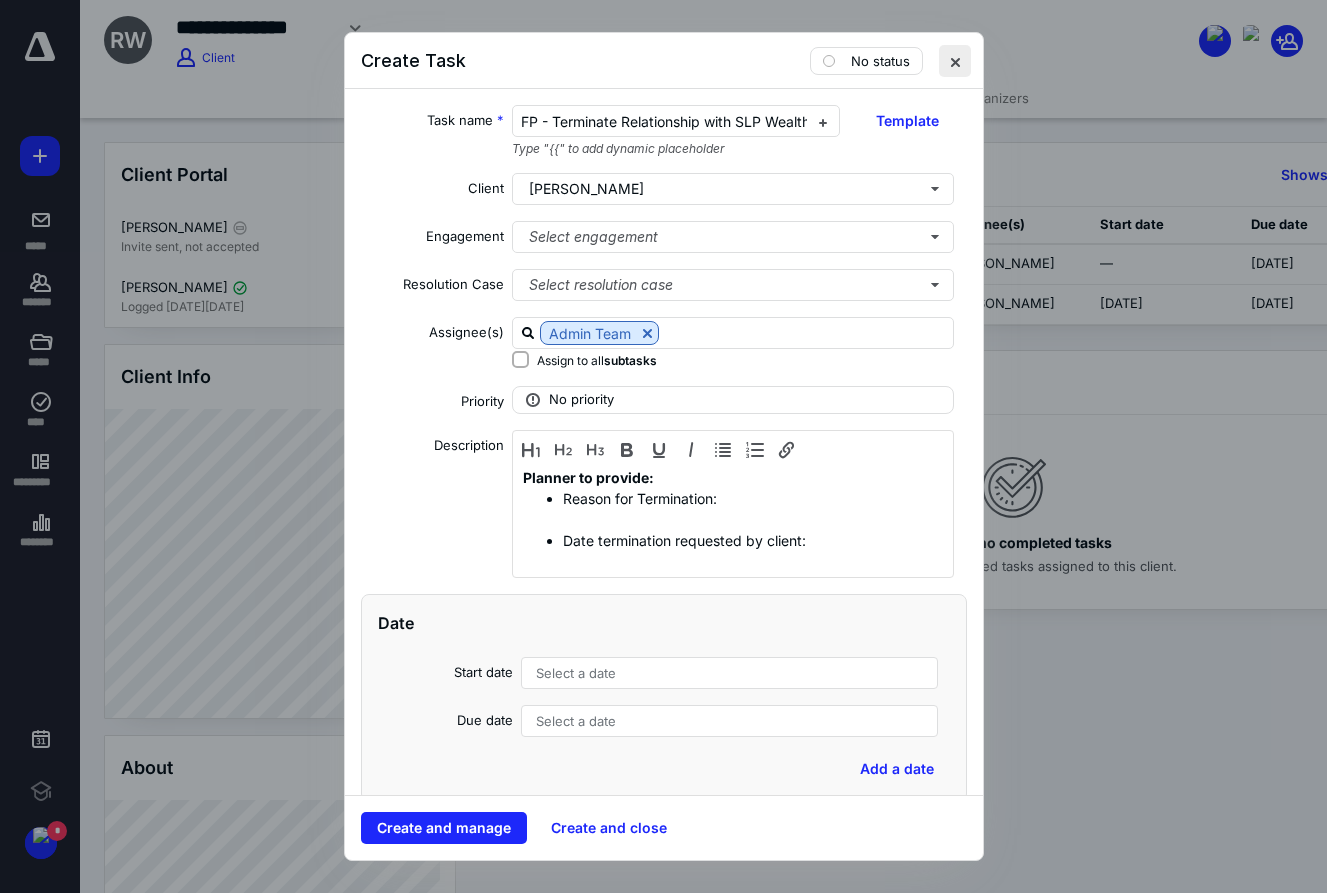 click at bounding box center [955, 61] 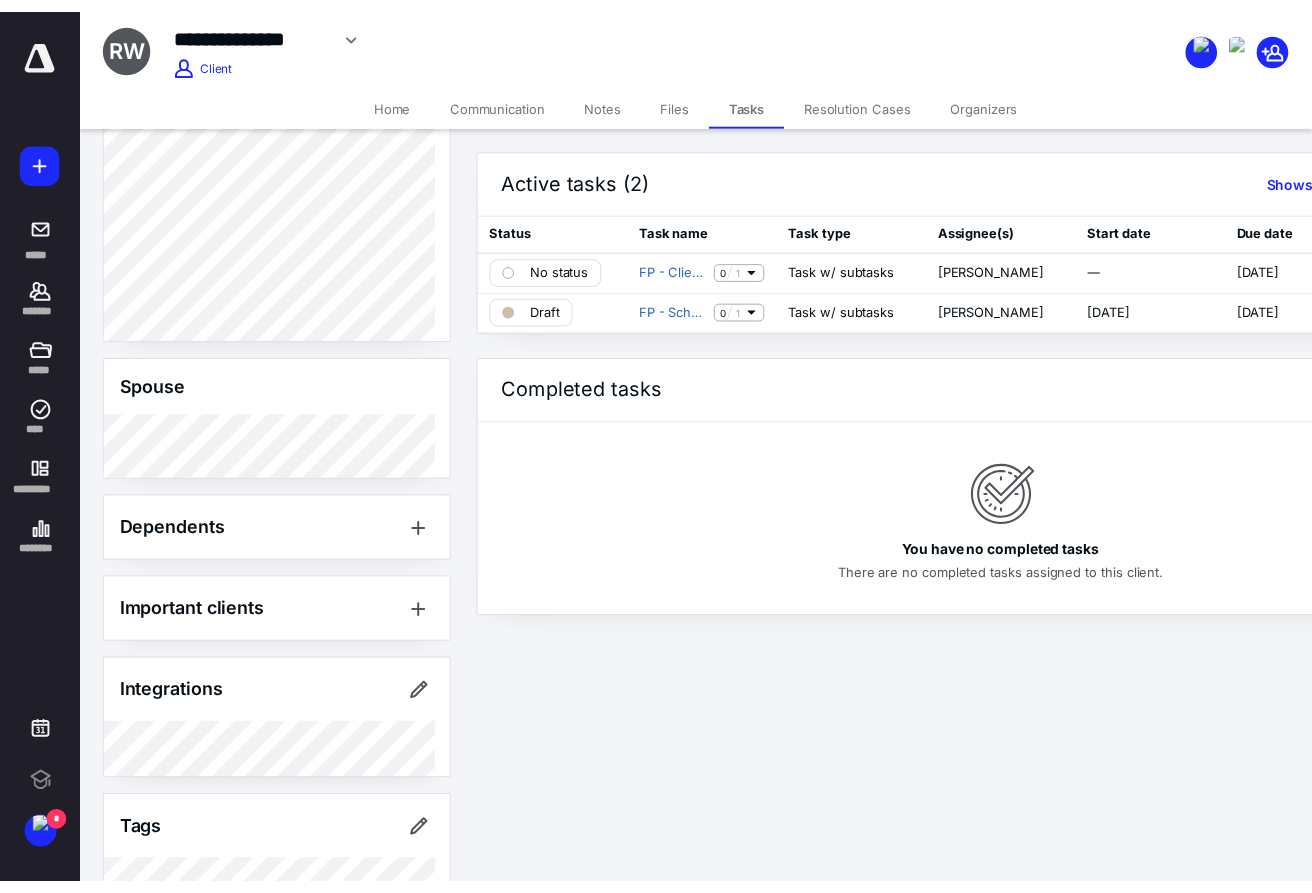 scroll, scrollTop: 1253, scrollLeft: 0, axis: vertical 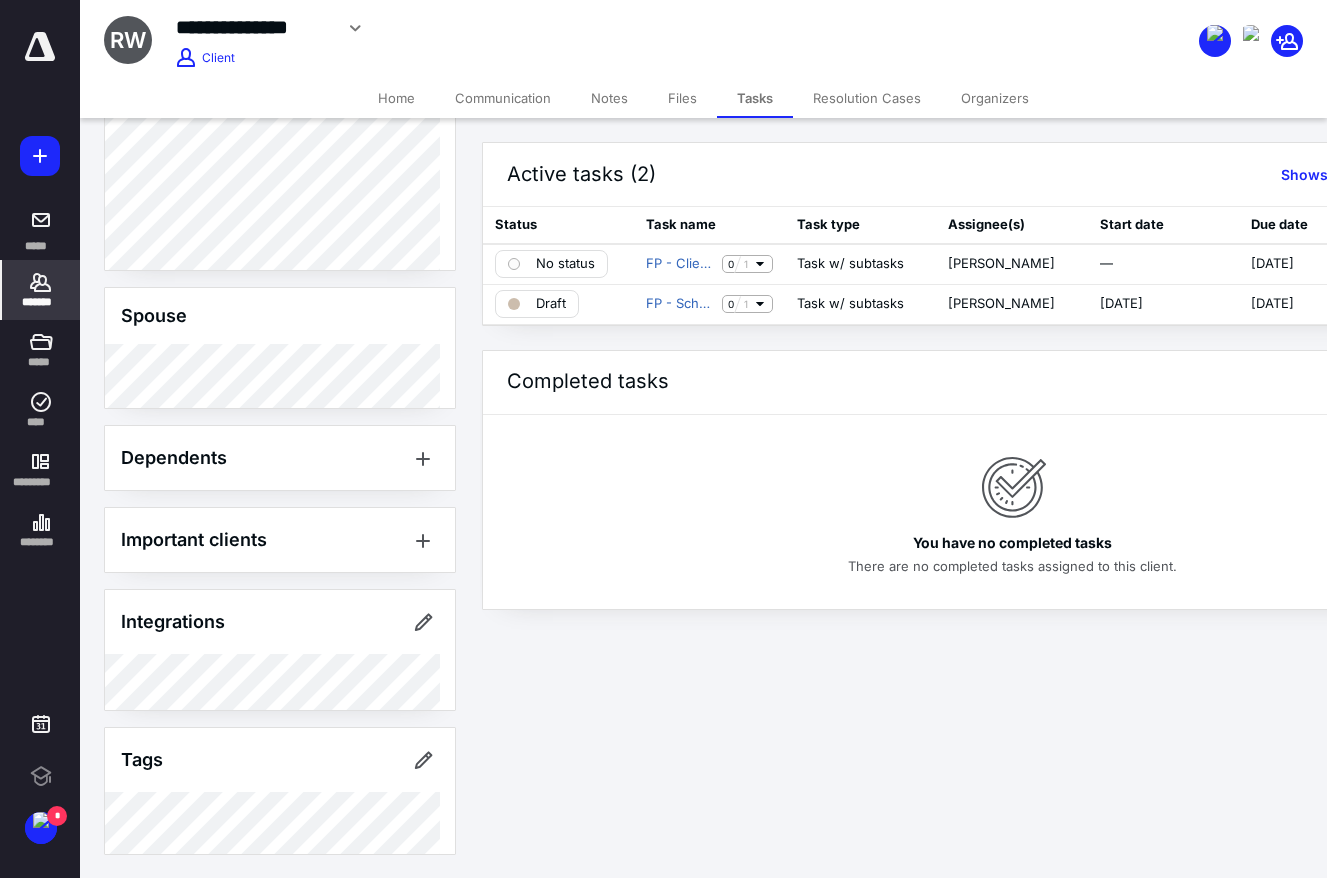 click 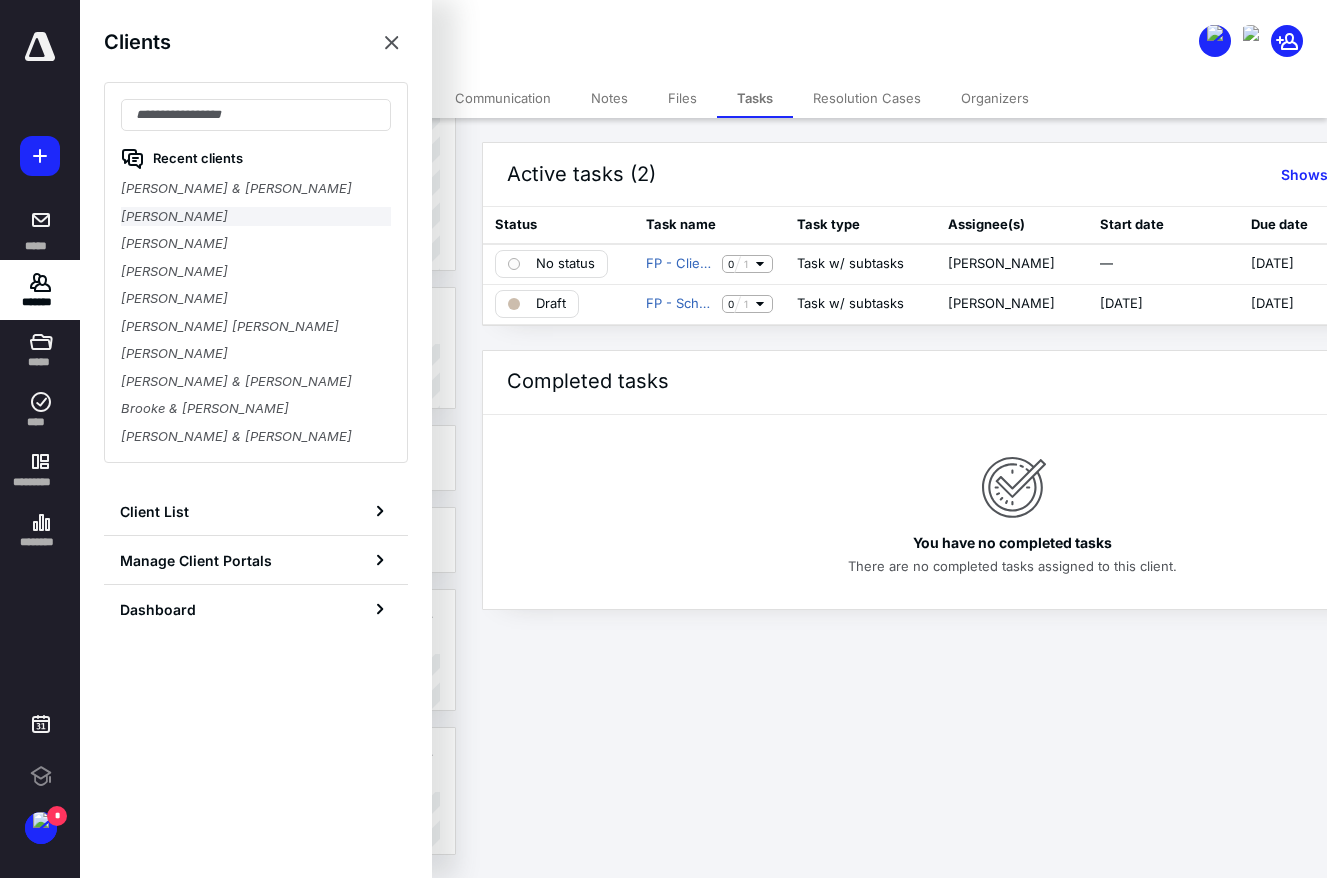 click on "[PERSON_NAME]" at bounding box center (256, 217) 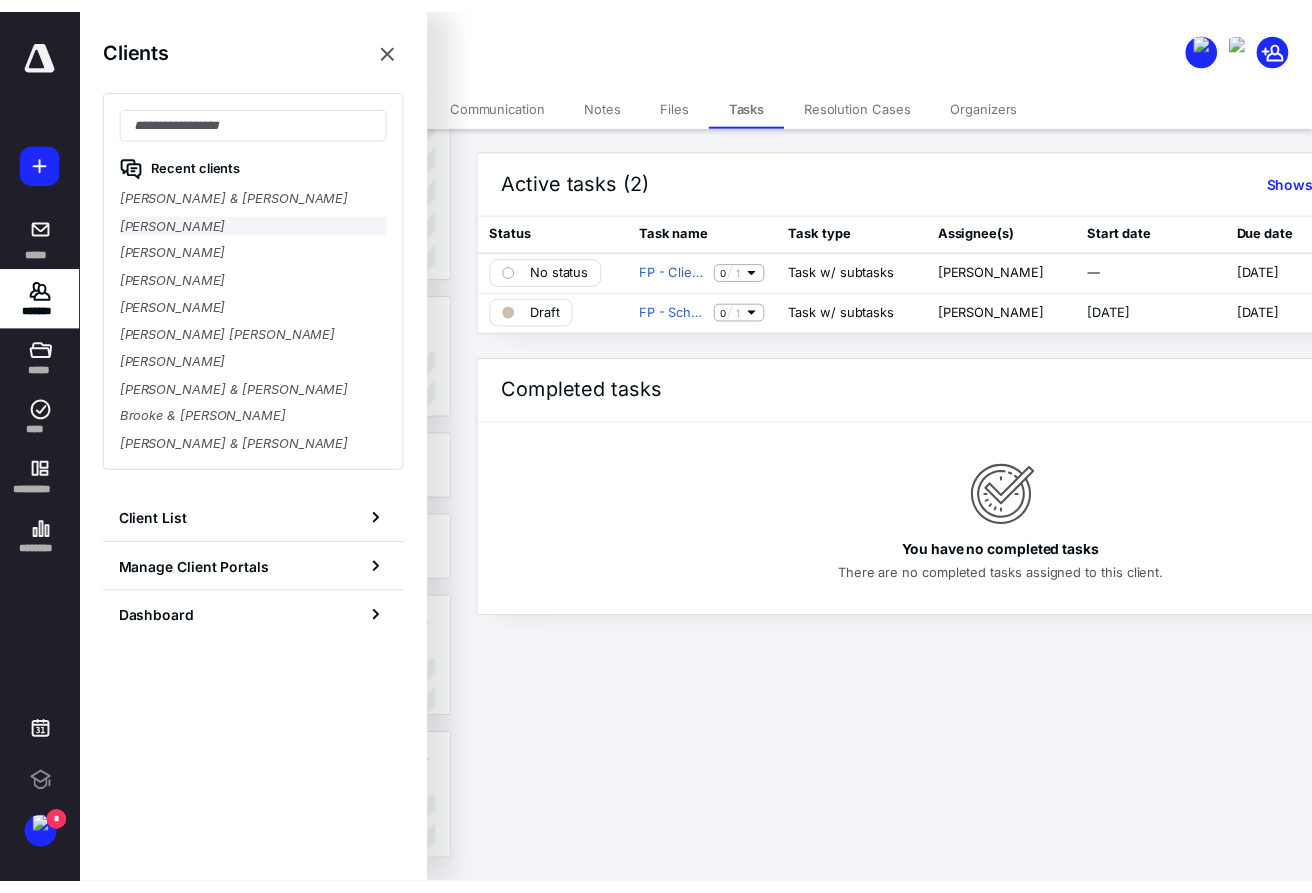 scroll, scrollTop: 0, scrollLeft: 0, axis: both 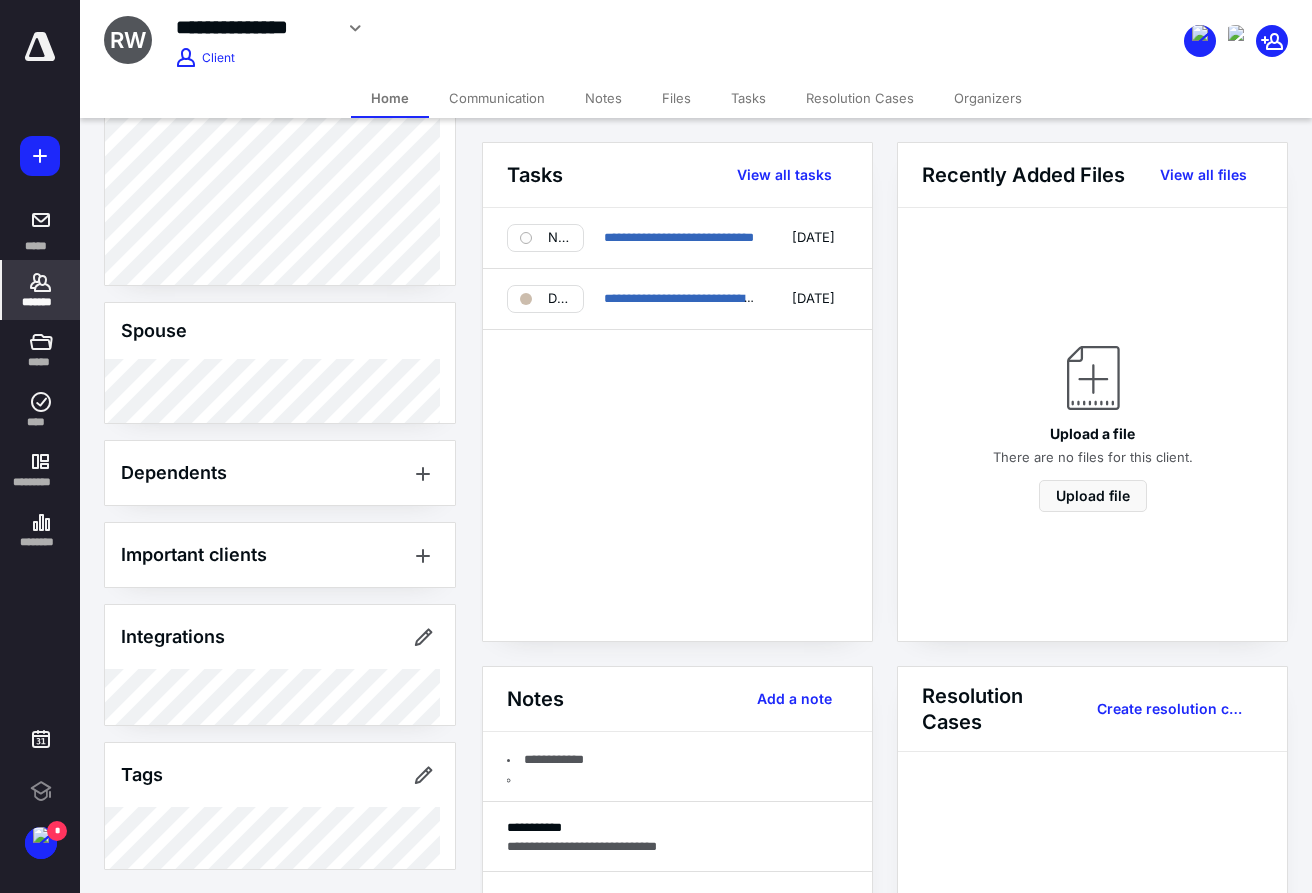 click 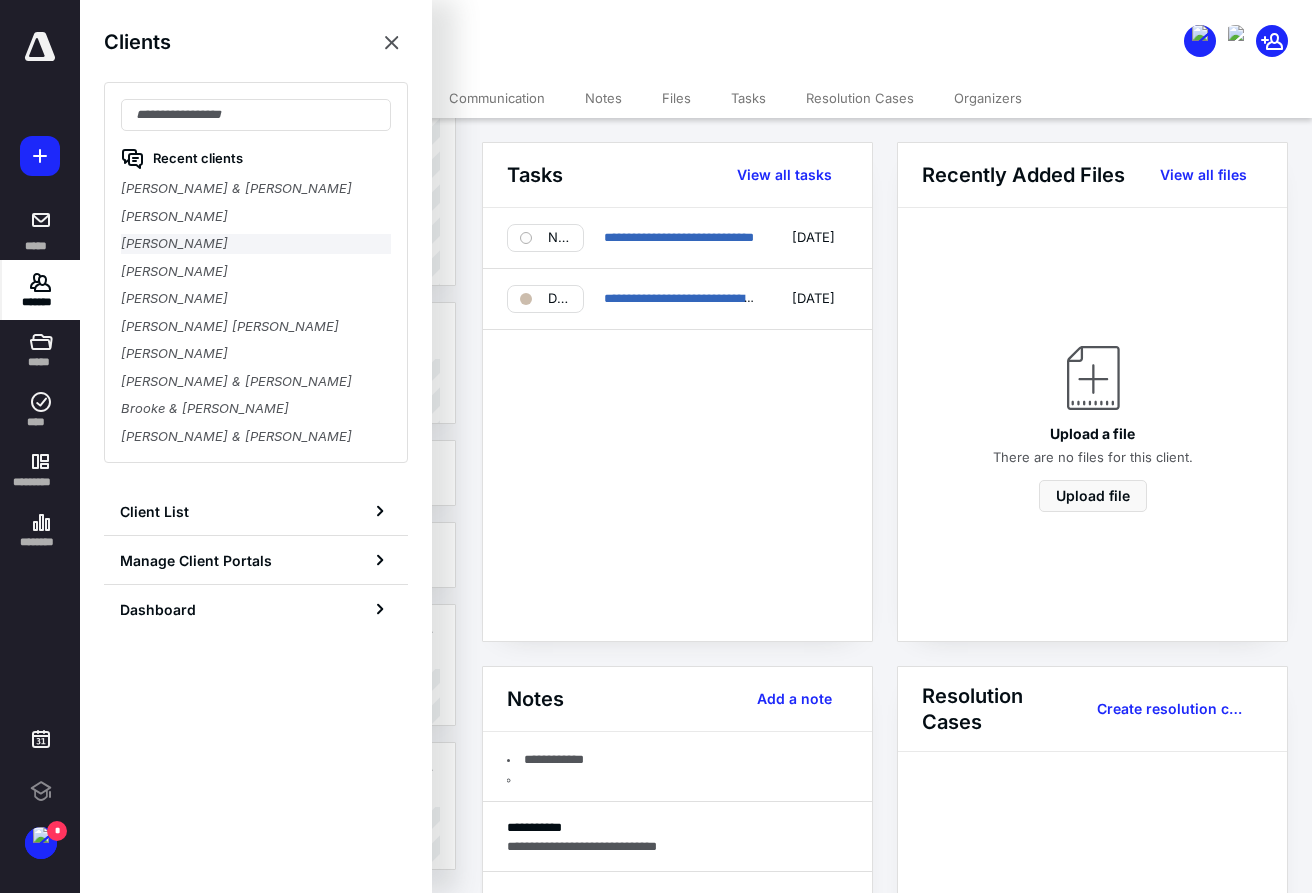click on "[PERSON_NAME]" at bounding box center (256, 244) 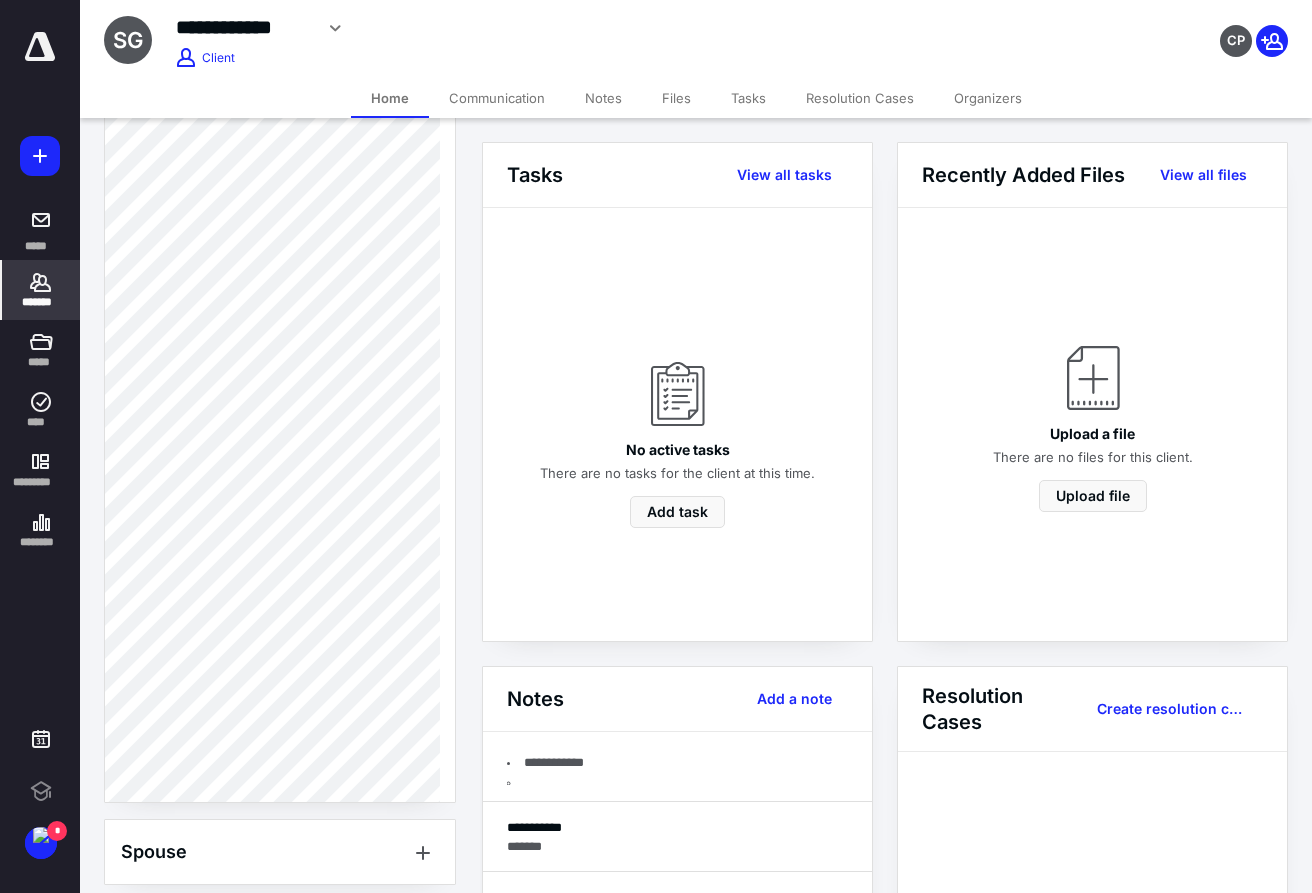 scroll, scrollTop: 1122, scrollLeft: 0, axis: vertical 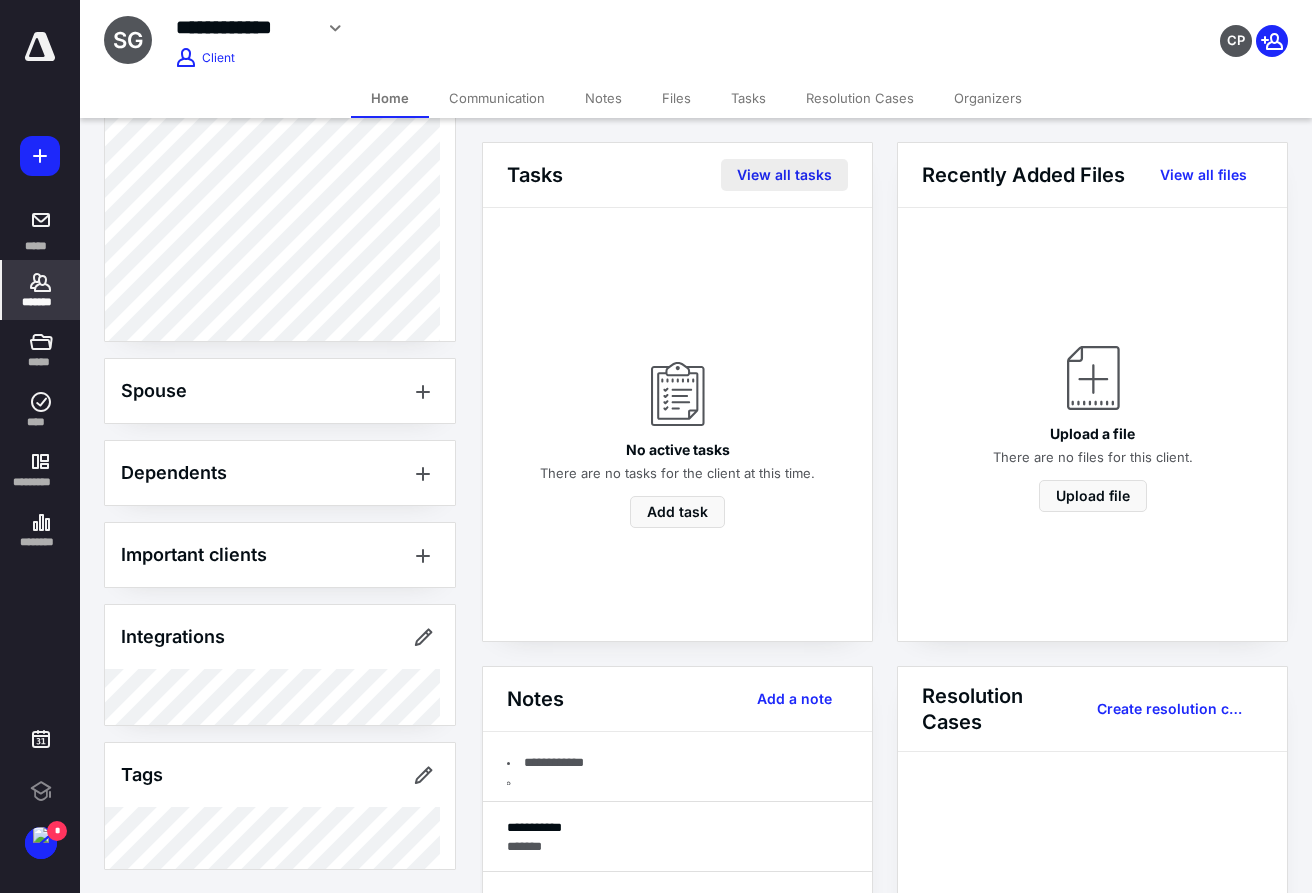 click on "View all tasks" at bounding box center (784, 175) 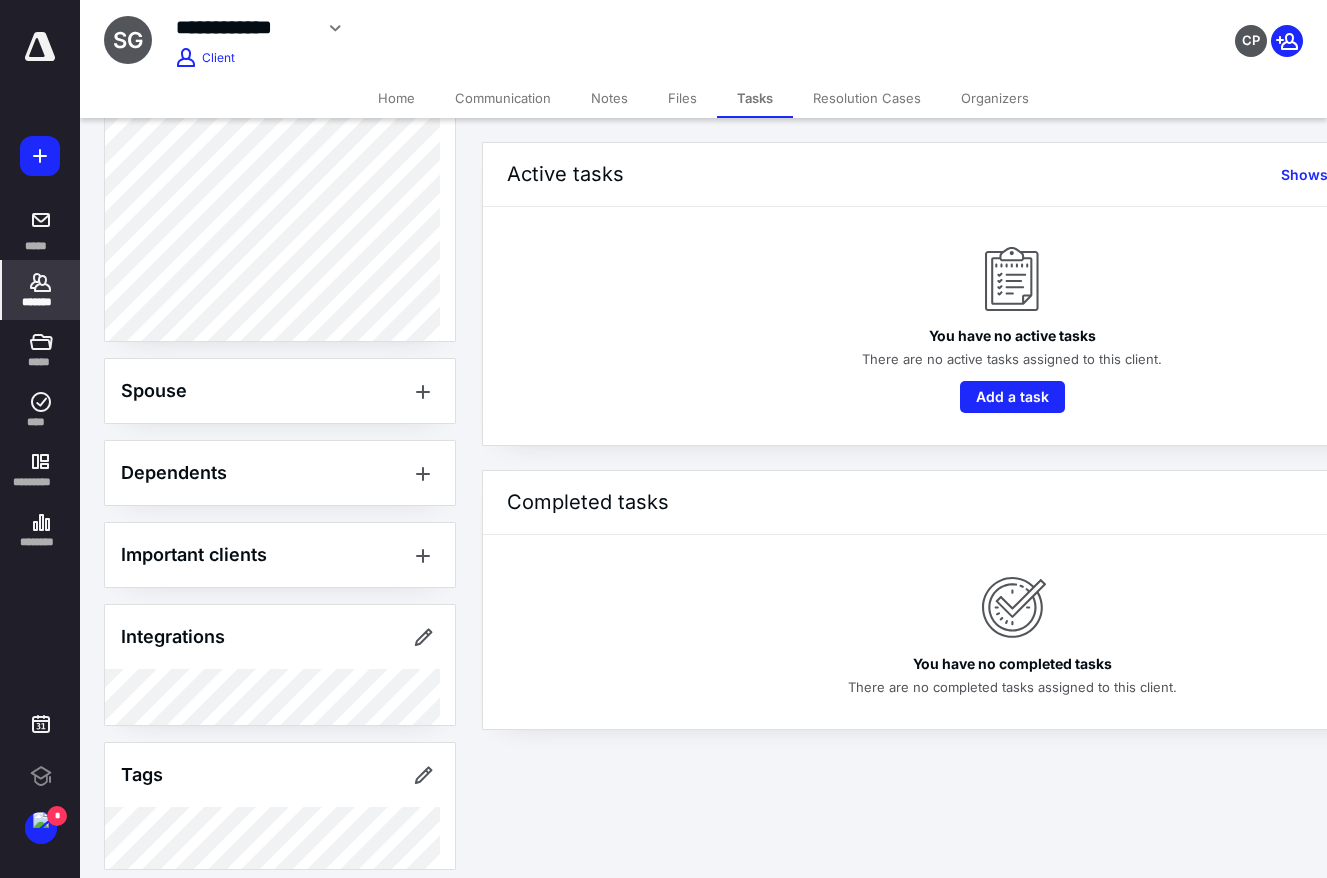 click on "*******" at bounding box center (41, 302) 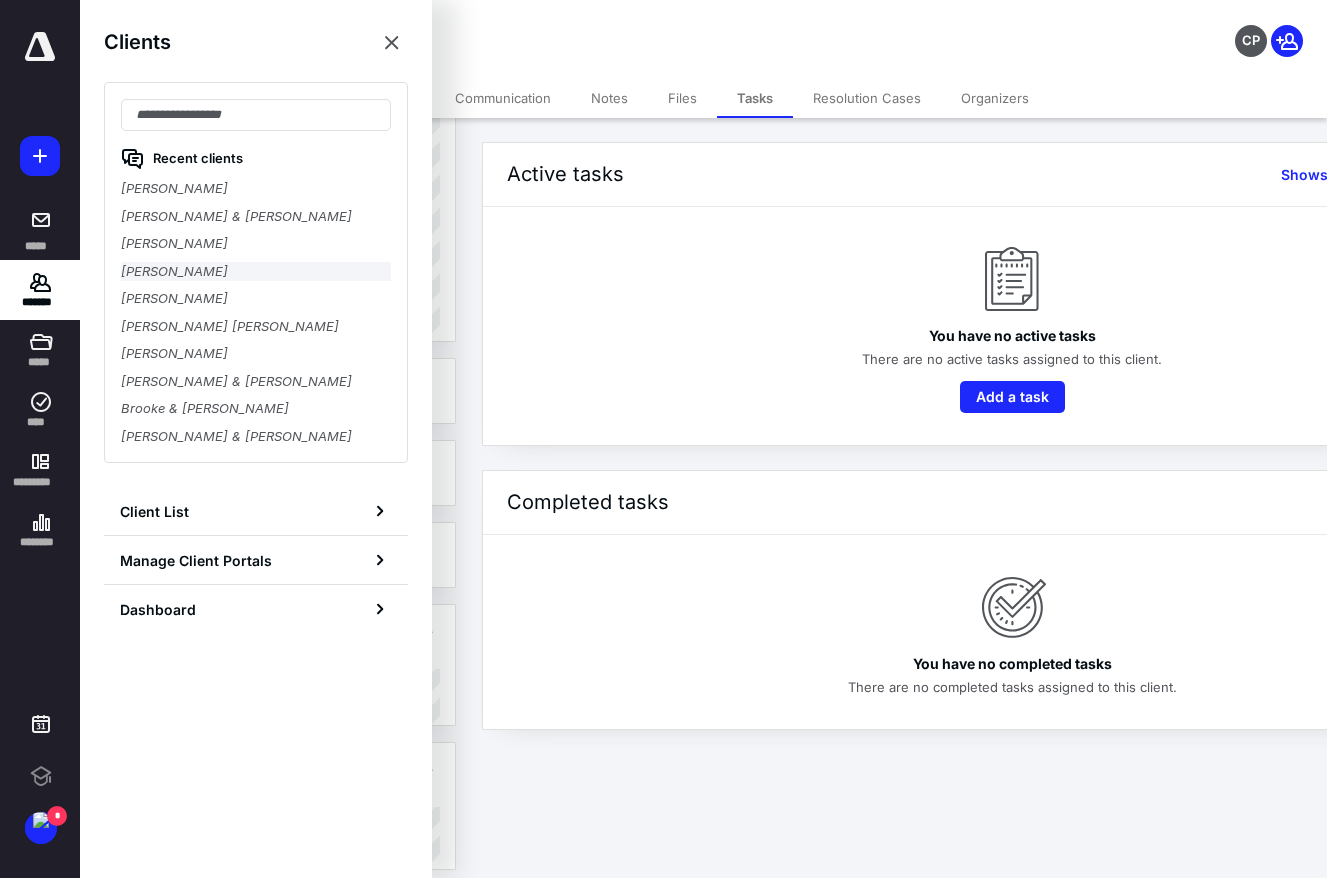 click on "[PERSON_NAME]" at bounding box center [256, 272] 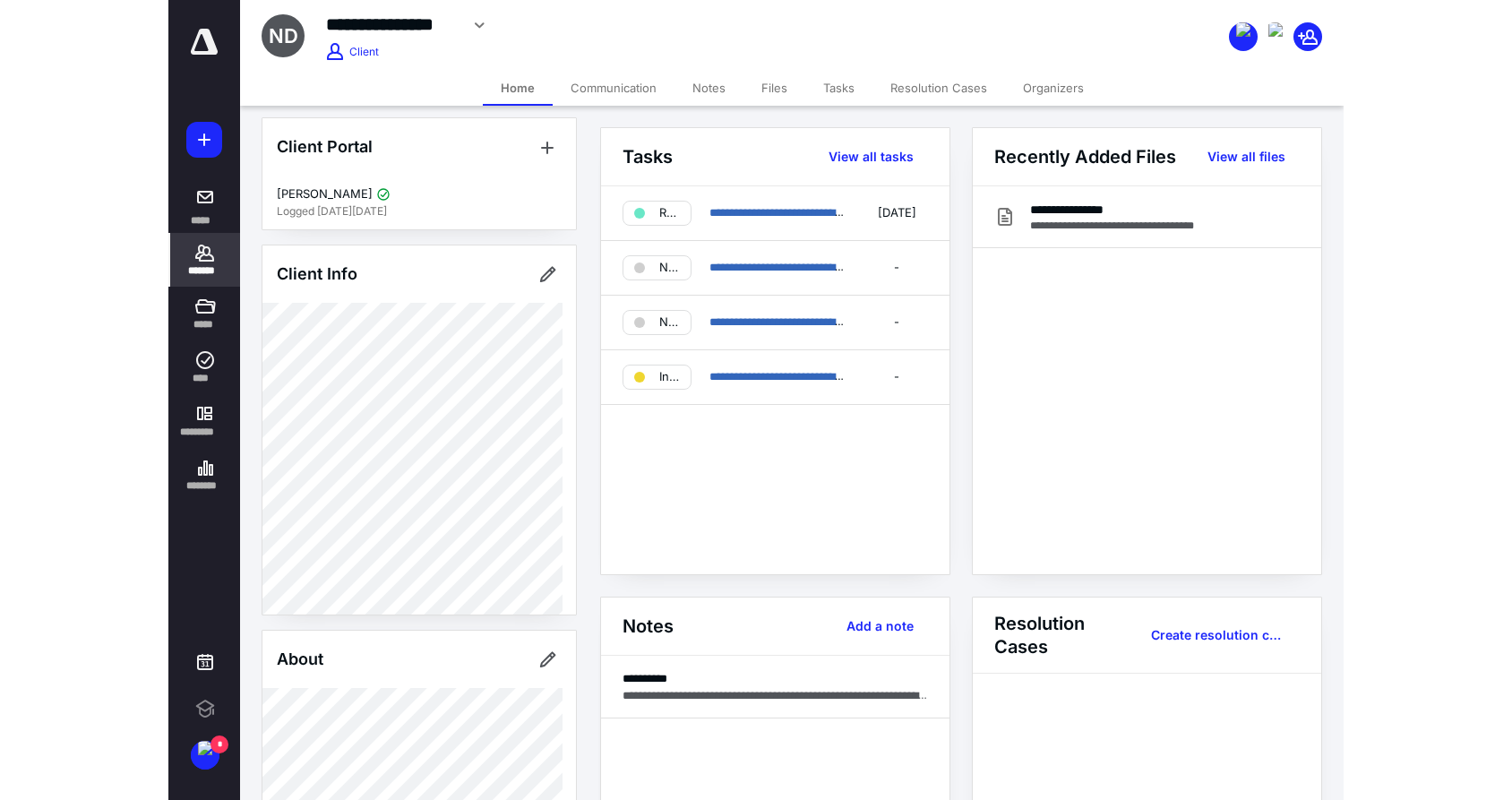 scroll, scrollTop: 0, scrollLeft: 0, axis: both 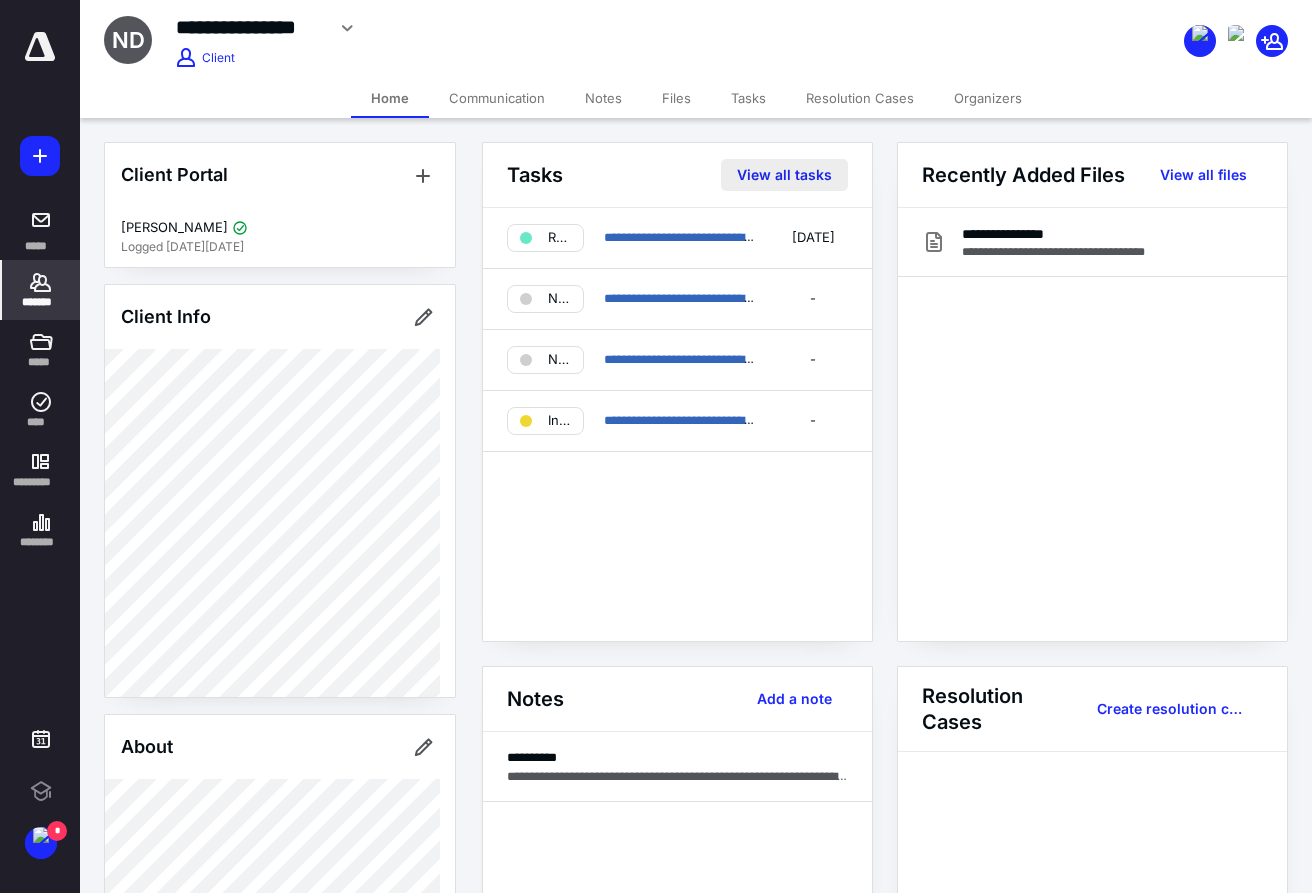 click on "View all tasks" at bounding box center (784, 175) 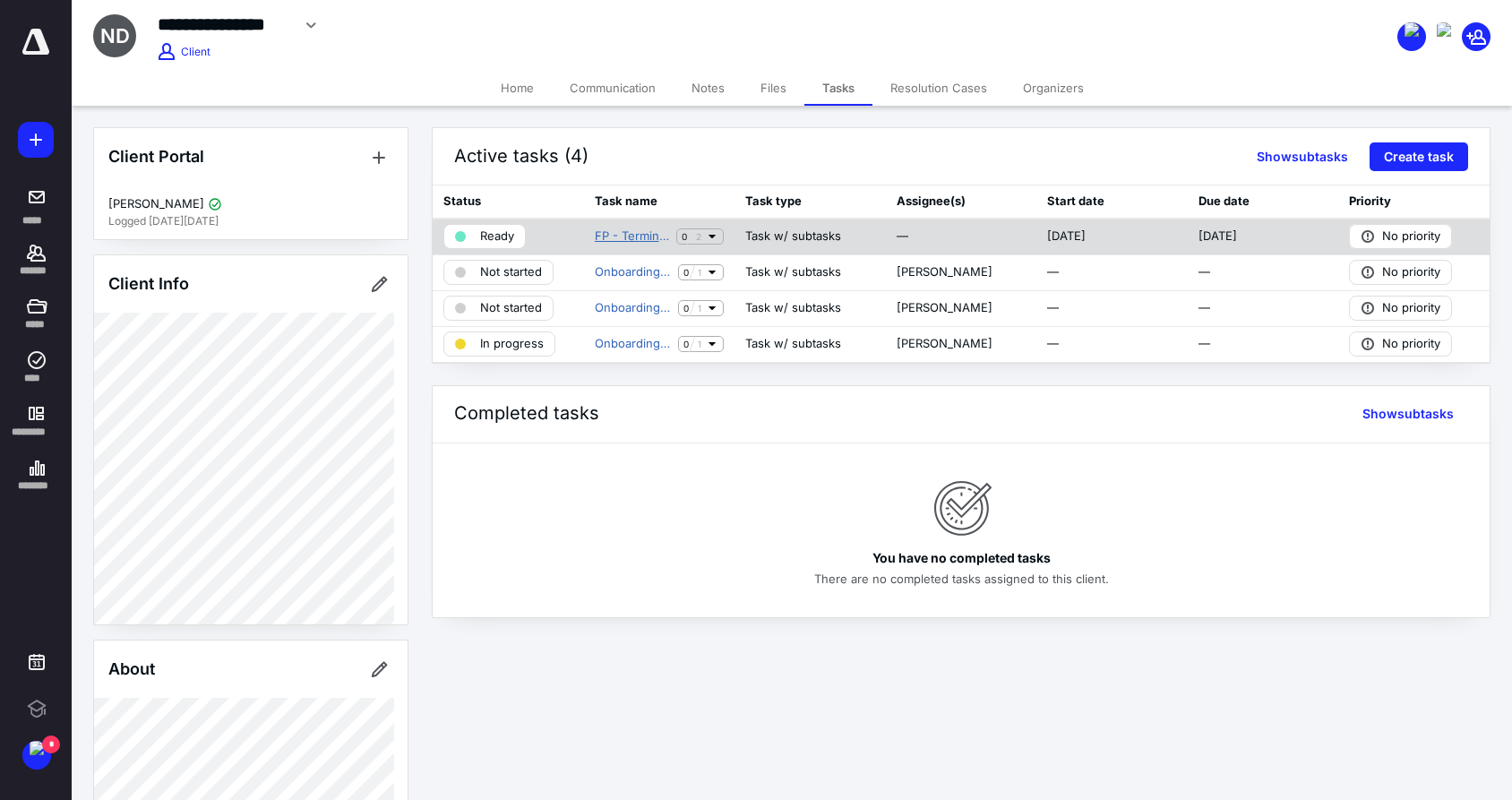 click on "FP - Terminate Relationship (FP + Tax) with SLP Wealth" at bounding box center [632, 237] 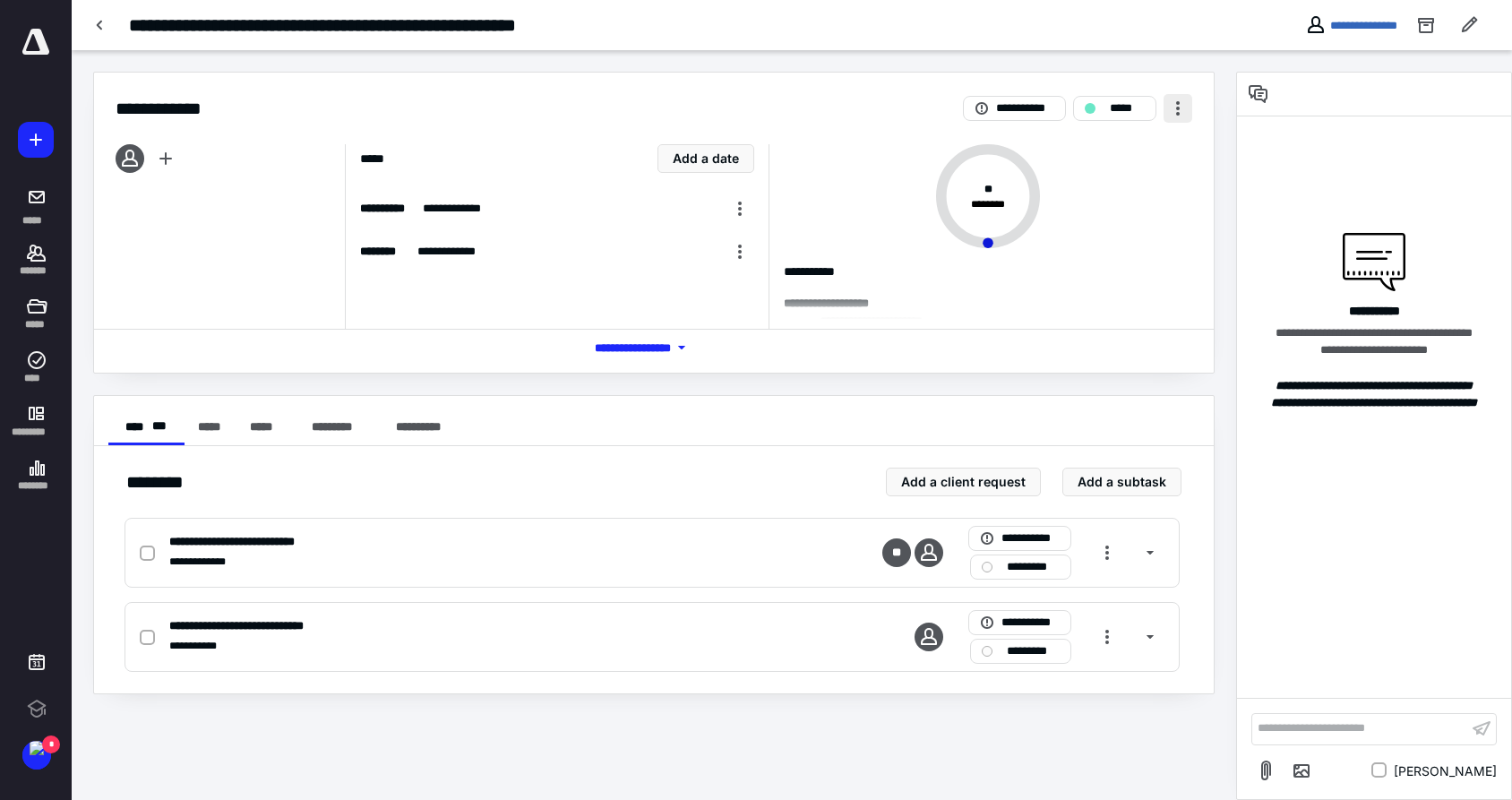 click at bounding box center [1178, 108] 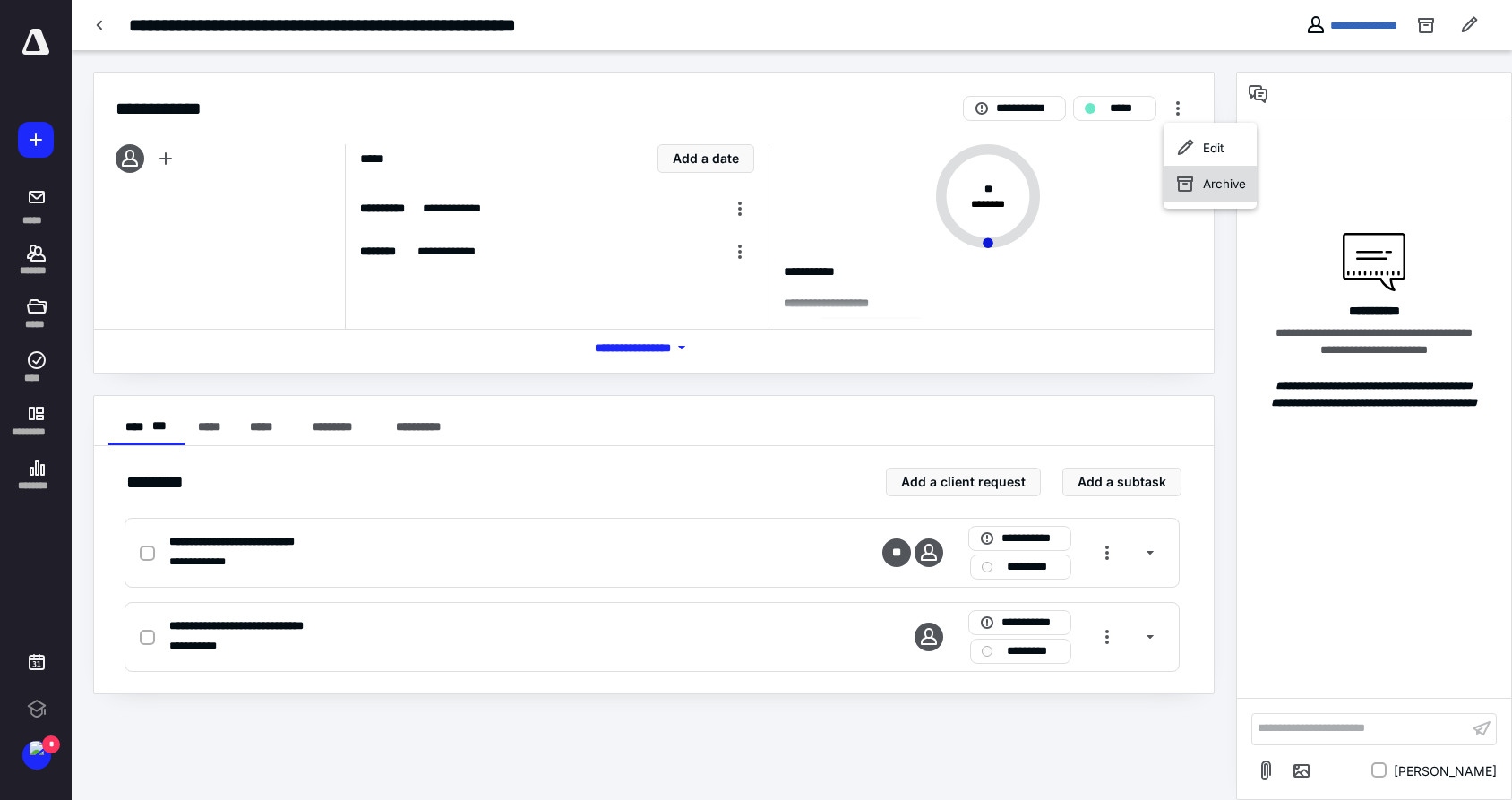 click on "Archive" at bounding box center (1210, 184) 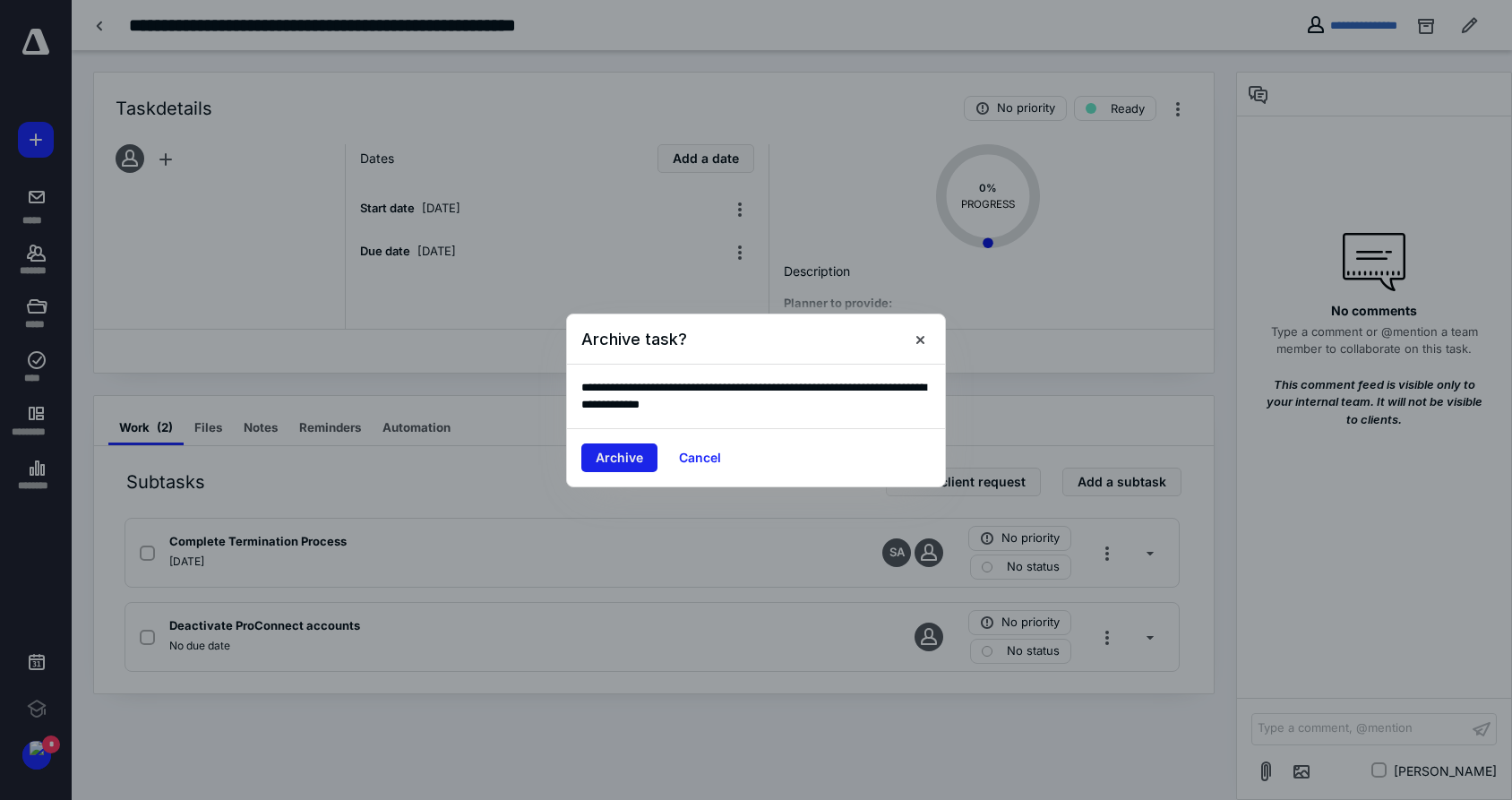 click on "Archive" at bounding box center [619, 458] 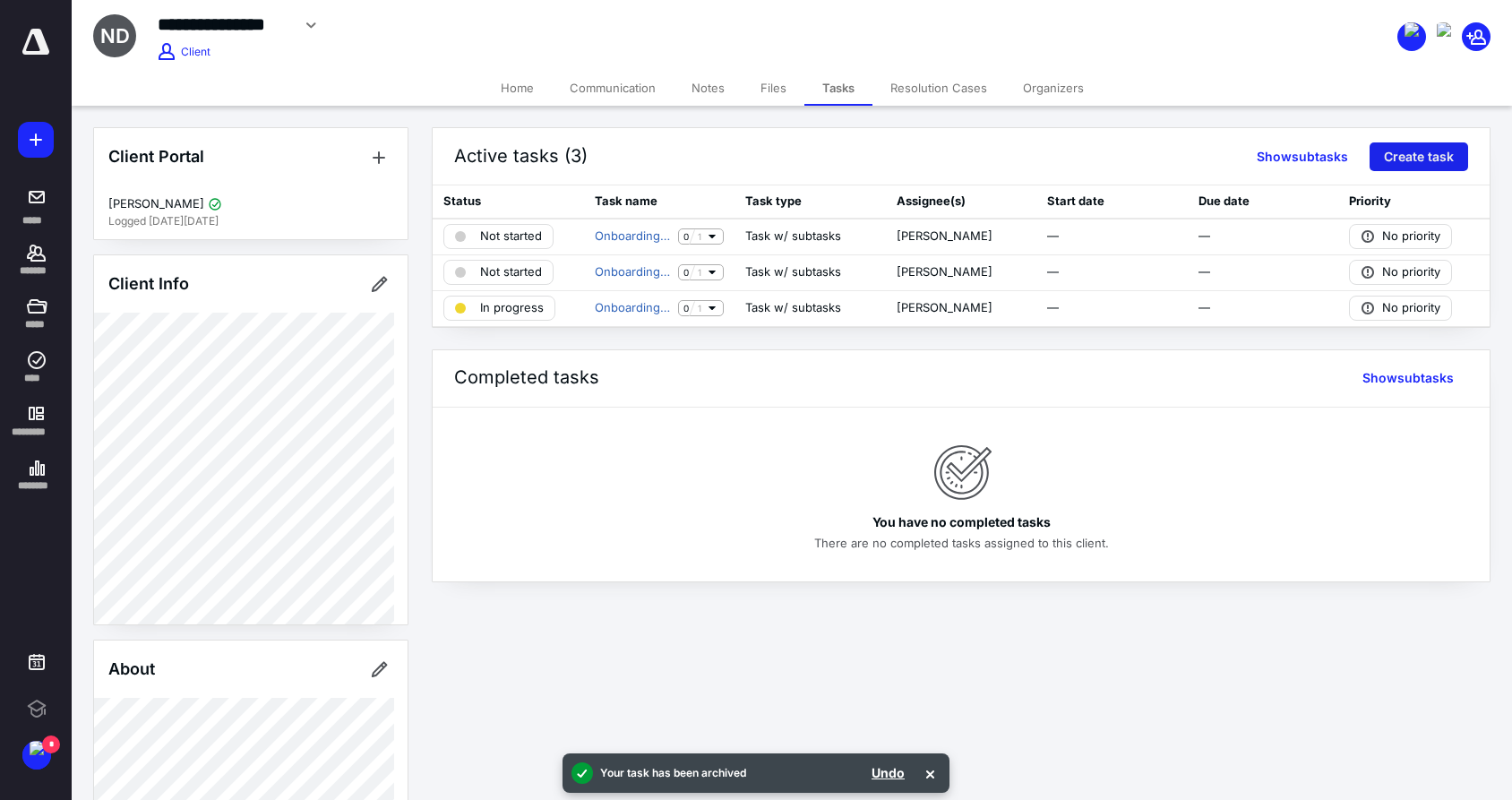 click on "Create task" at bounding box center [1419, 157] 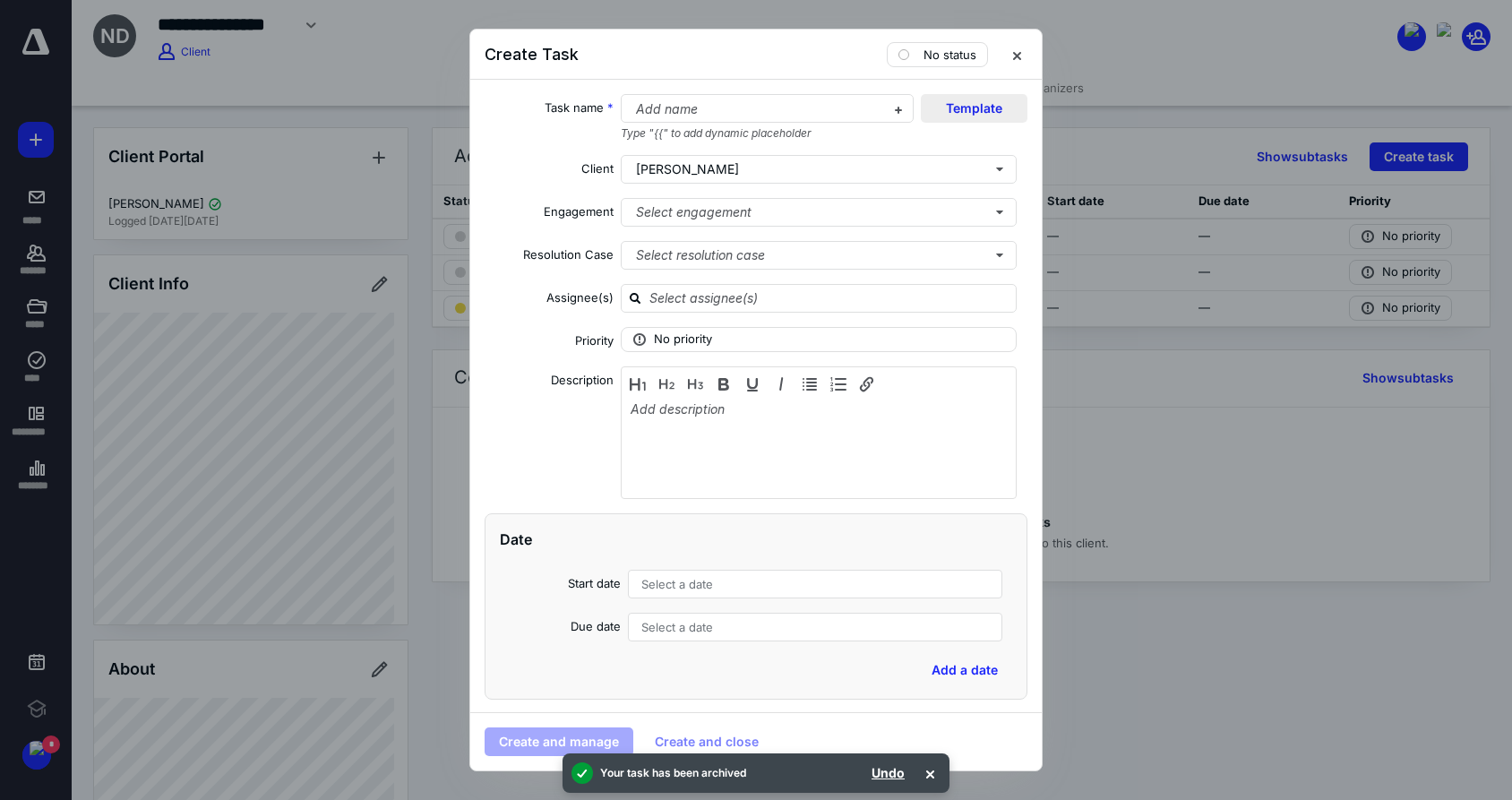 click on "Template" at bounding box center (974, 108) 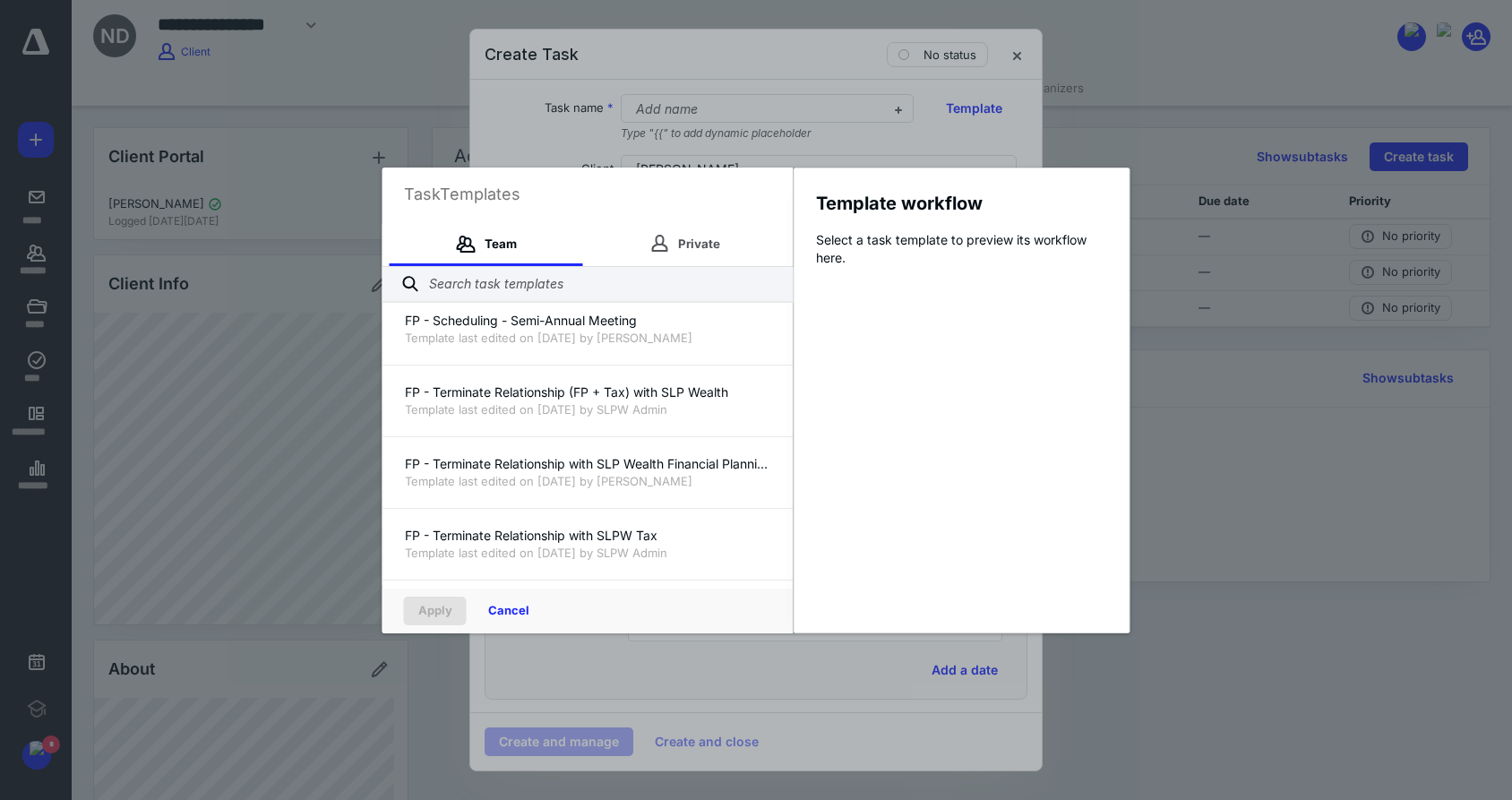 scroll, scrollTop: 1658, scrollLeft: 0, axis: vertical 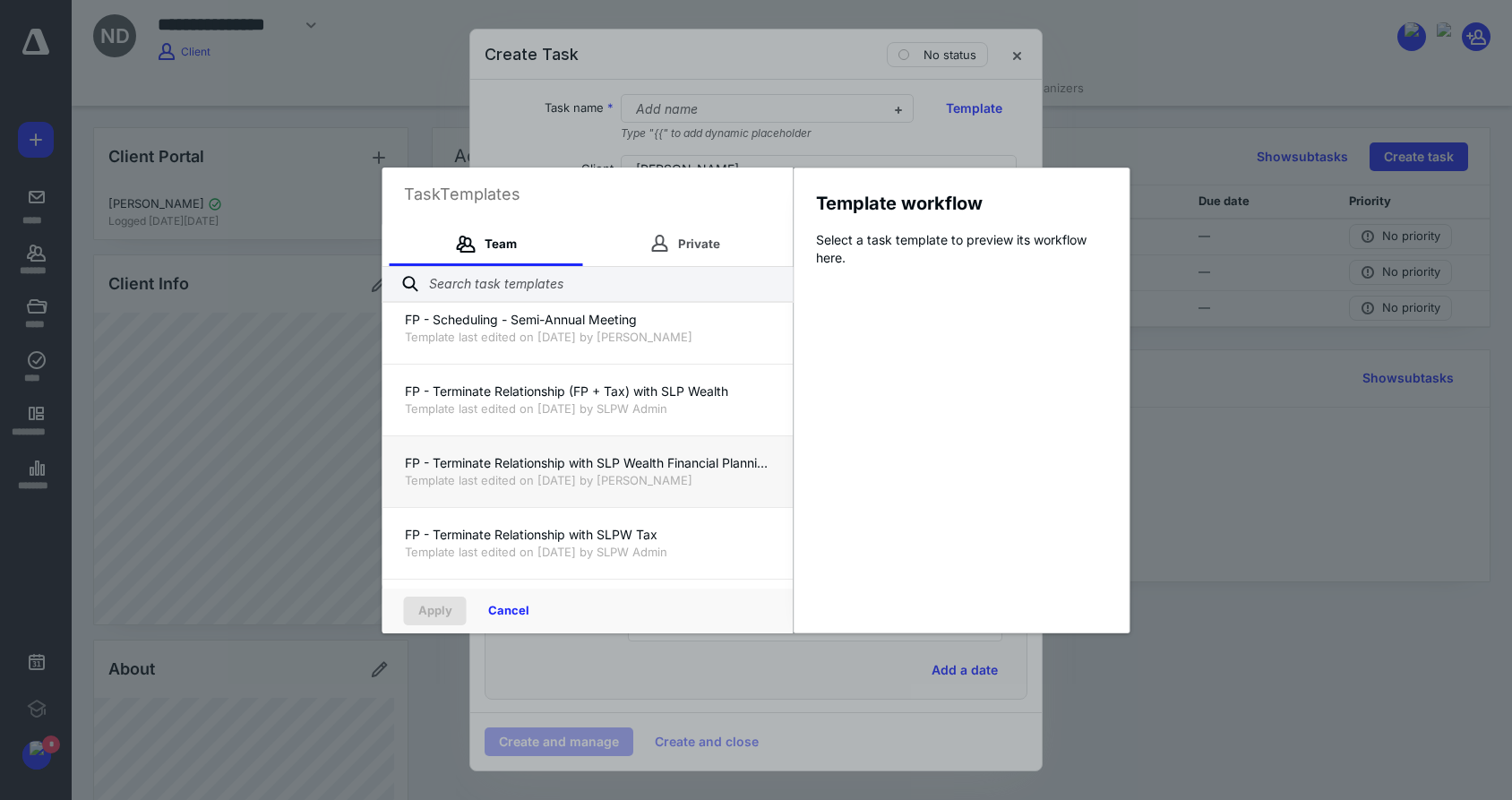 click on "FP - Terminate Relationship with SLP Wealth Financial Planning" at bounding box center (588, 463) 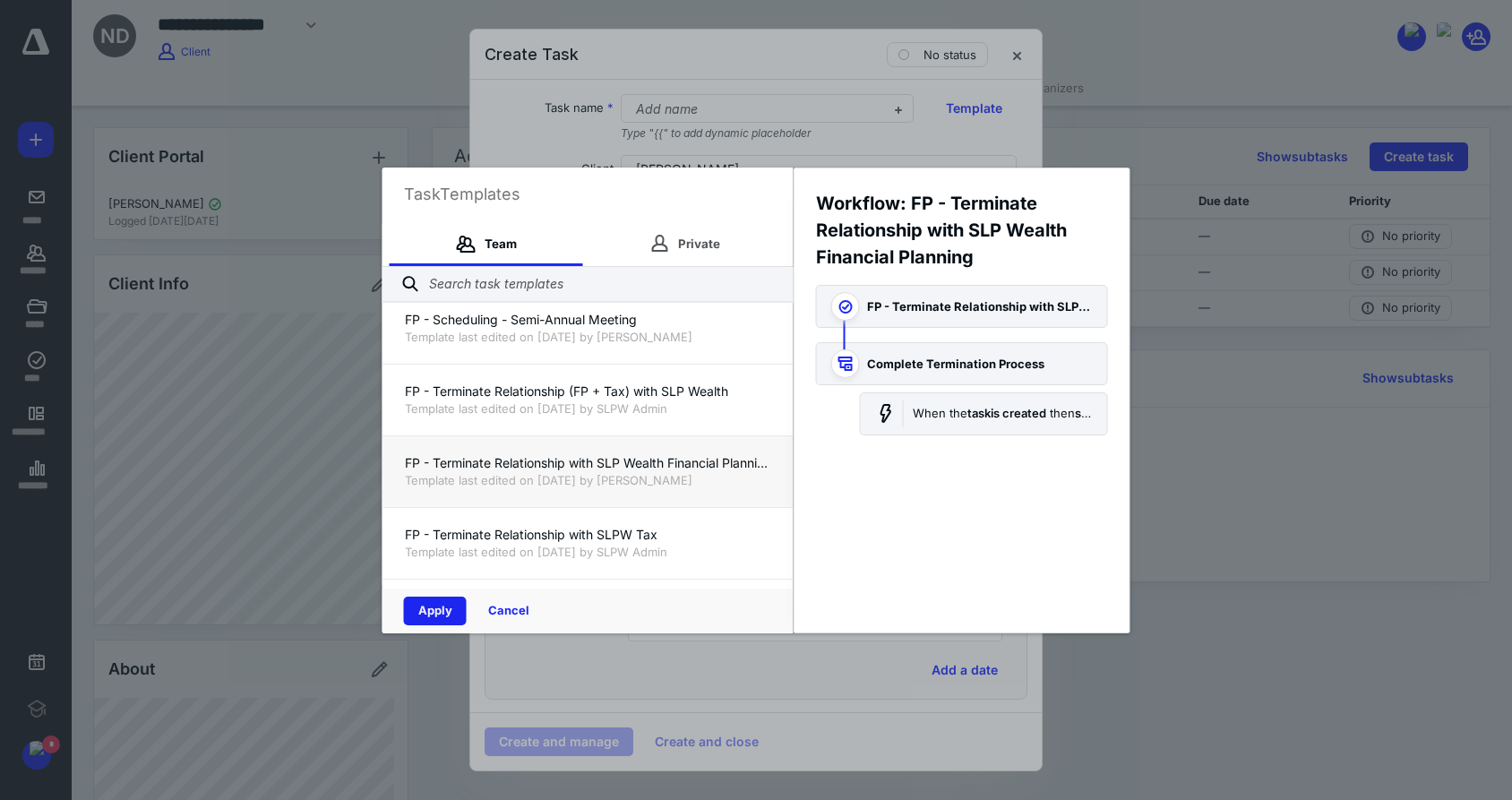 click on "Apply" at bounding box center (435, 611) 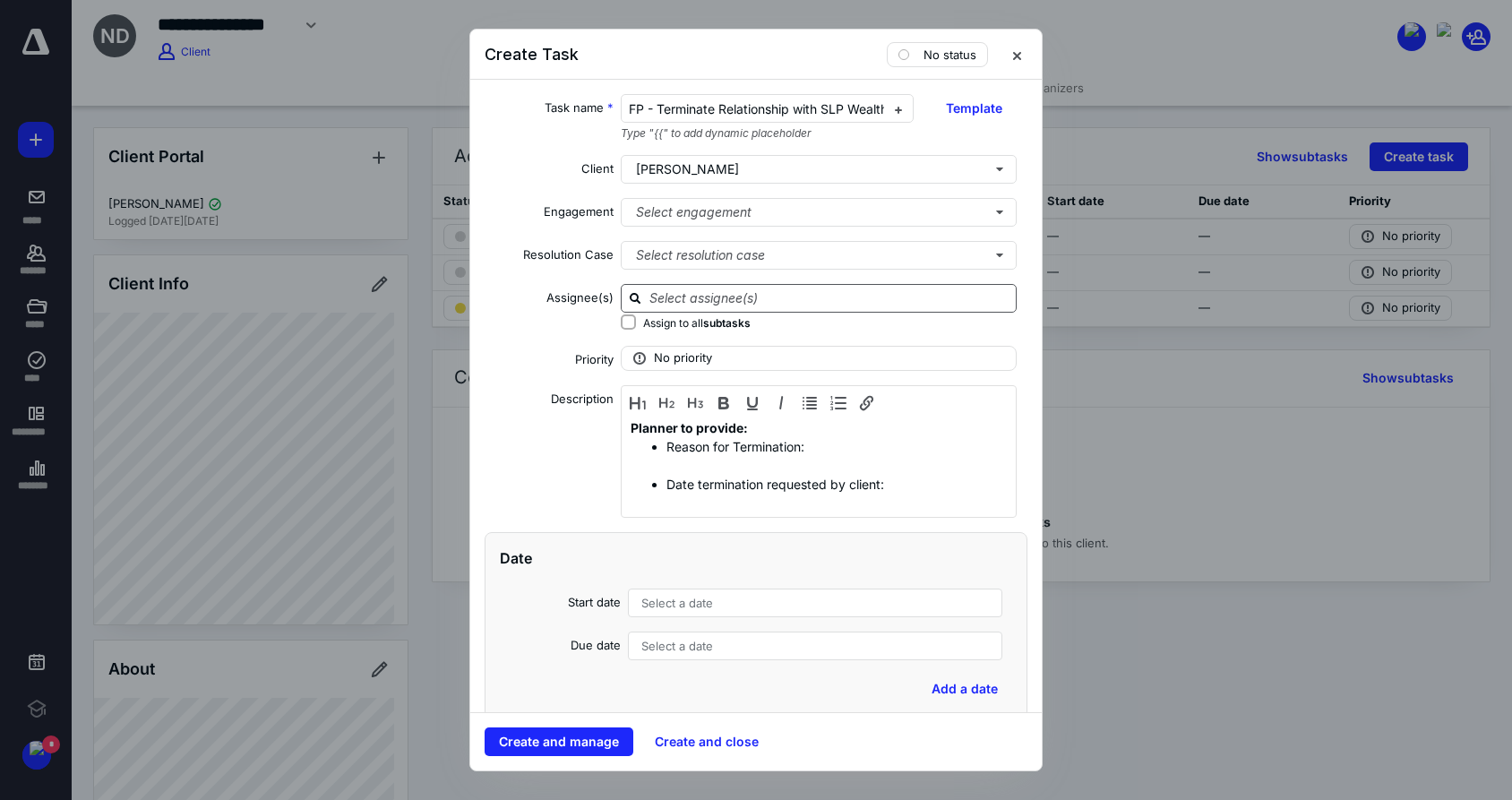 click at bounding box center [829, 297] 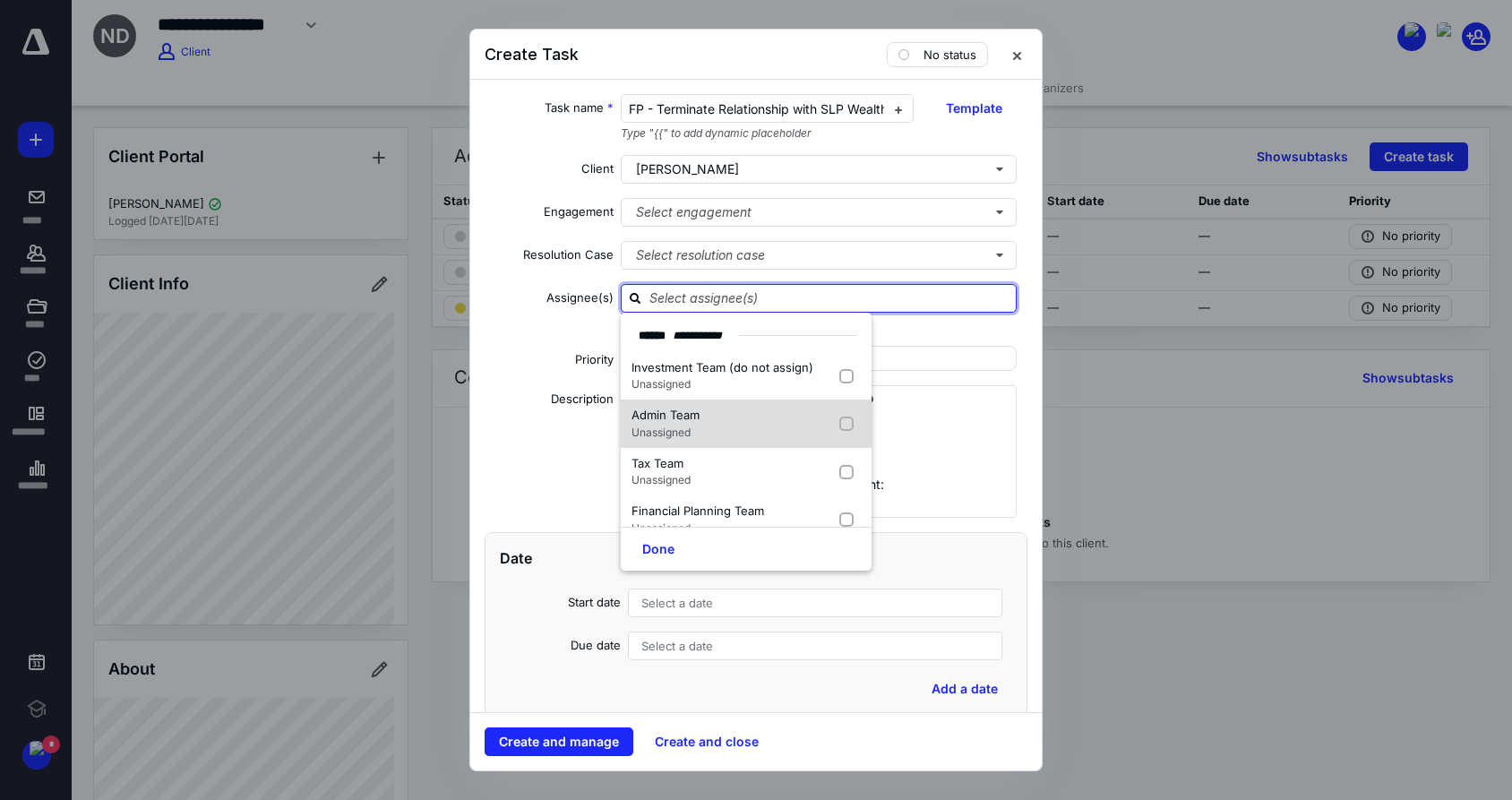 click on "Unassigned" at bounding box center (661, 432) 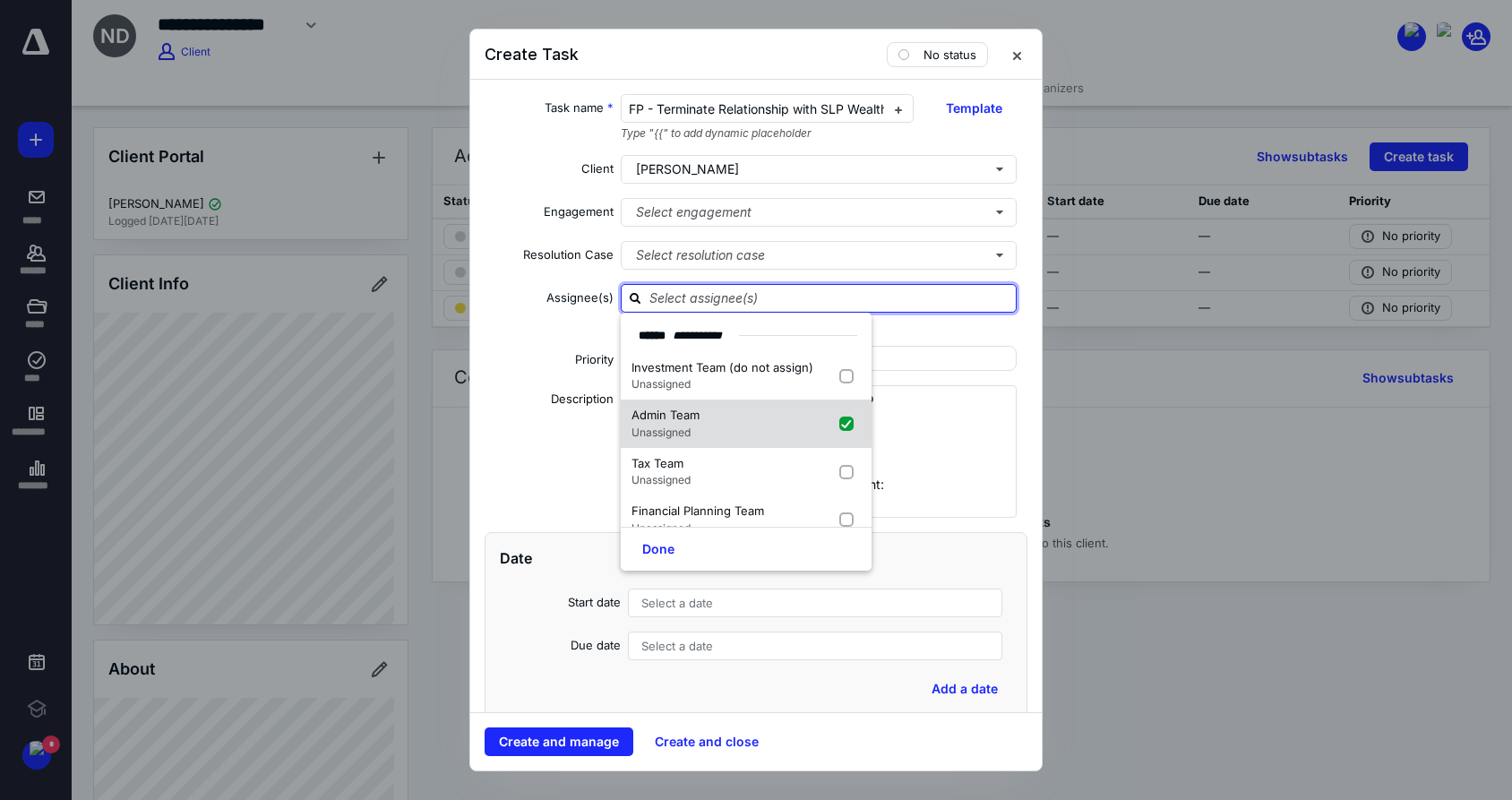 checkbox on "true" 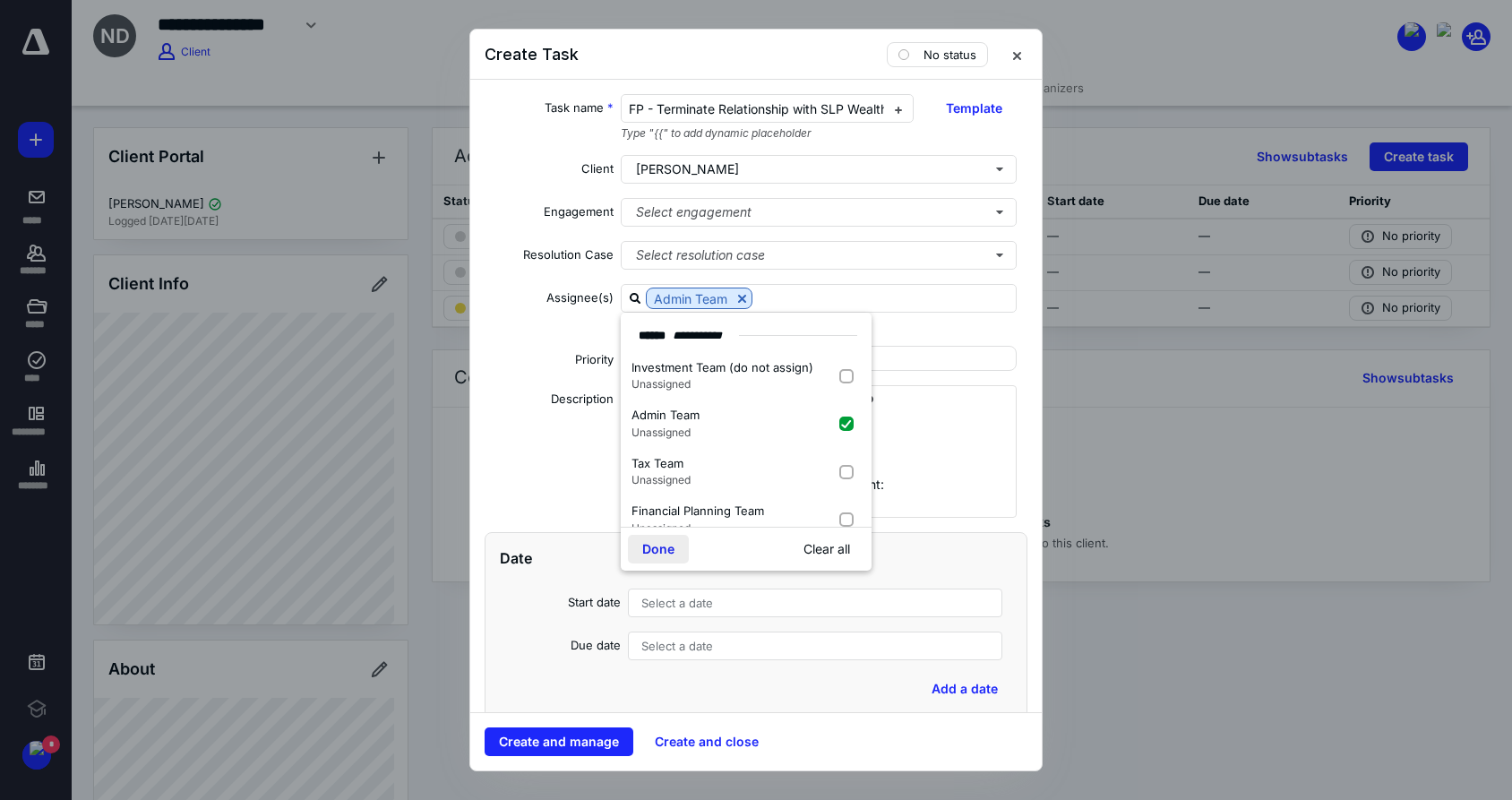 click on "Done" at bounding box center [658, 549] 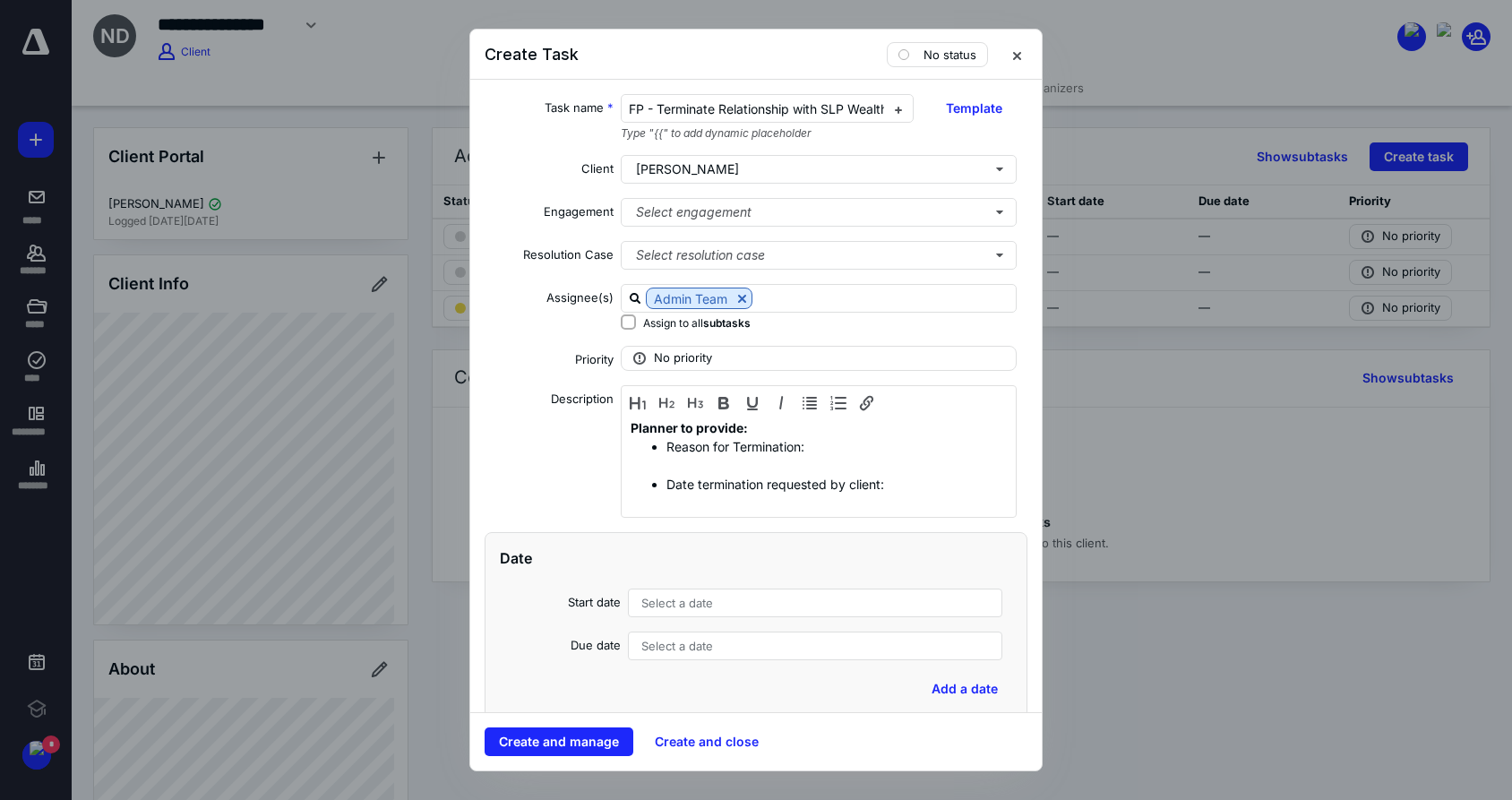click on "Assign to all  subtasks" at bounding box center (628, 322) 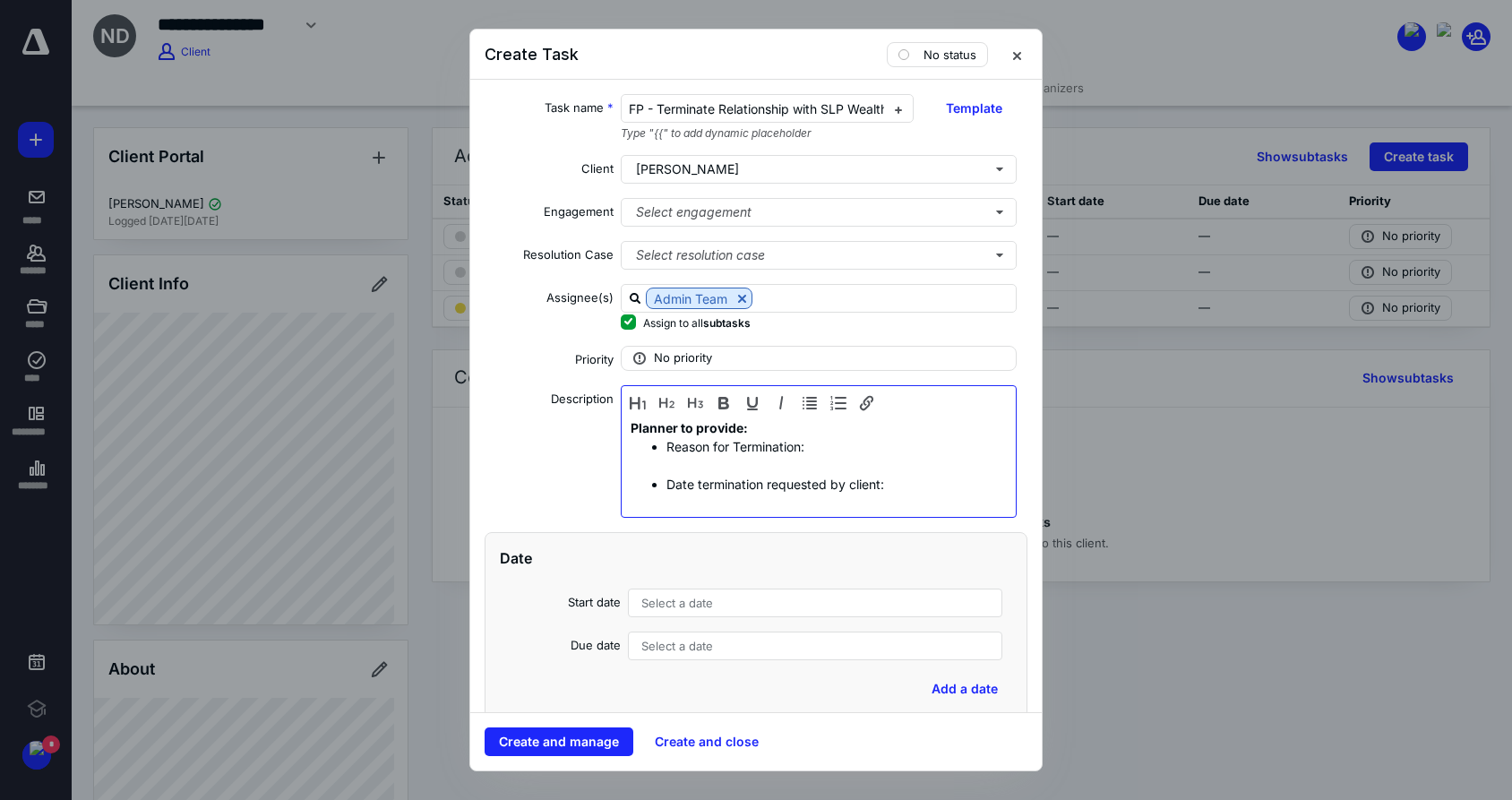 click on "Reason for Termination:" at bounding box center (837, 446) 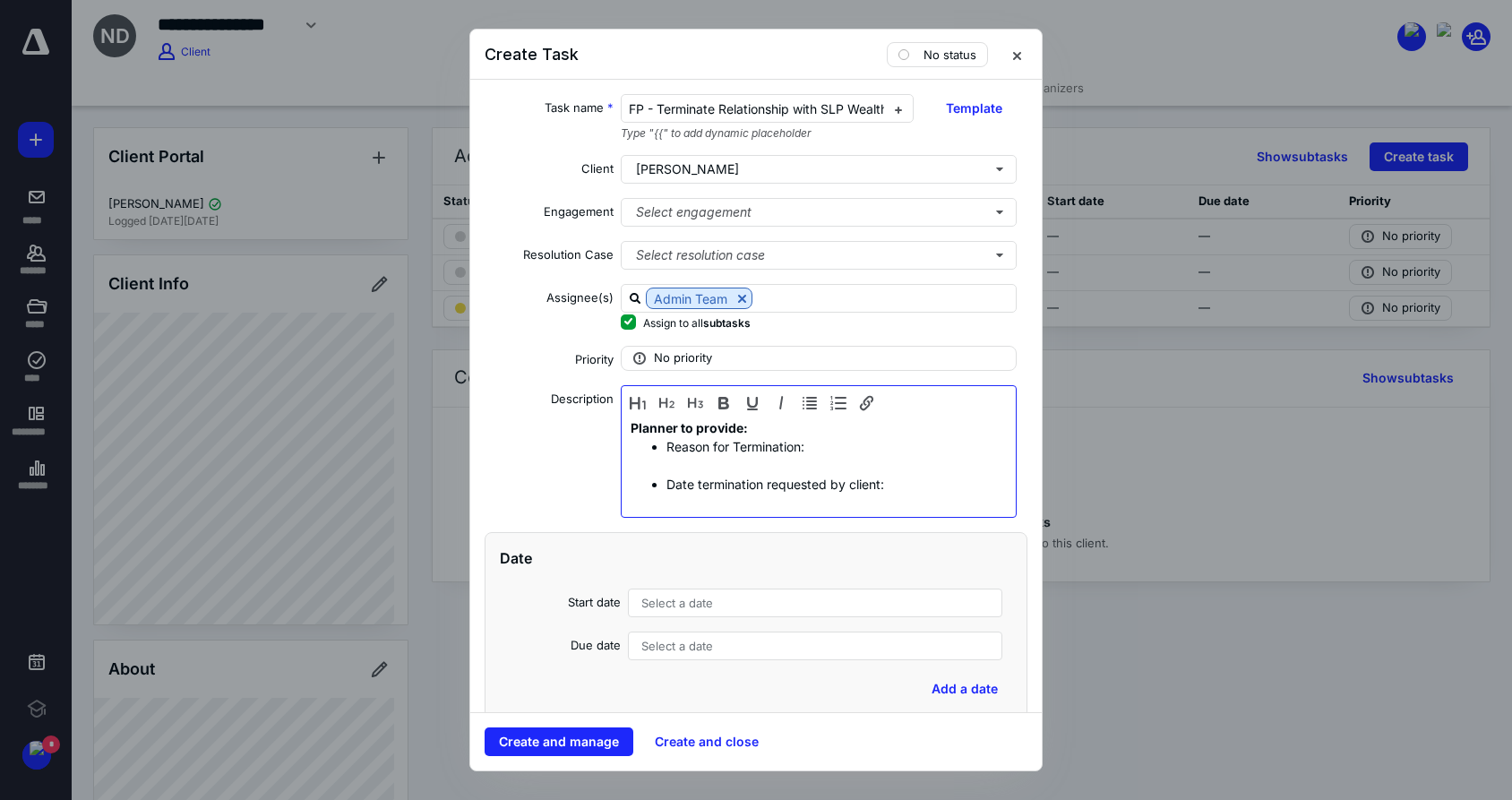 type 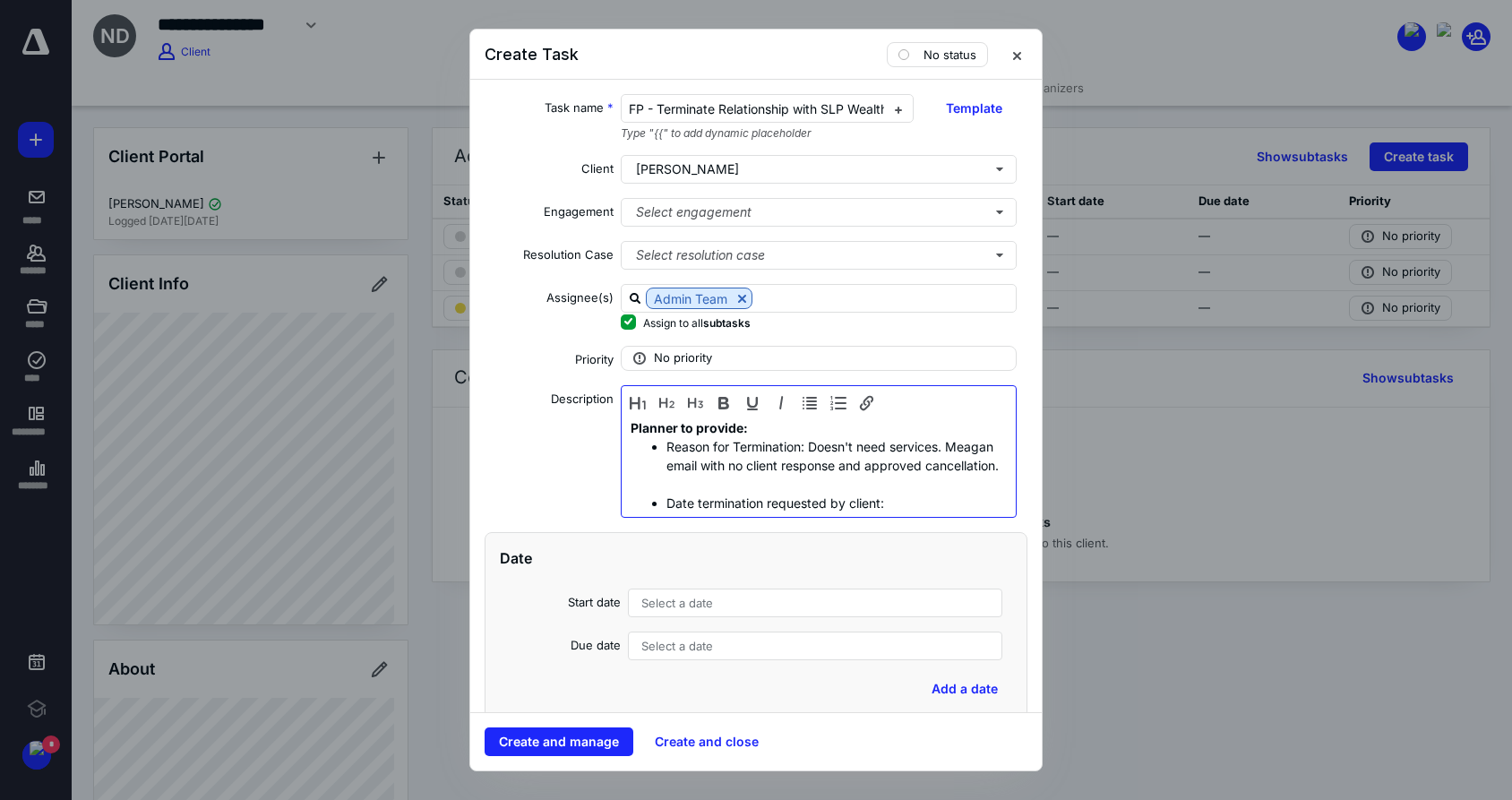 scroll, scrollTop: 20, scrollLeft: 0, axis: vertical 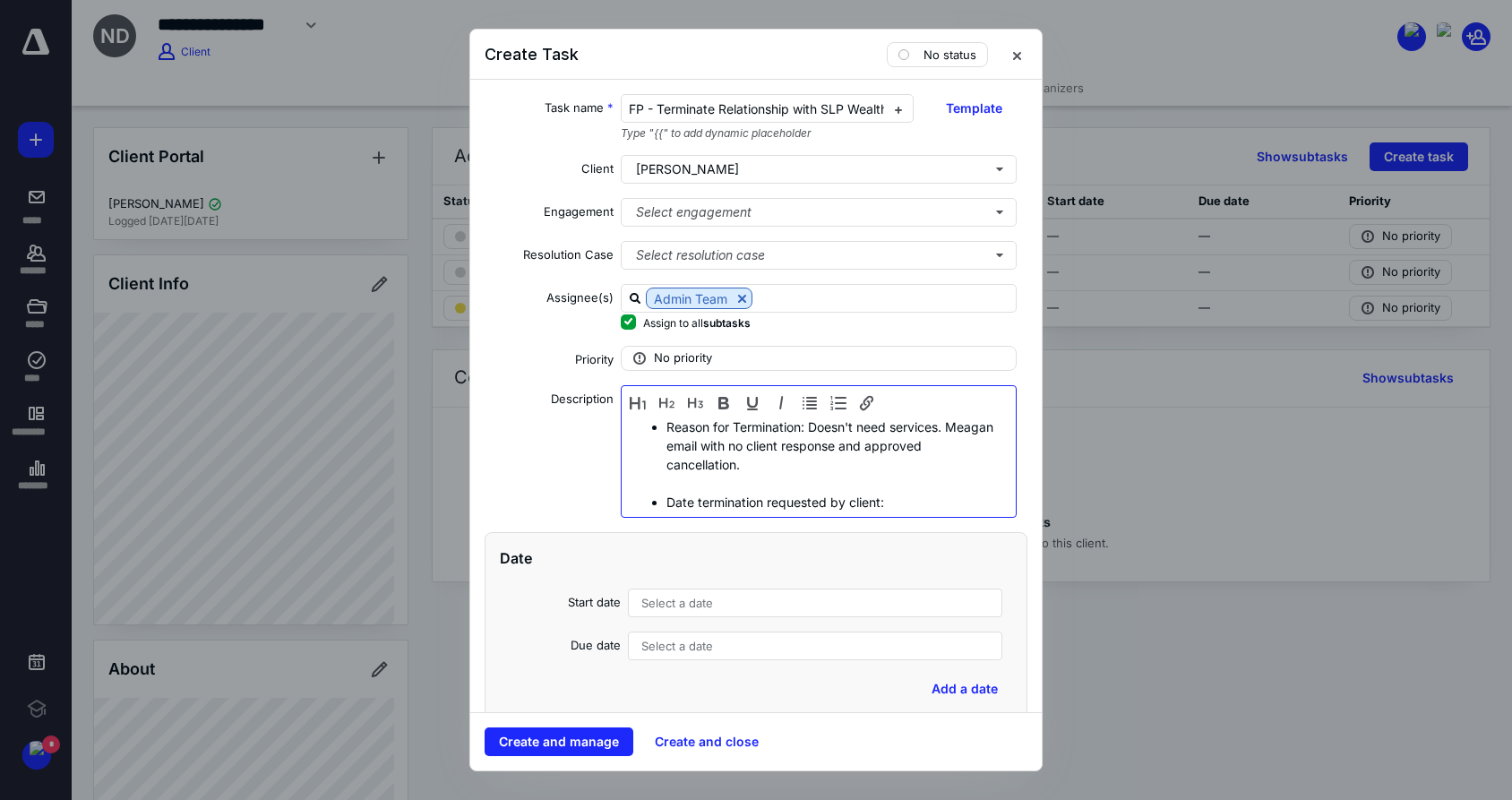 click on "Date termination requested by client:" at bounding box center [831, 502] 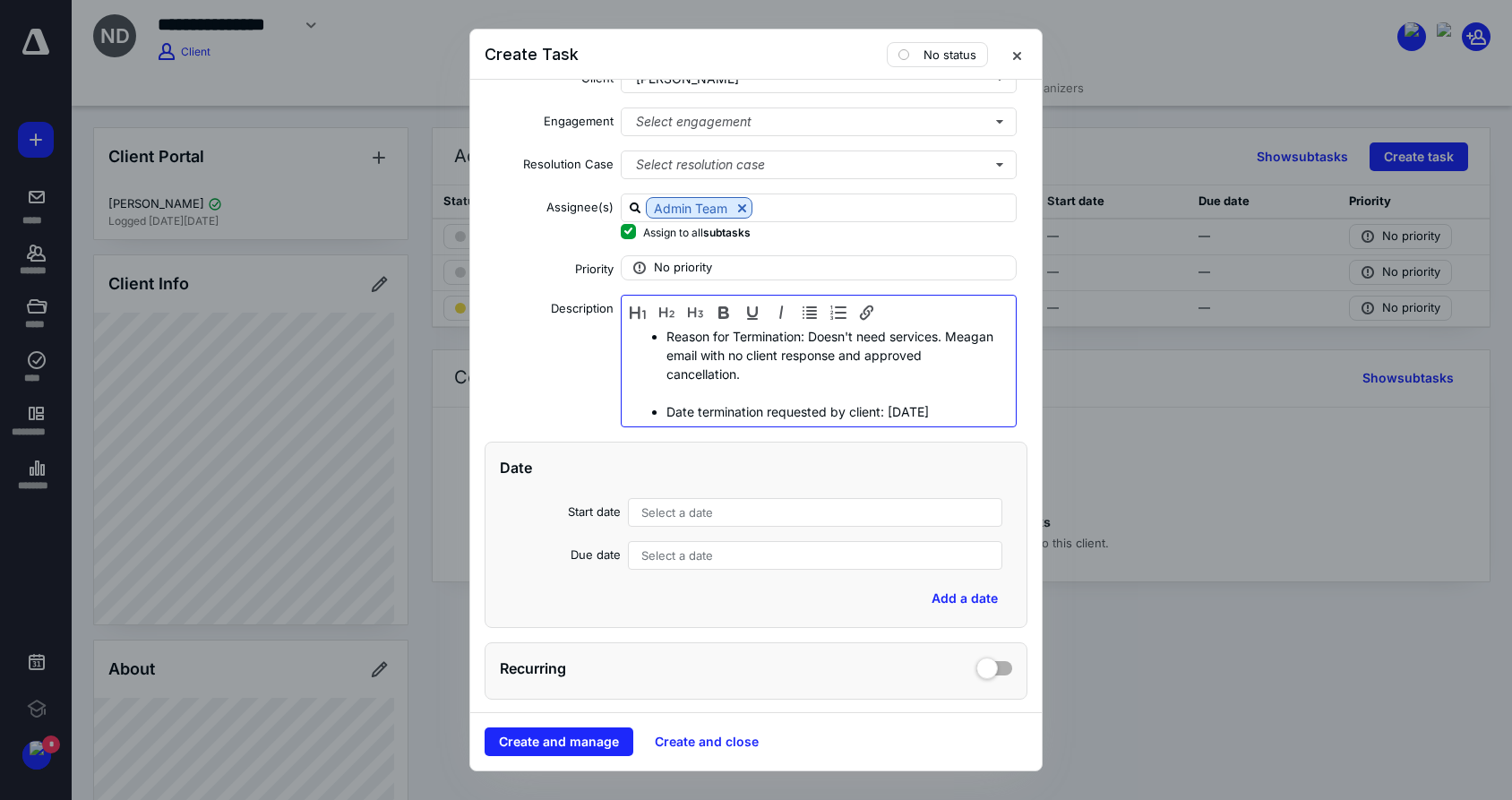 scroll, scrollTop: 103, scrollLeft: 0, axis: vertical 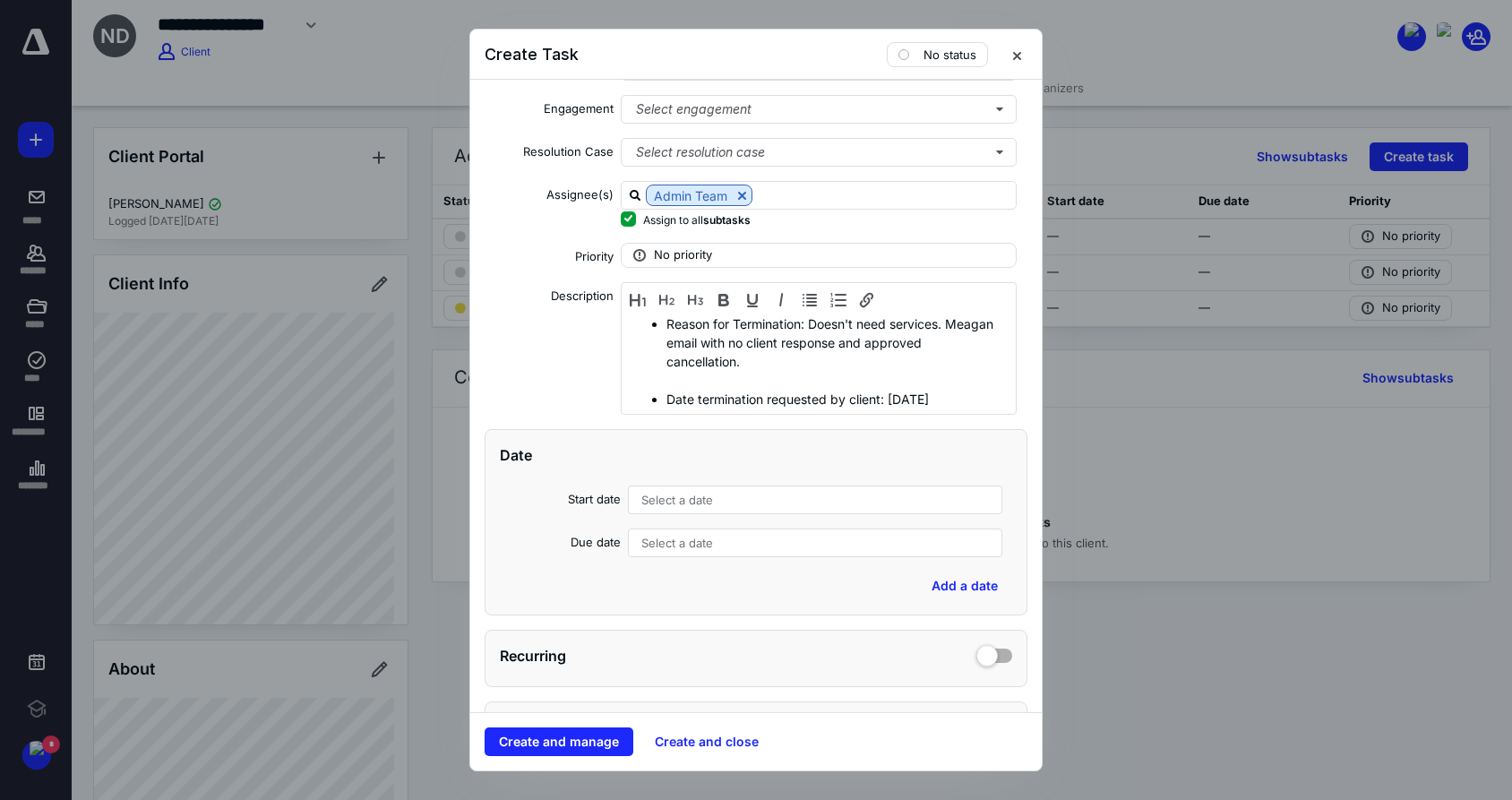 click on "Date Start date Select a date Due date Select a date Add a date" at bounding box center (756, 522) 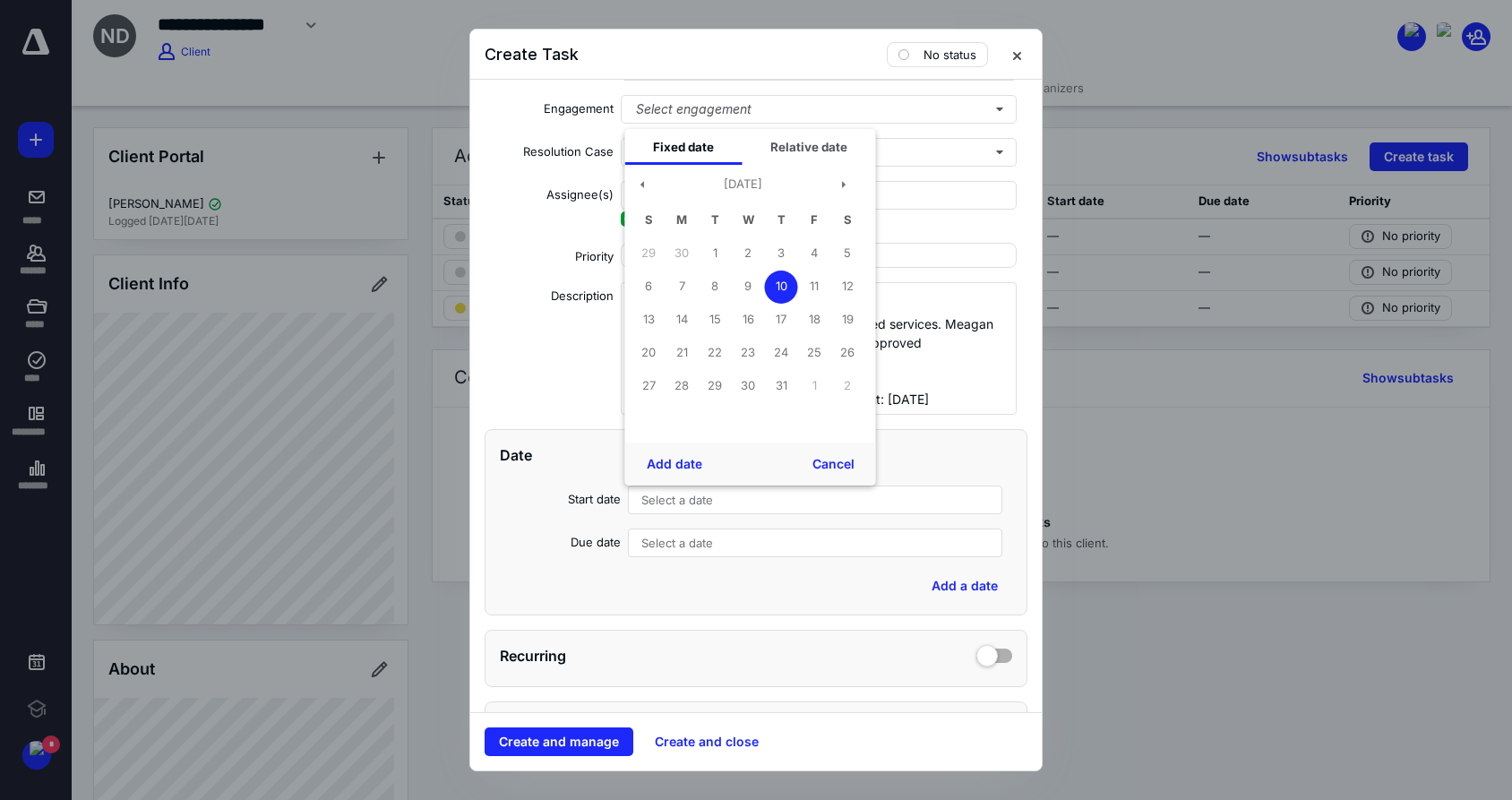 click on "10" at bounding box center [781, 287] 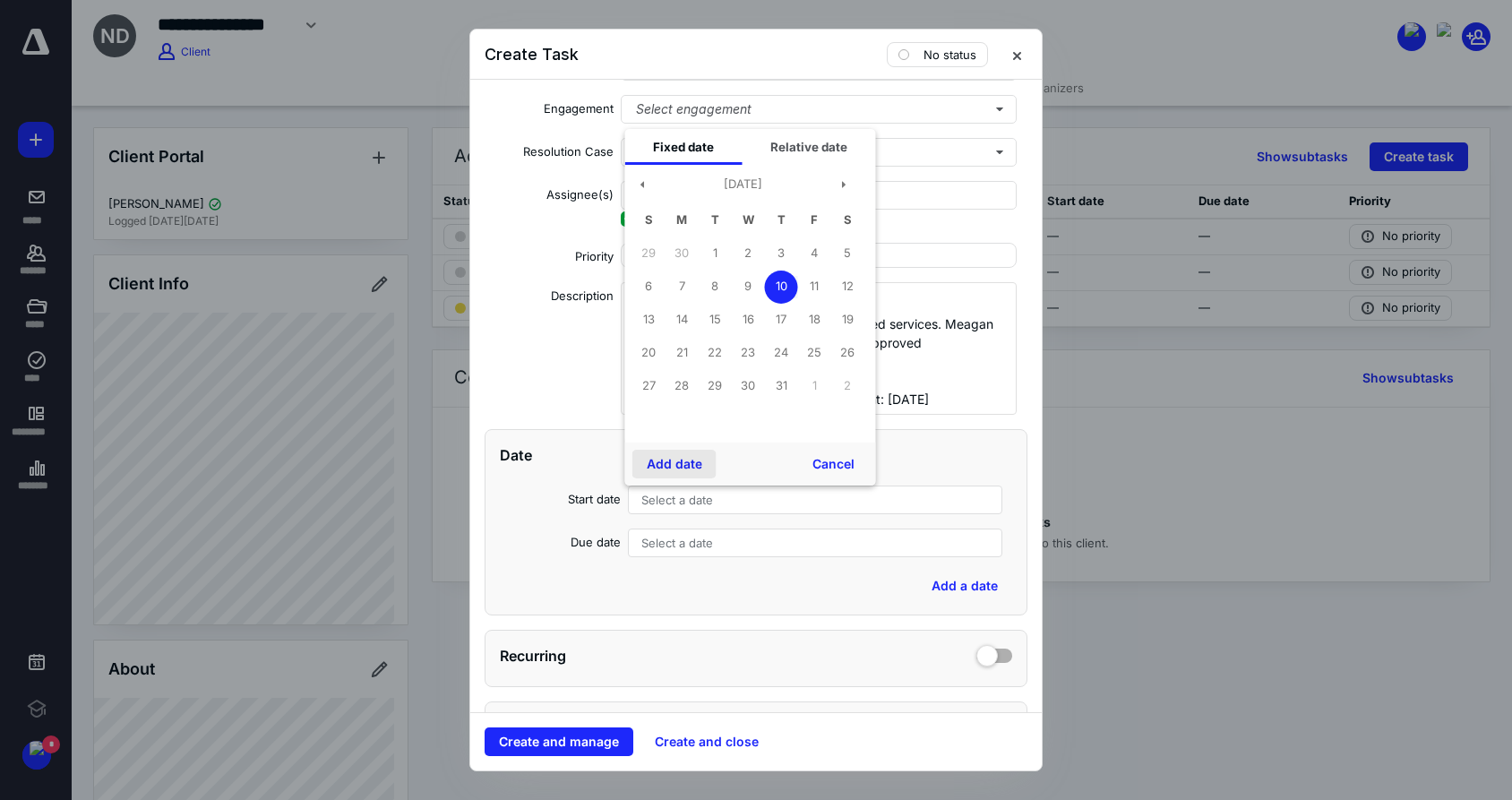 click on "Add date" at bounding box center (674, 464) 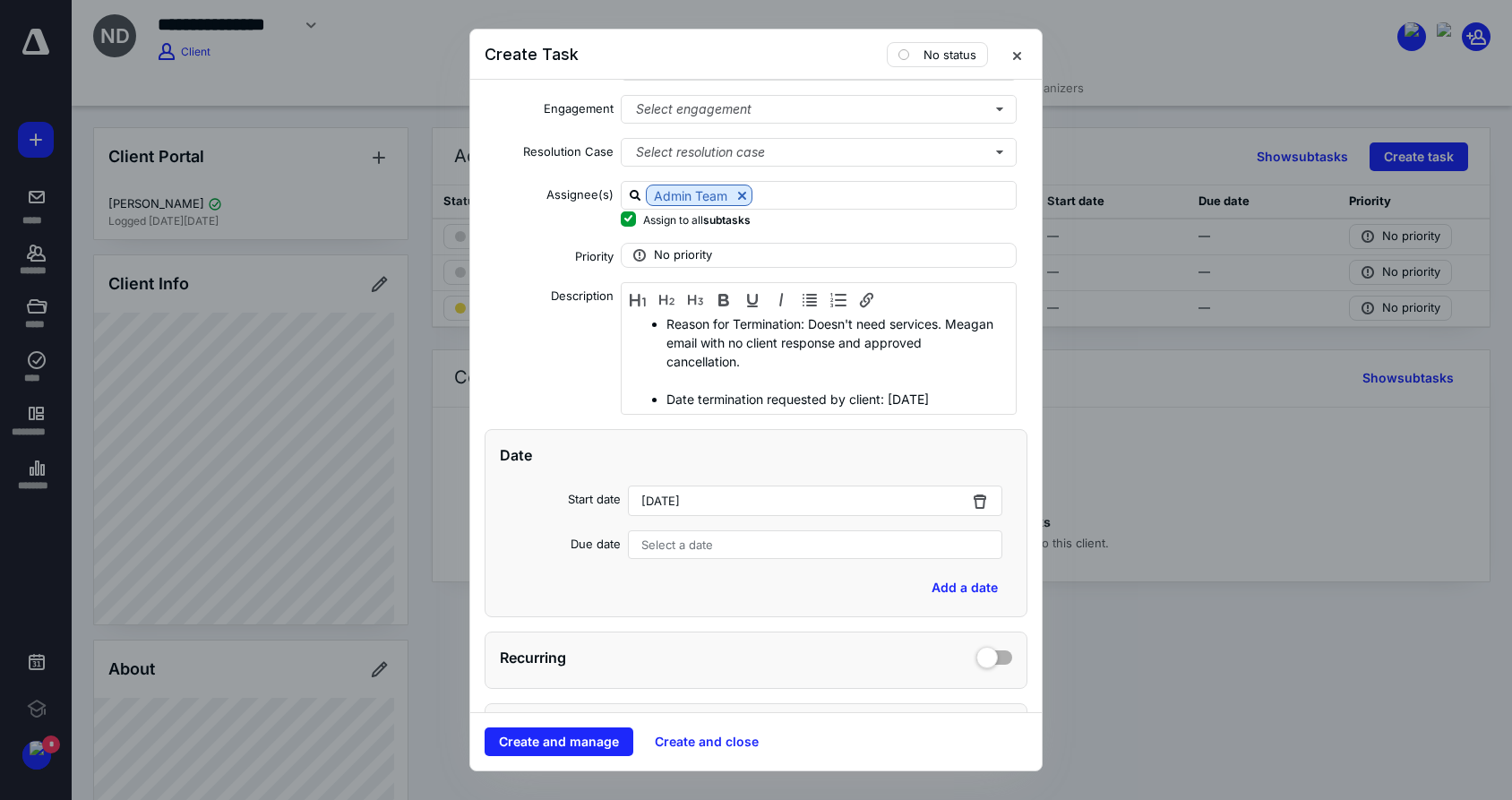 click on "Select a date" at bounding box center [677, 545] 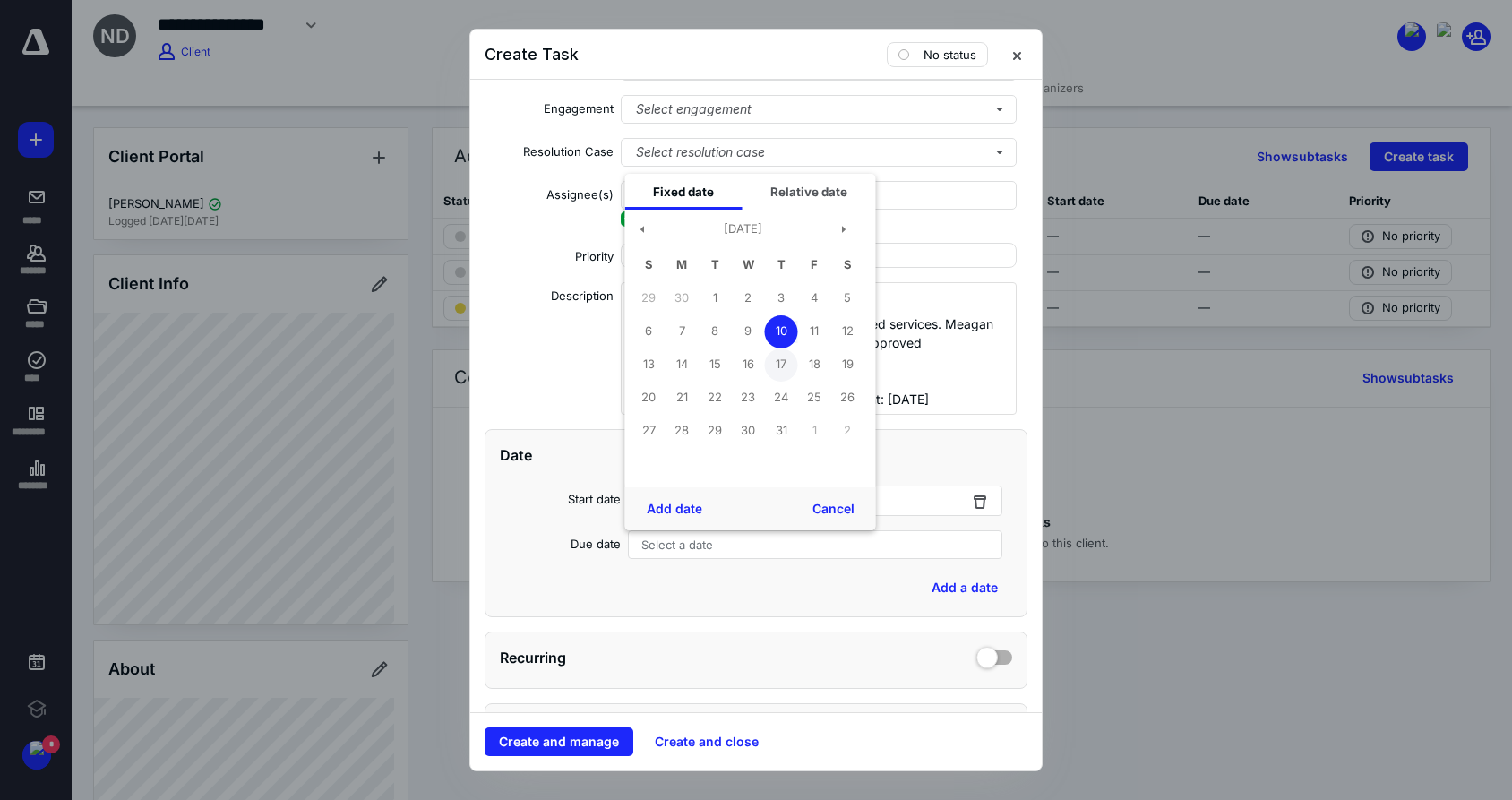 click on "17" at bounding box center (781, 365) 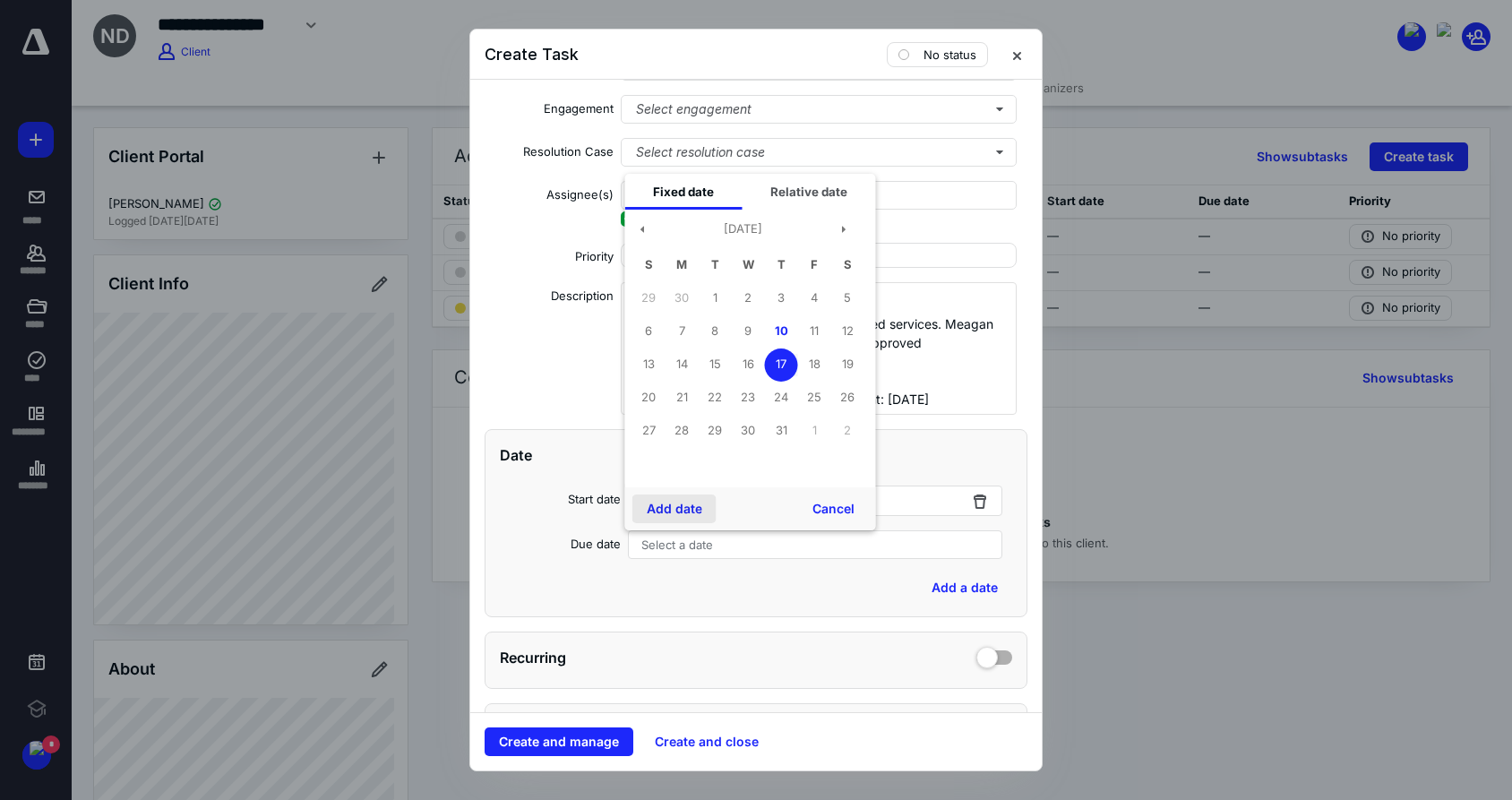 click on "Add date" at bounding box center [674, 509] 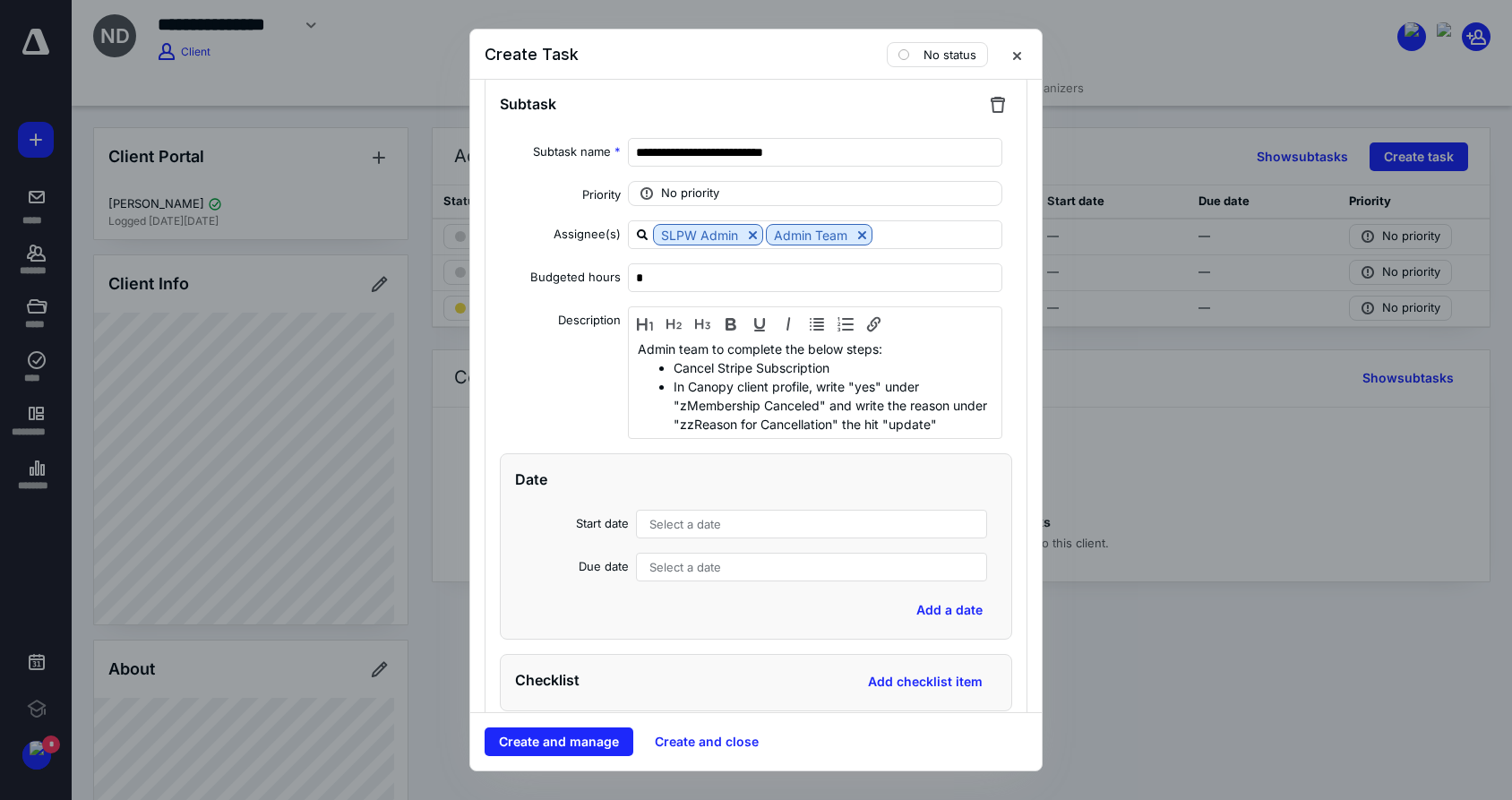 scroll, scrollTop: 1019, scrollLeft: 0, axis: vertical 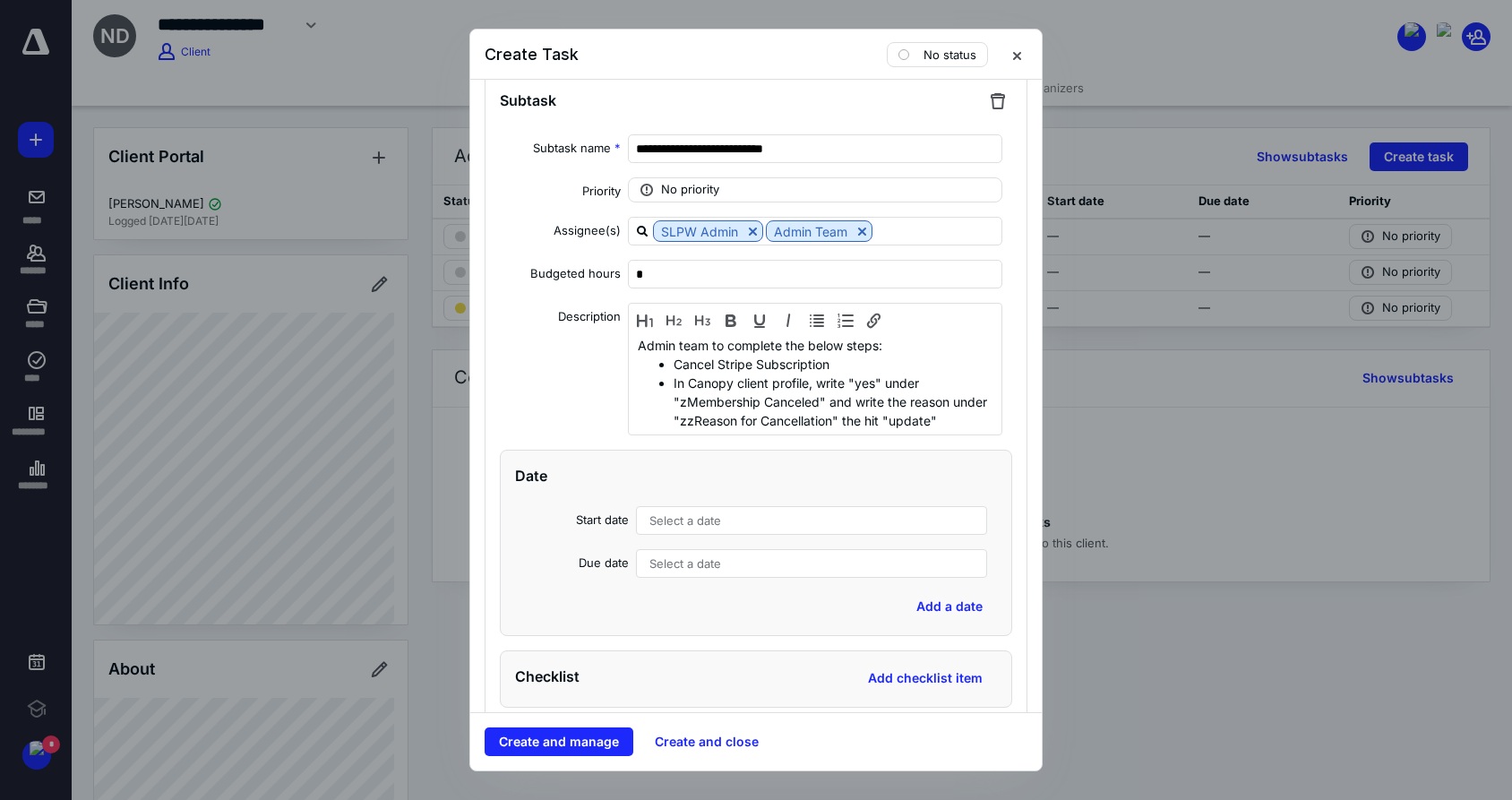 click on "Date Start date Select a date Due date Select a date Add a date" at bounding box center [756, 543] 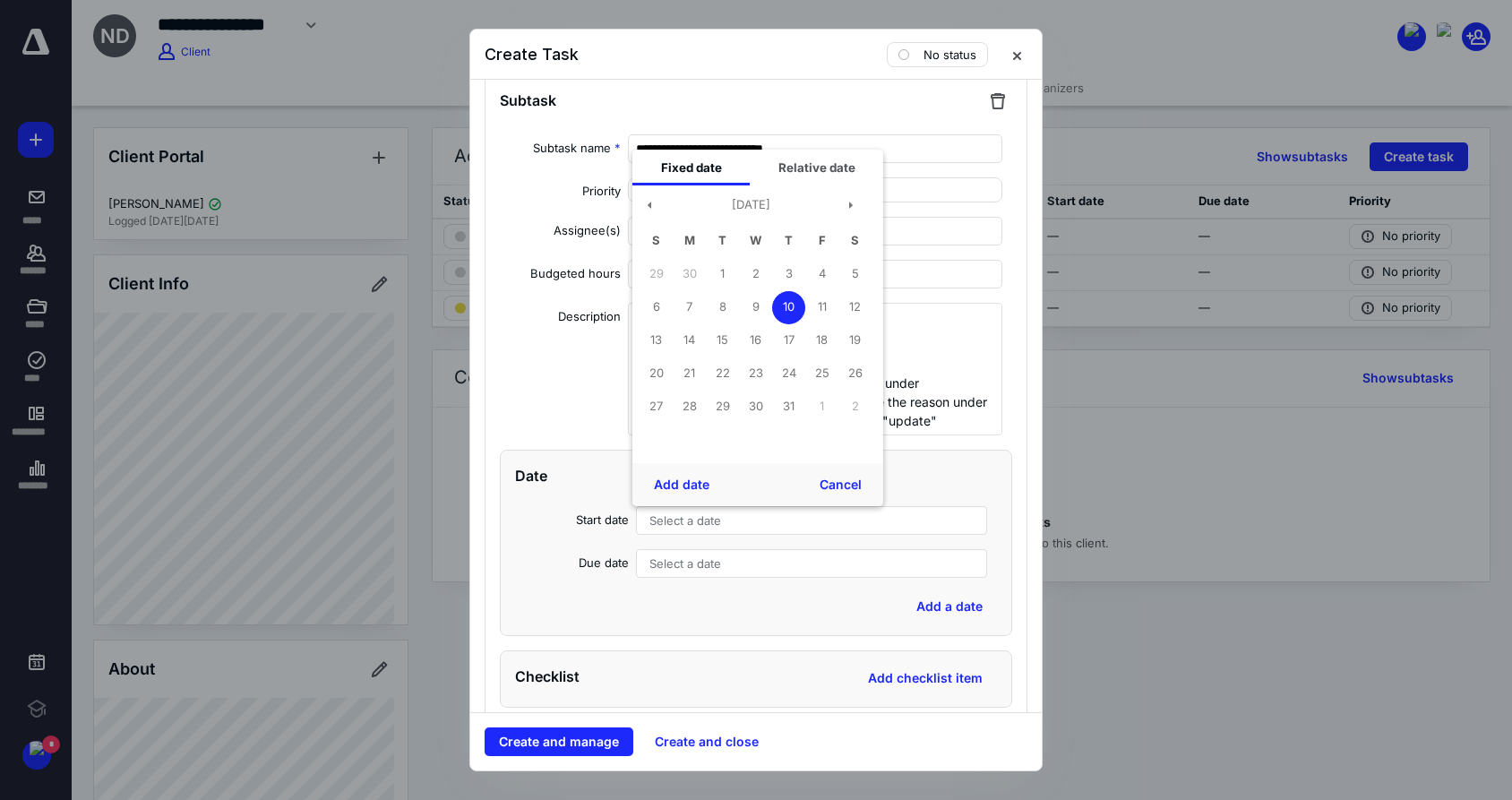 click on "10" at bounding box center [788, 307] 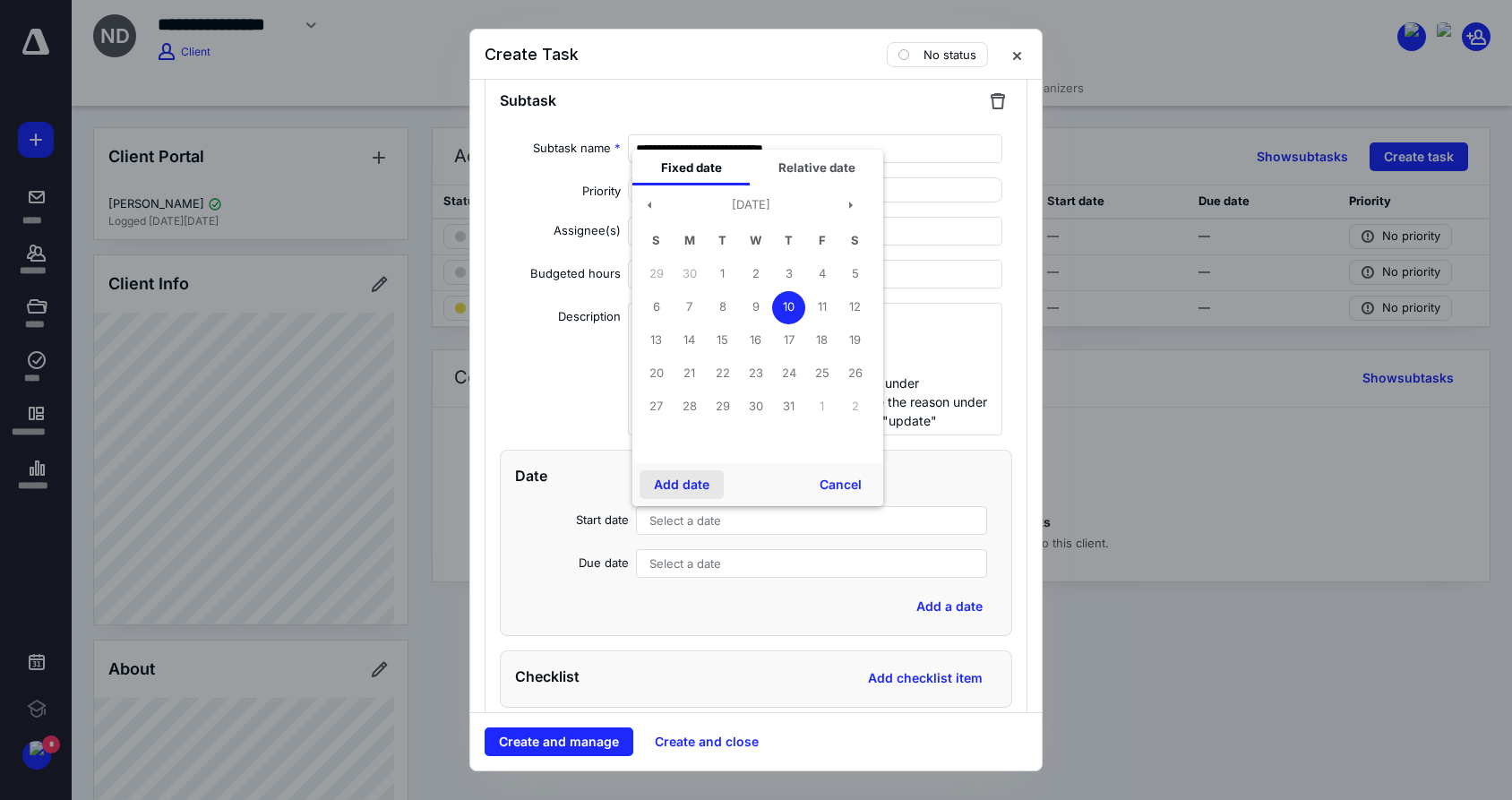 click on "Add date" at bounding box center [682, 485] 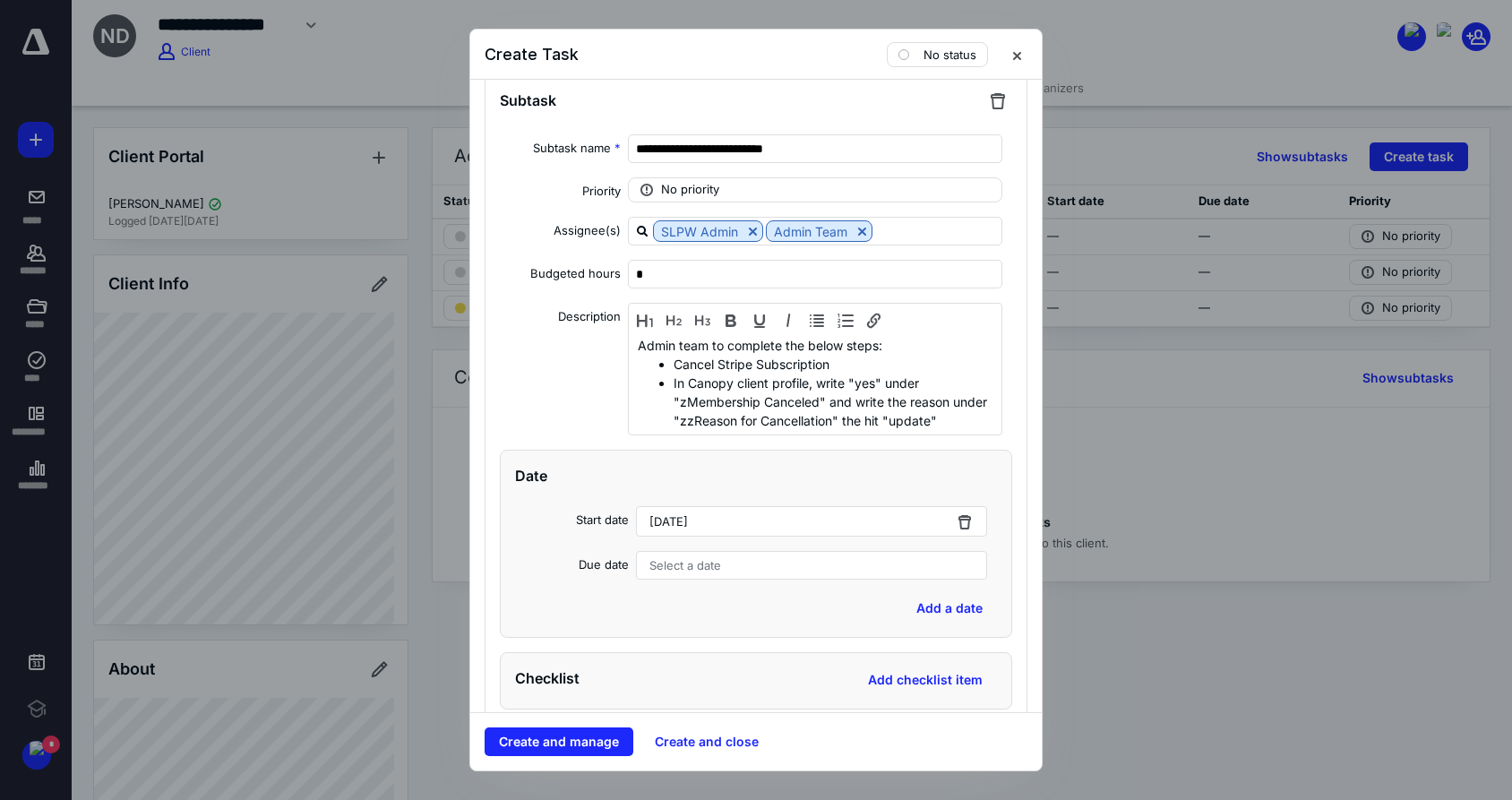 click on "Select a date" at bounding box center [685, 565] 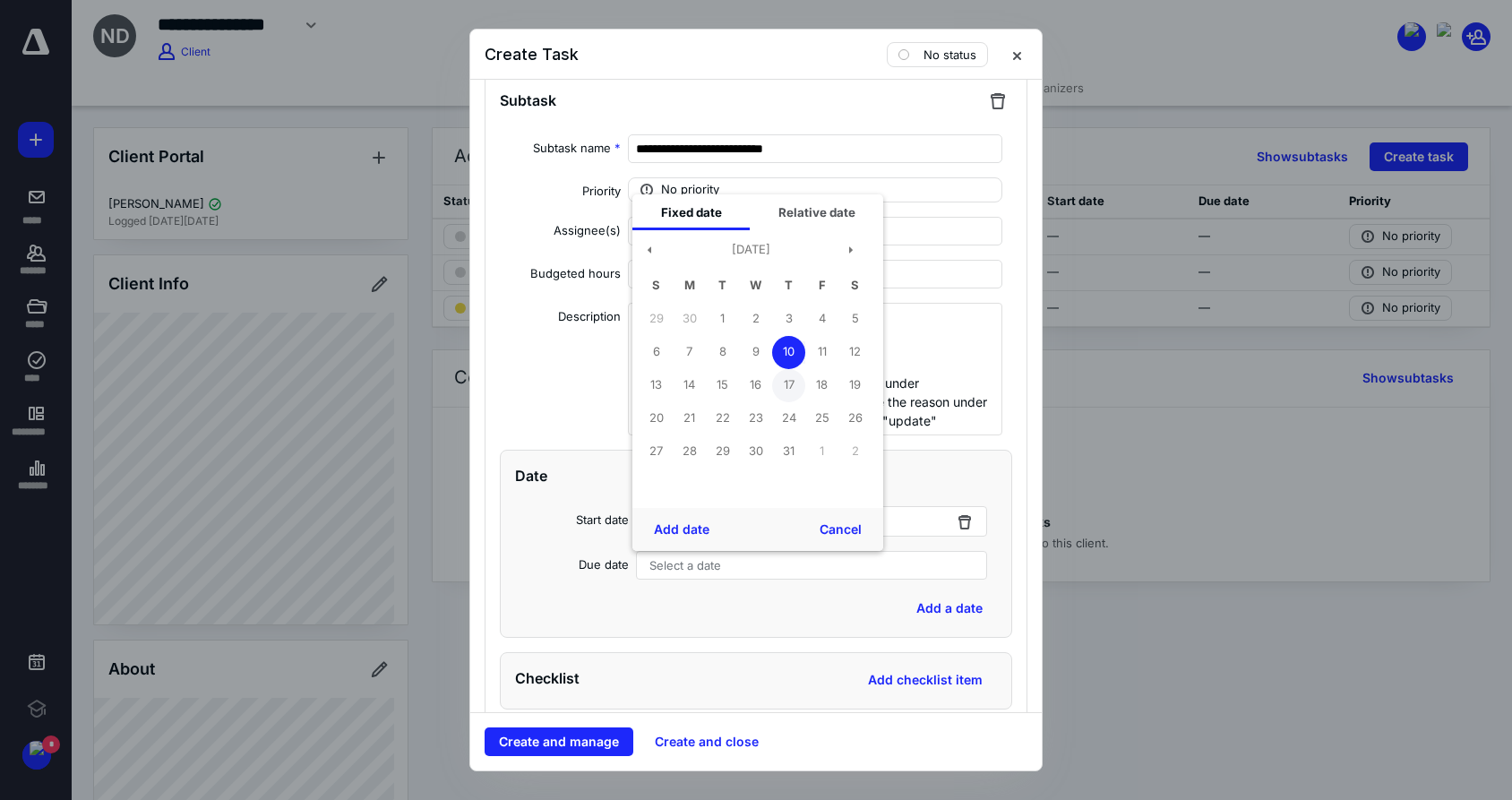 click on "17" at bounding box center (788, 385) 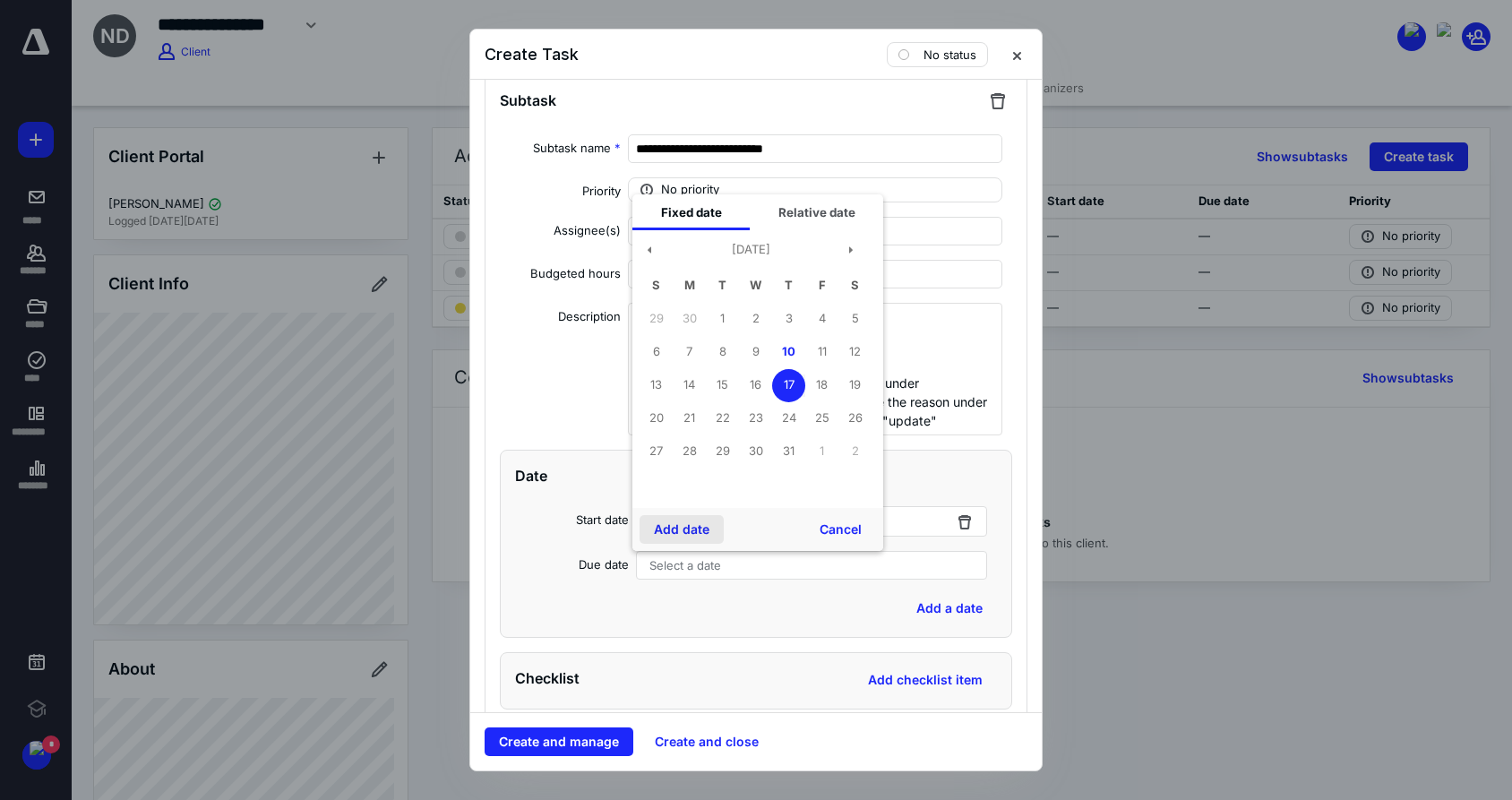 click on "Add date" at bounding box center [682, 529] 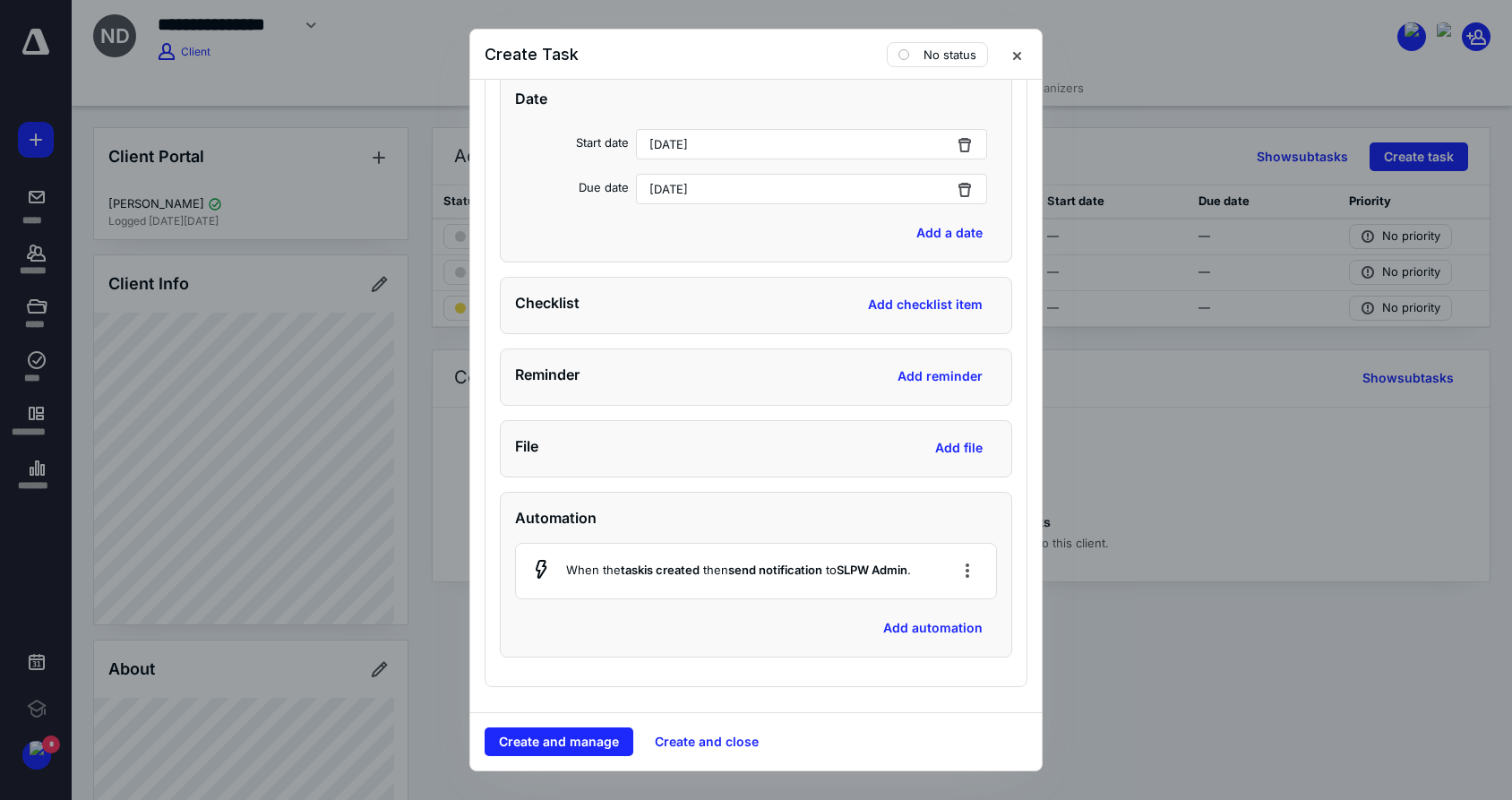 scroll, scrollTop: 1484, scrollLeft: 0, axis: vertical 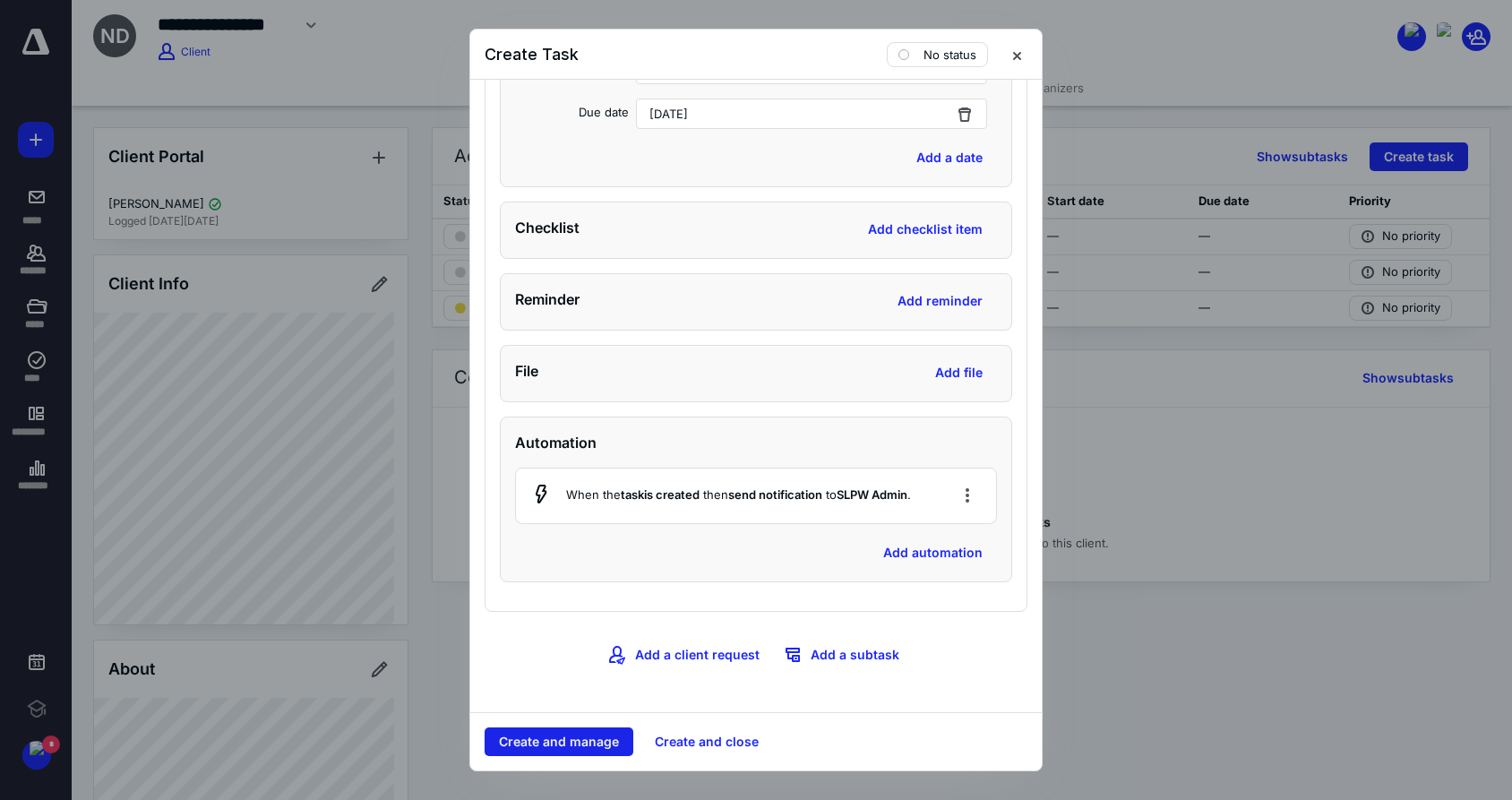 click on "Create and manage" at bounding box center [559, 742] 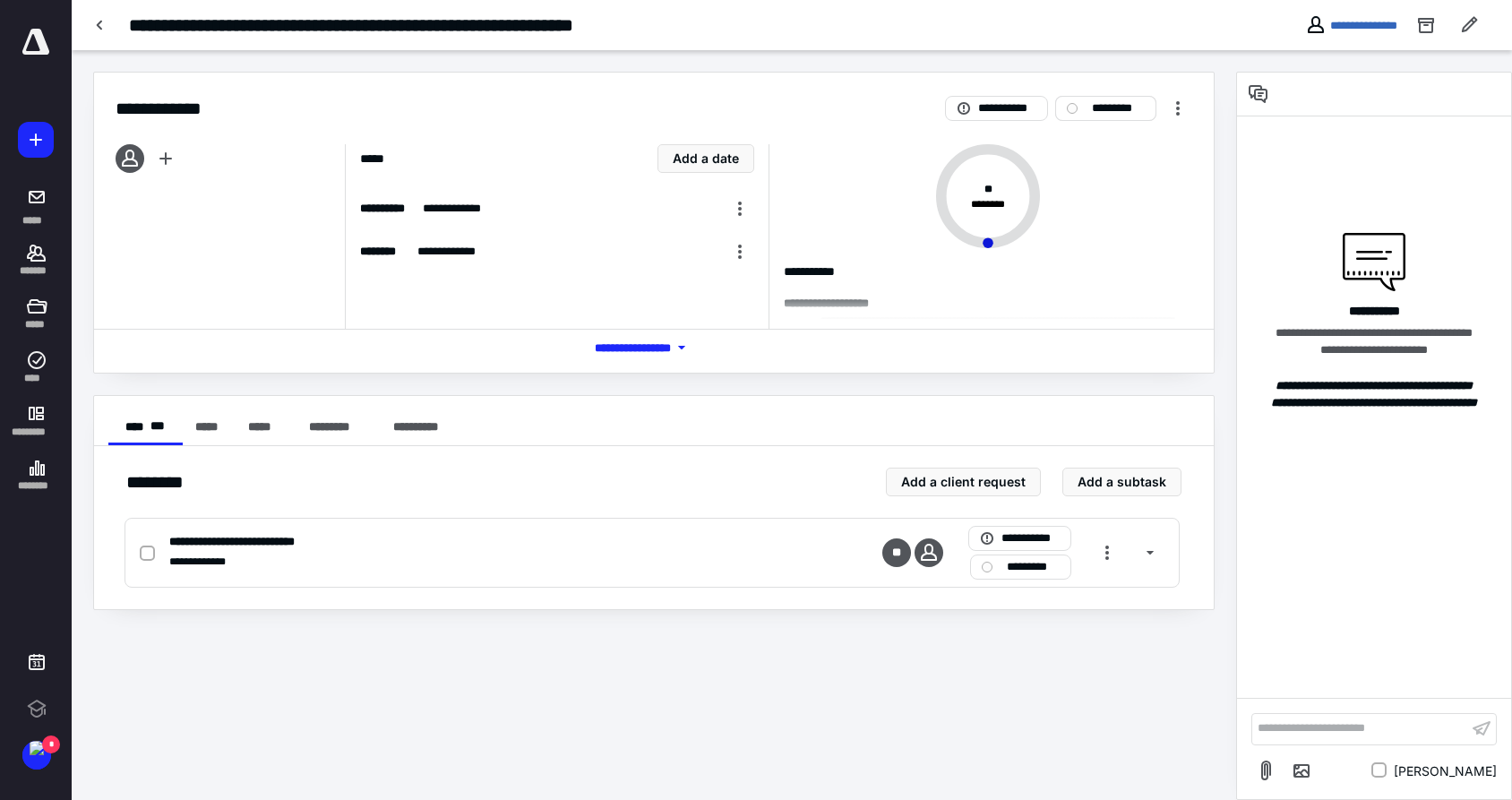 click on "*********" at bounding box center [1118, 108] 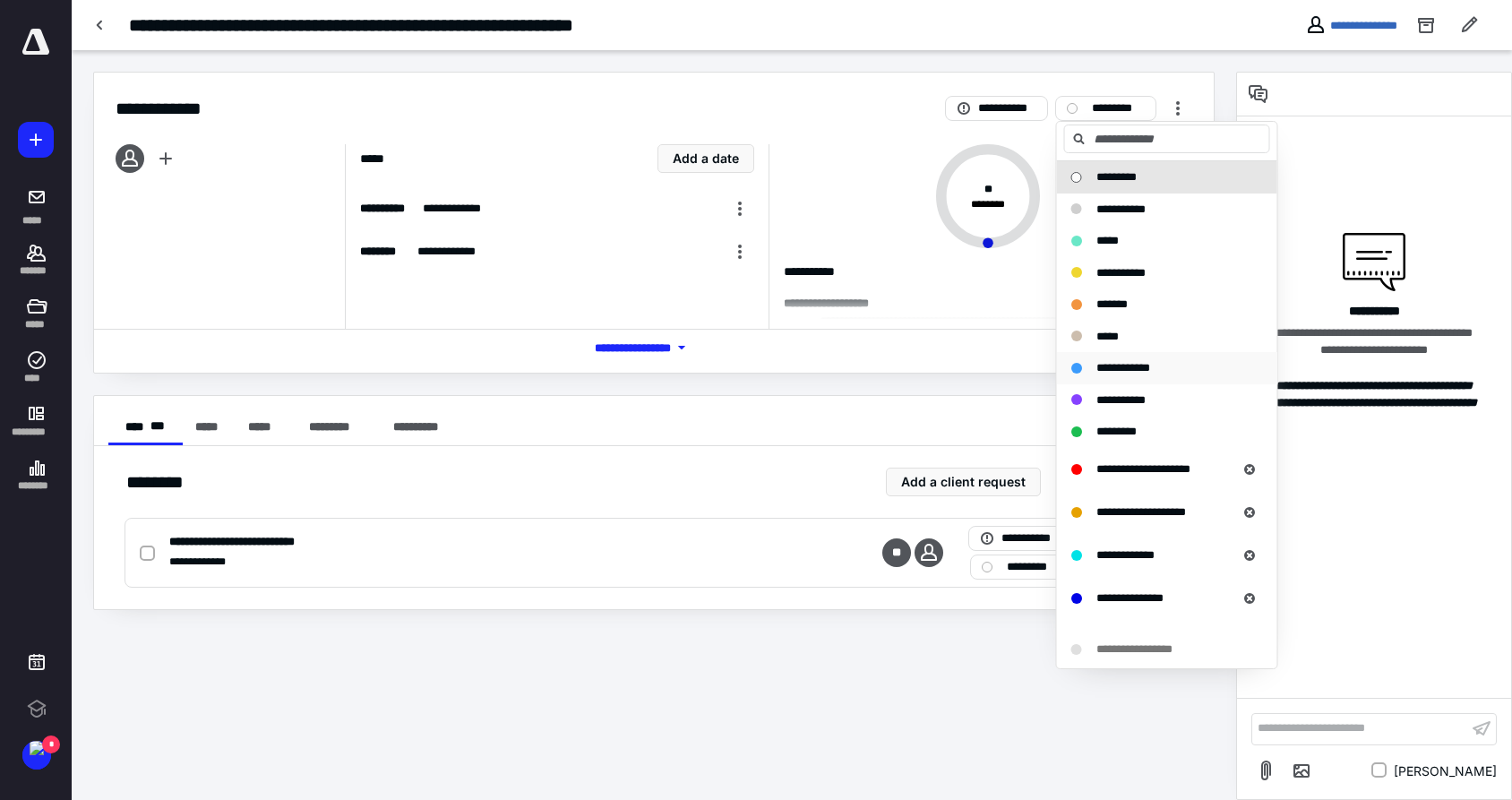 scroll, scrollTop: 0, scrollLeft: 0, axis: both 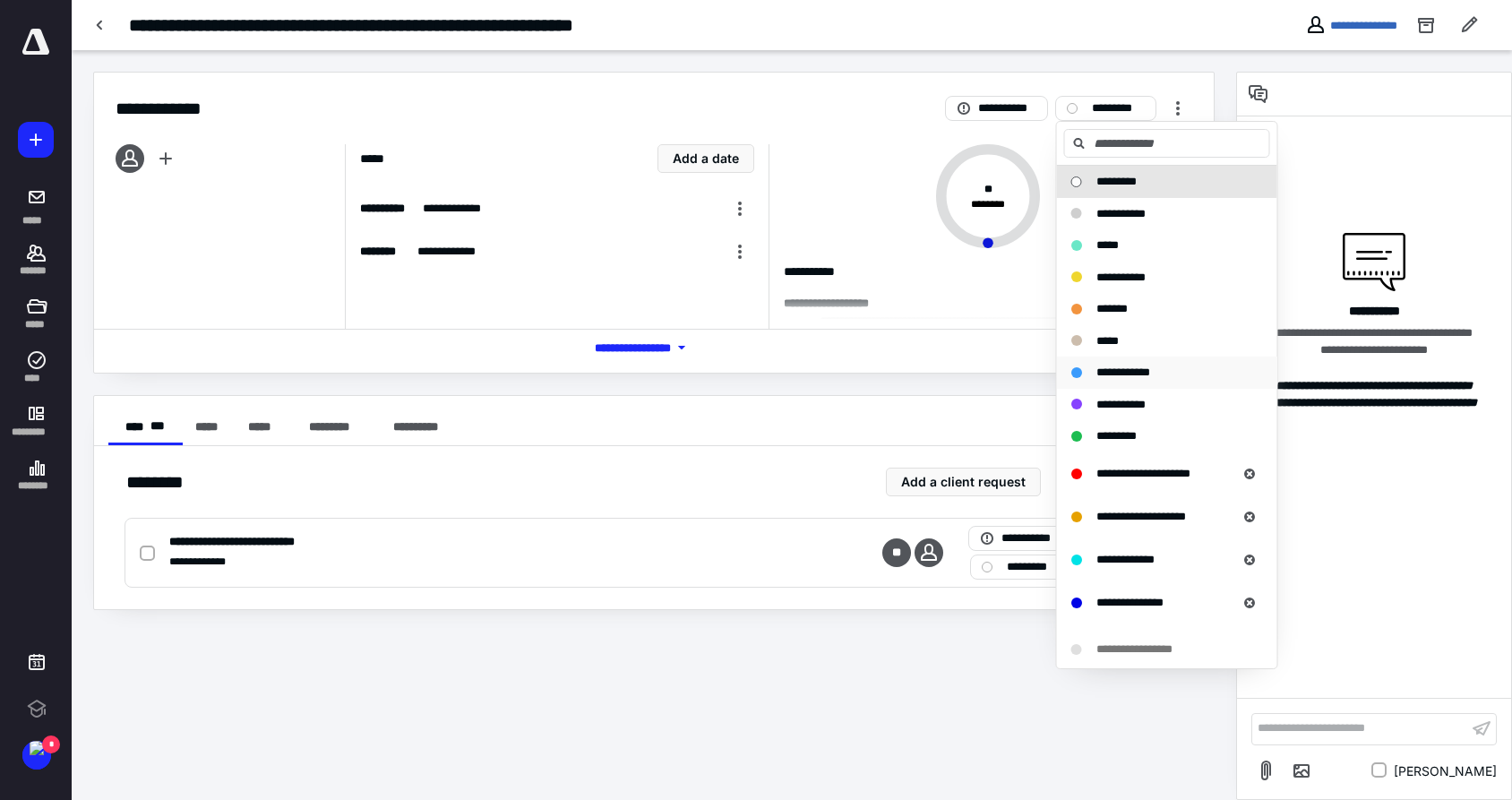 click on "**********" at bounding box center (1123, 372) 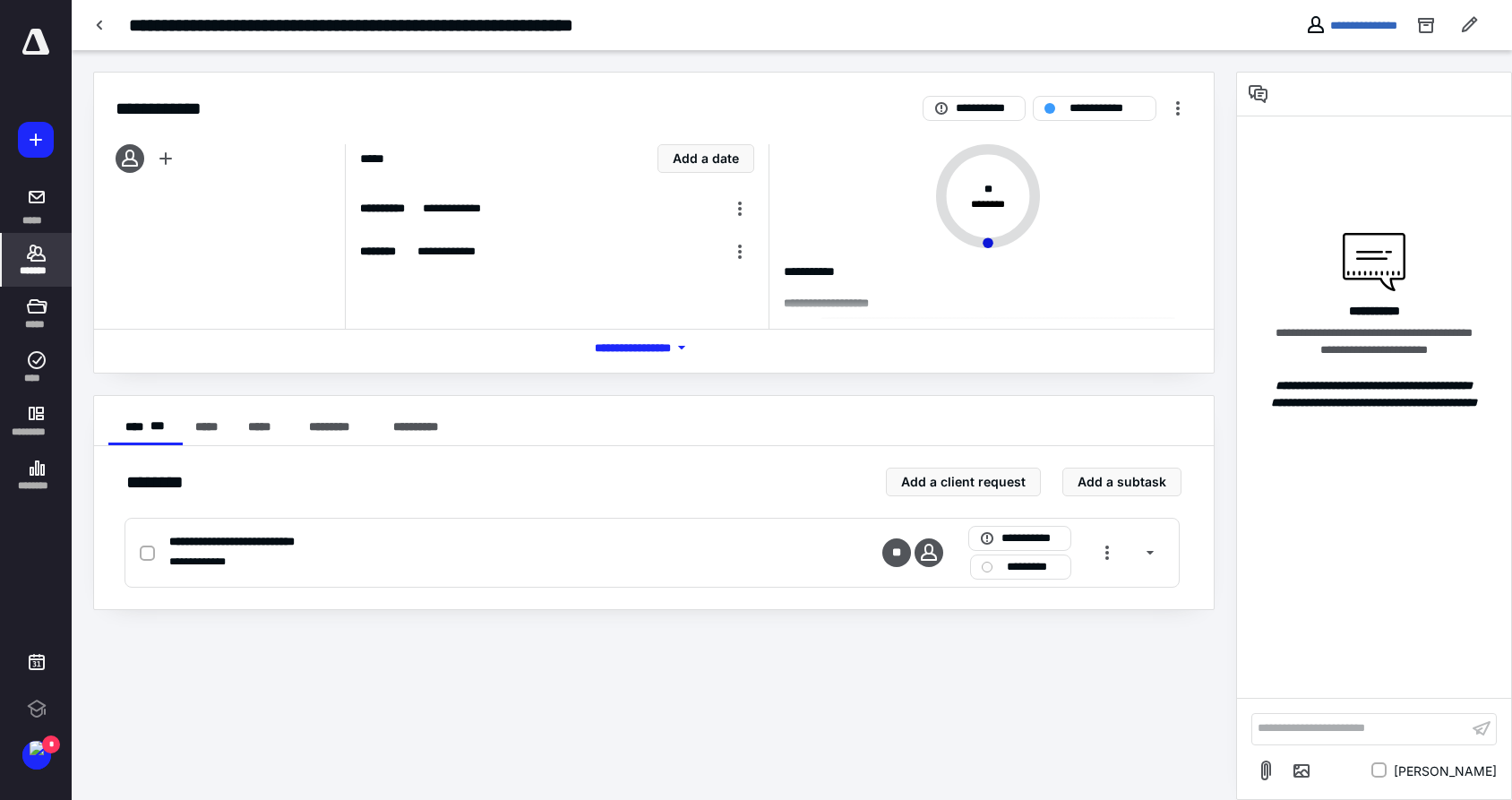 click on "*******" at bounding box center (37, 271) 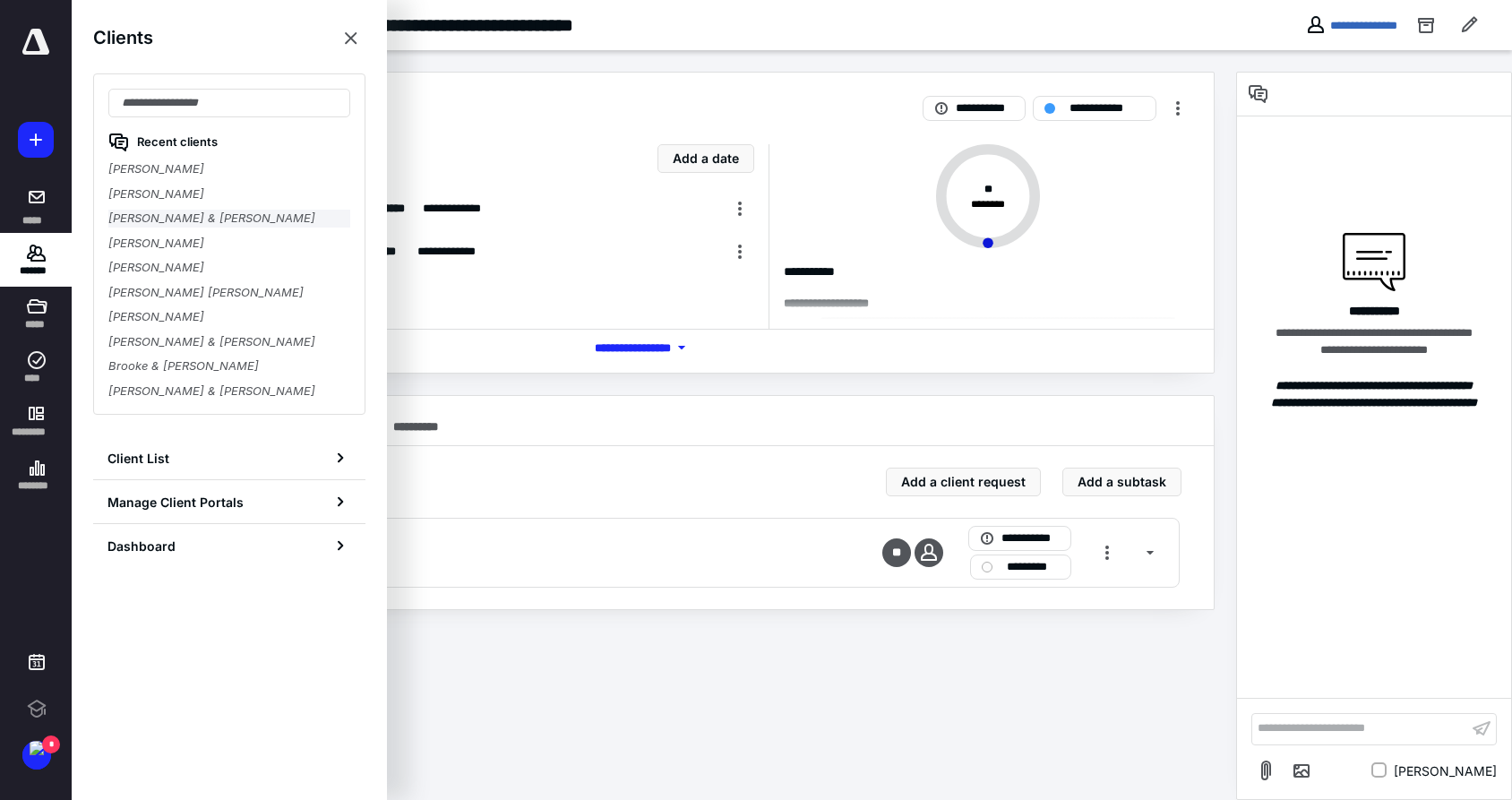 click on "[PERSON_NAME] & [PERSON_NAME]" at bounding box center (229, 219) 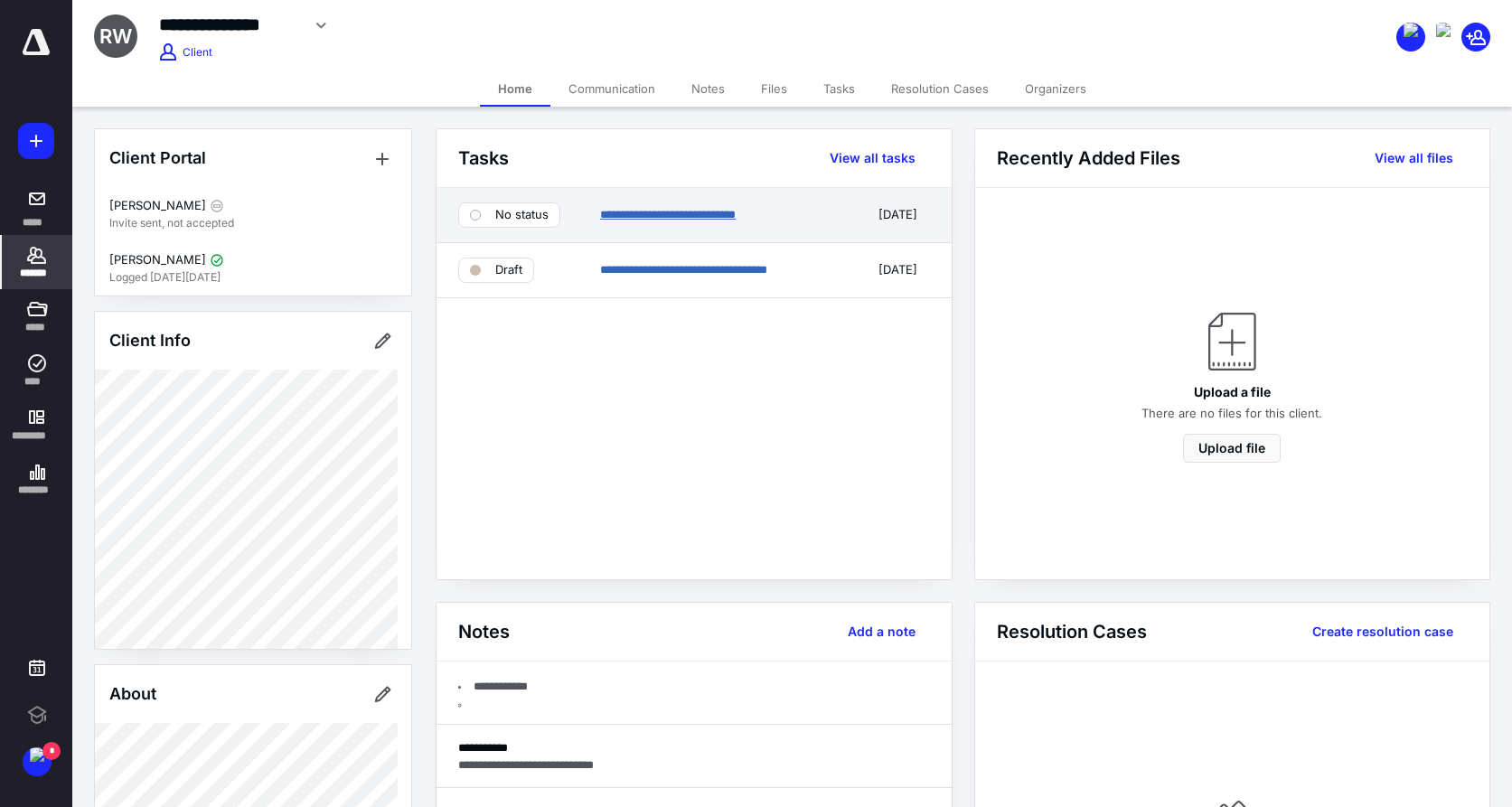 click on "**********" at bounding box center (668, 214) 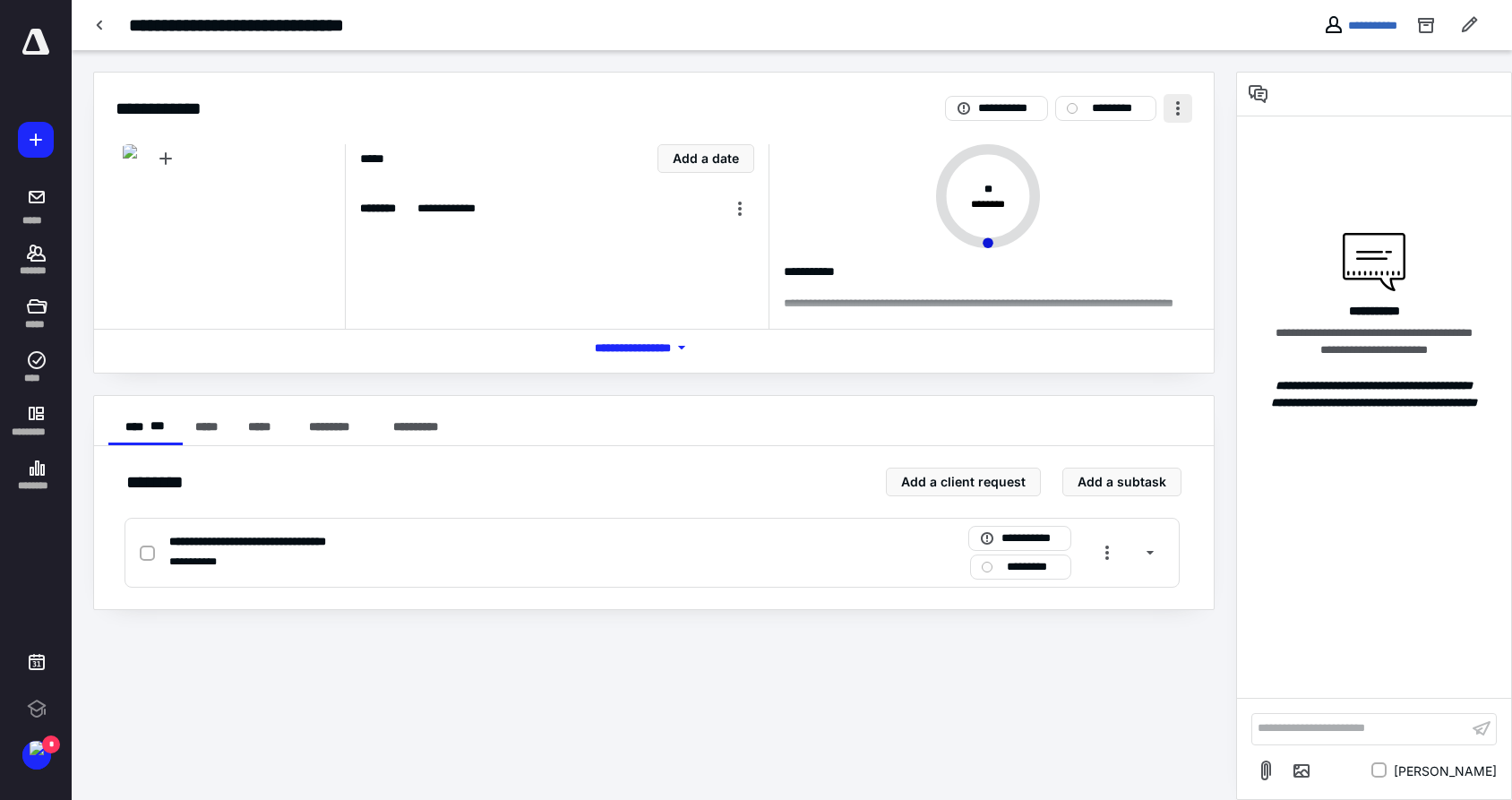 click at bounding box center [1178, 108] 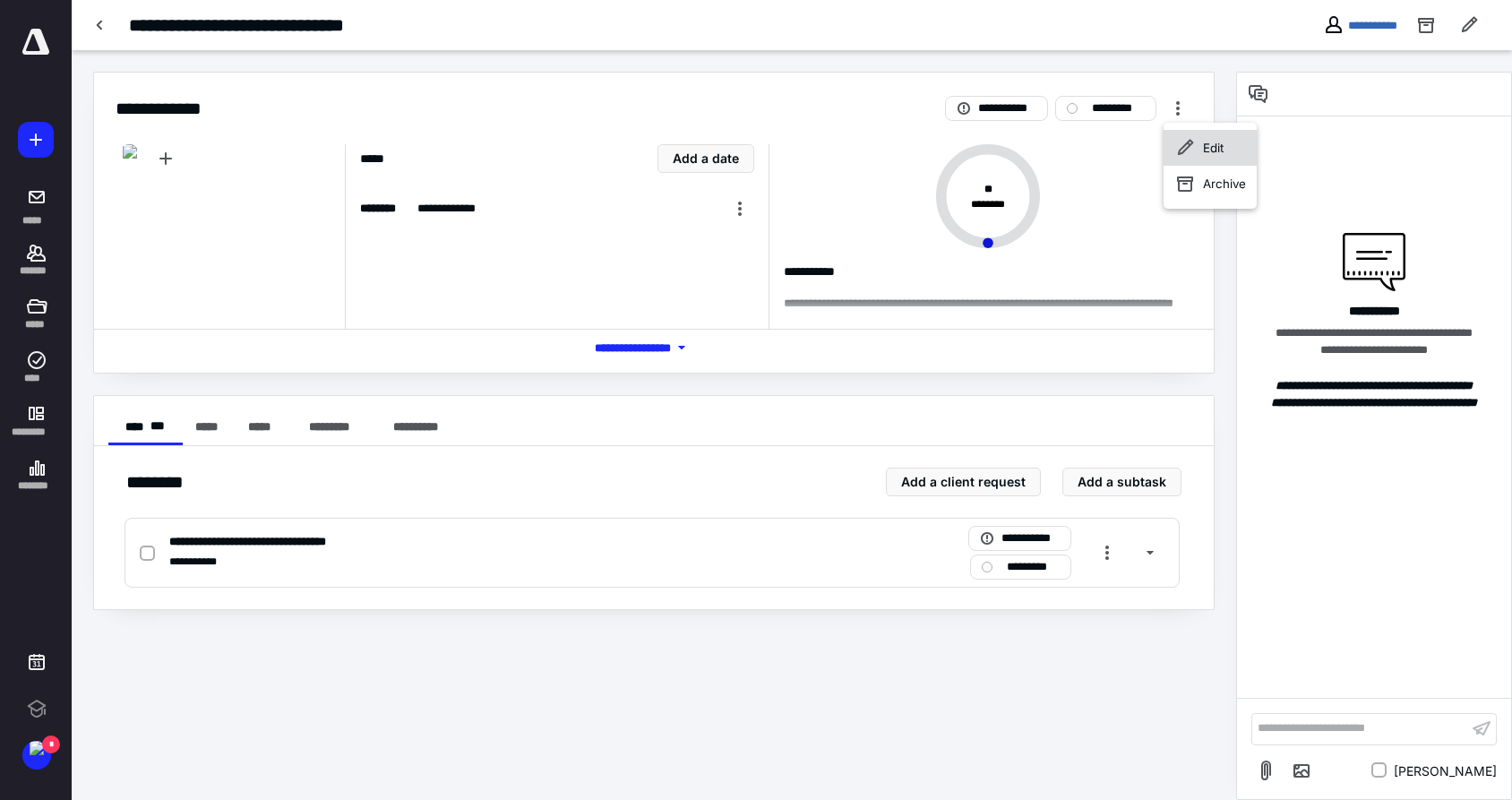 click on "Edit" at bounding box center [1210, 148] 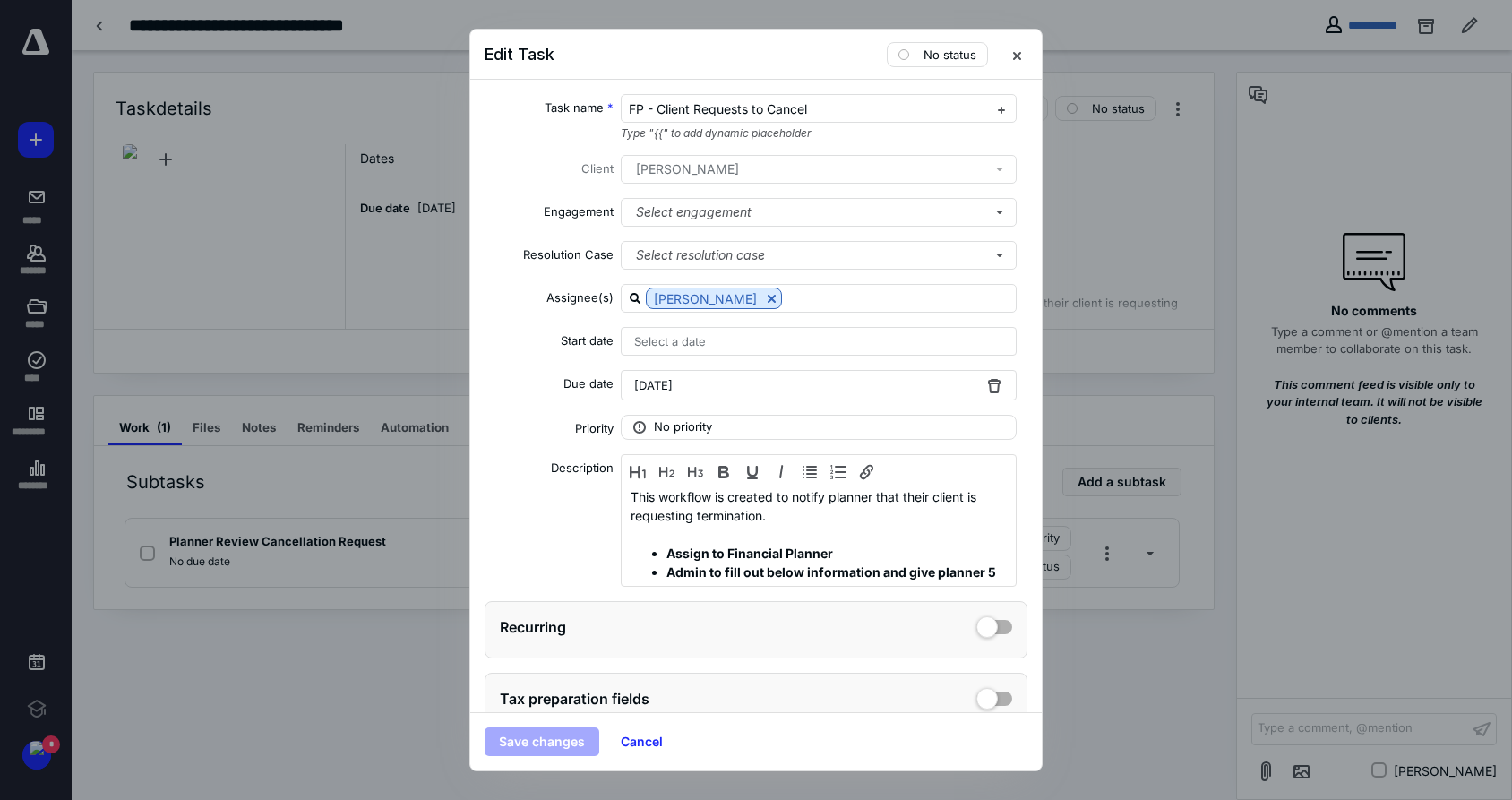 scroll, scrollTop: 41, scrollLeft: 0, axis: vertical 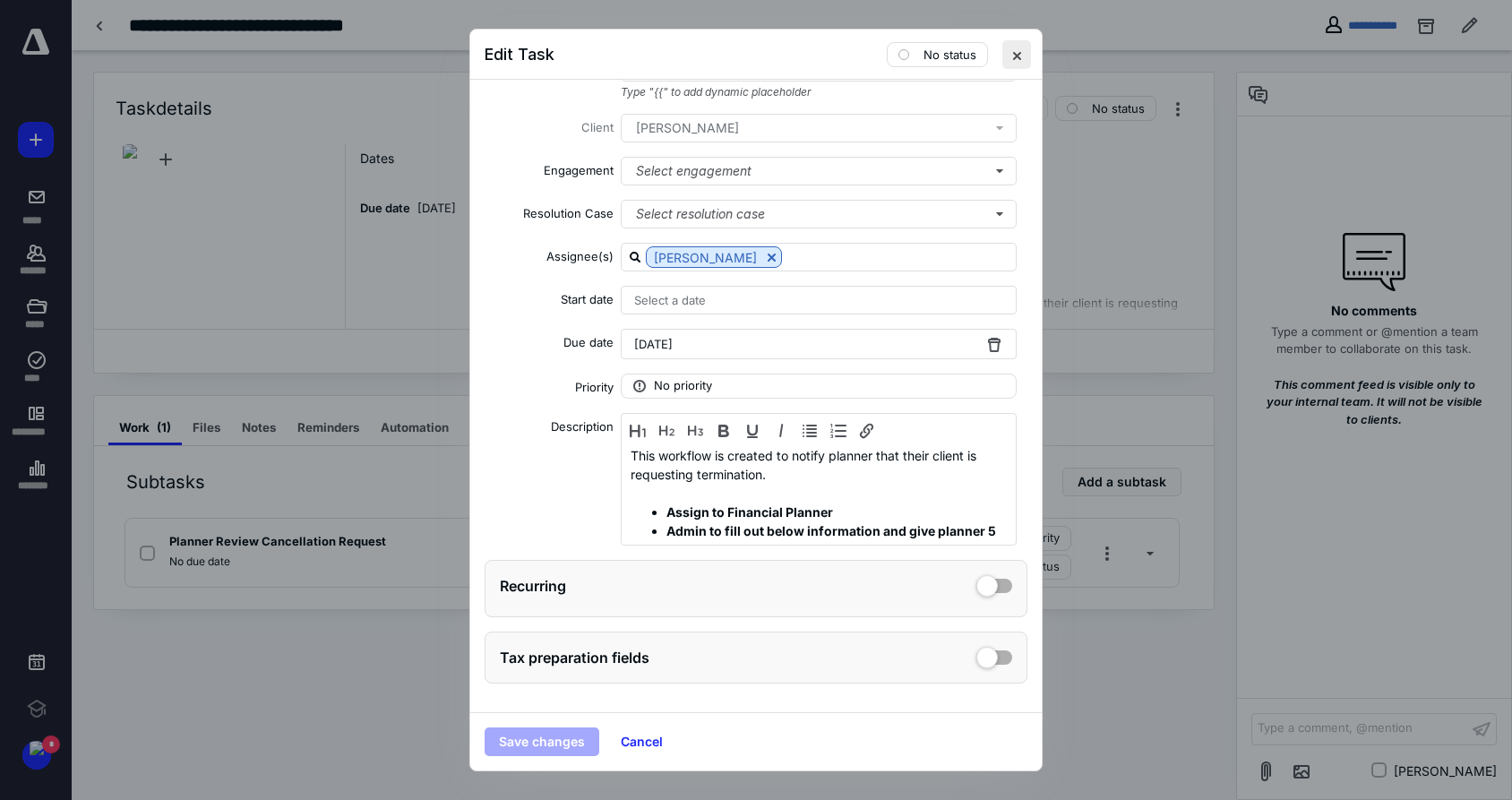 click at bounding box center (1017, 55) 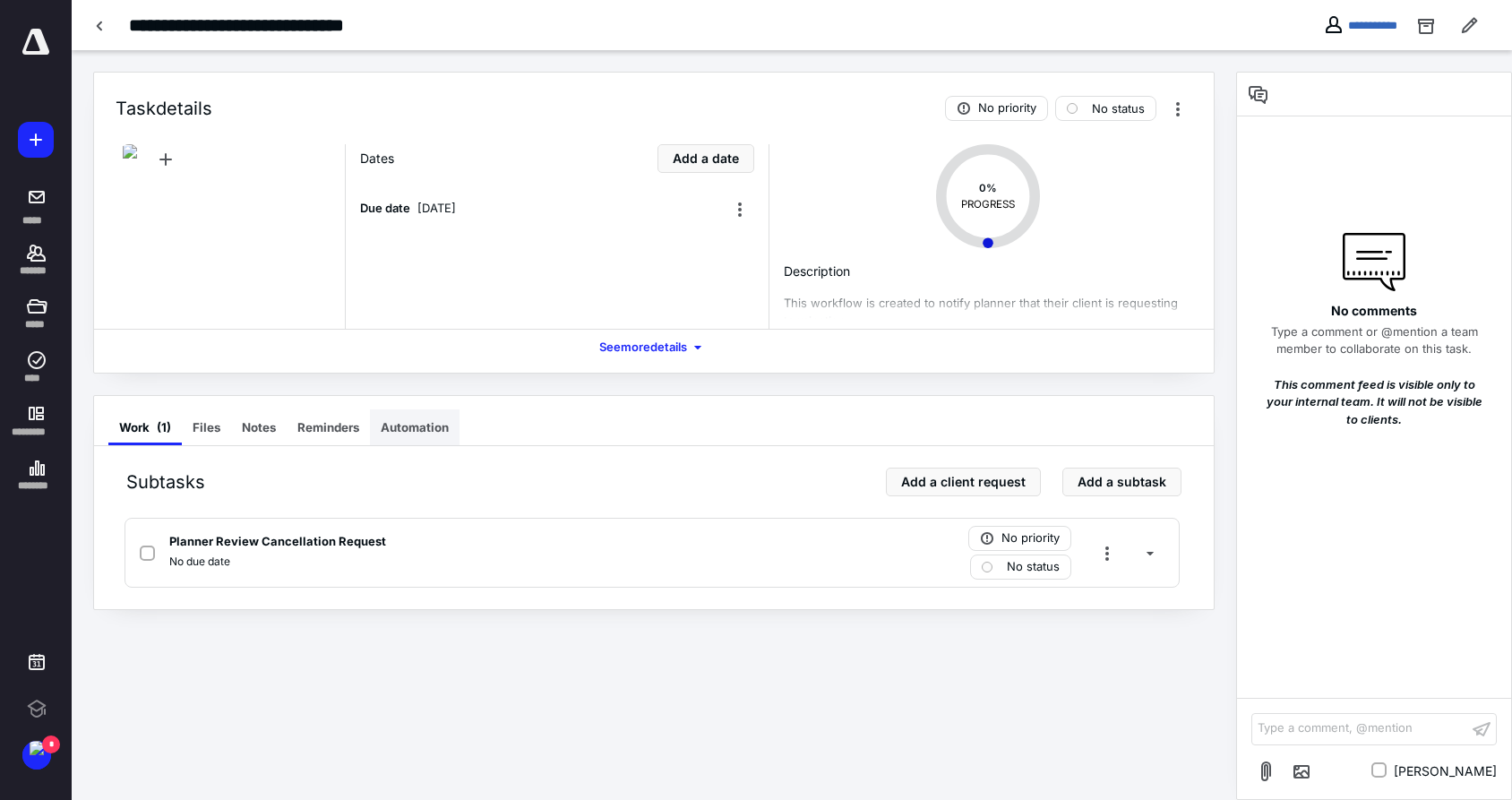 click on "Automation" at bounding box center (415, 427) 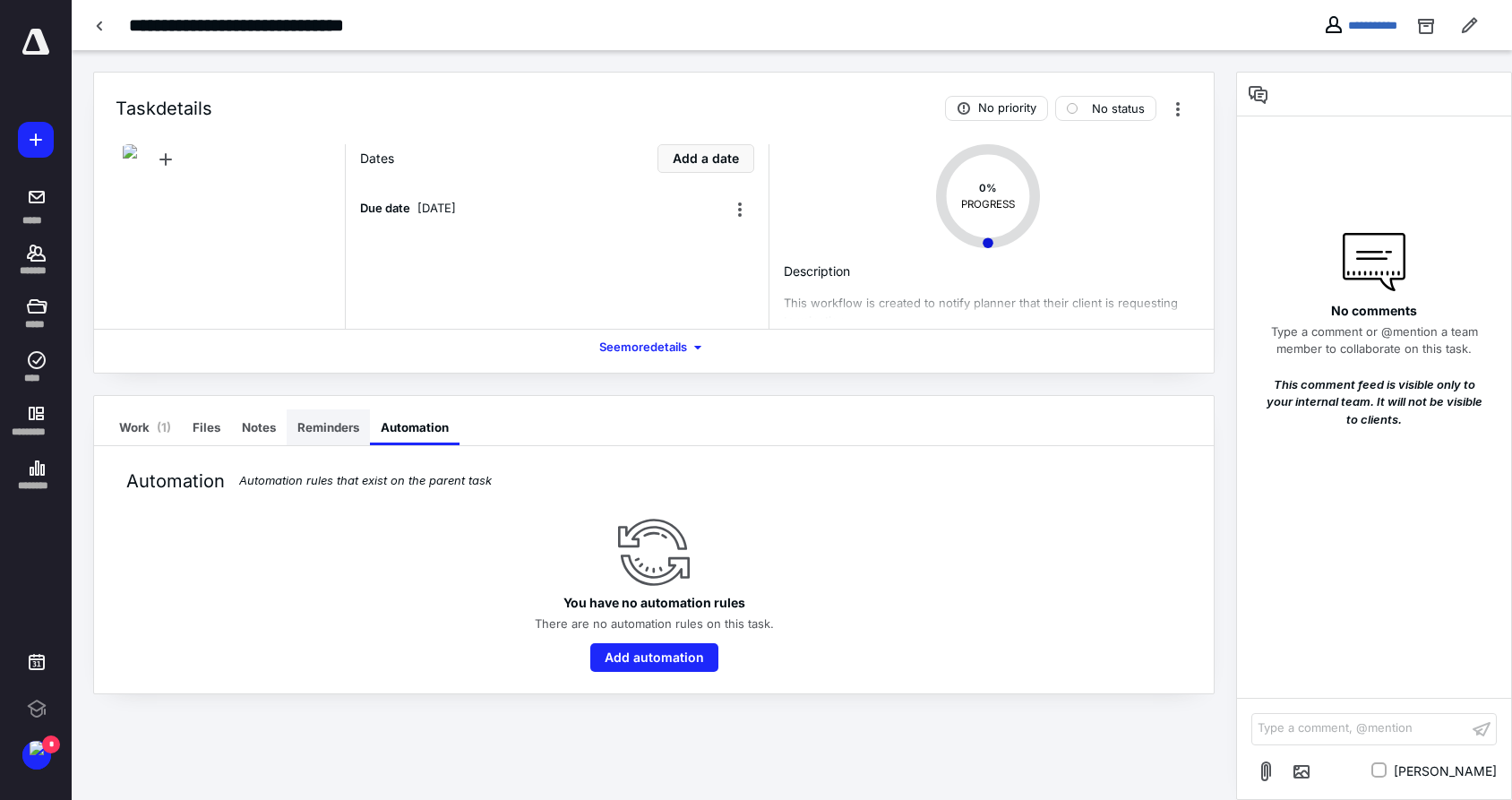 click on "Reminders" at bounding box center (328, 427) 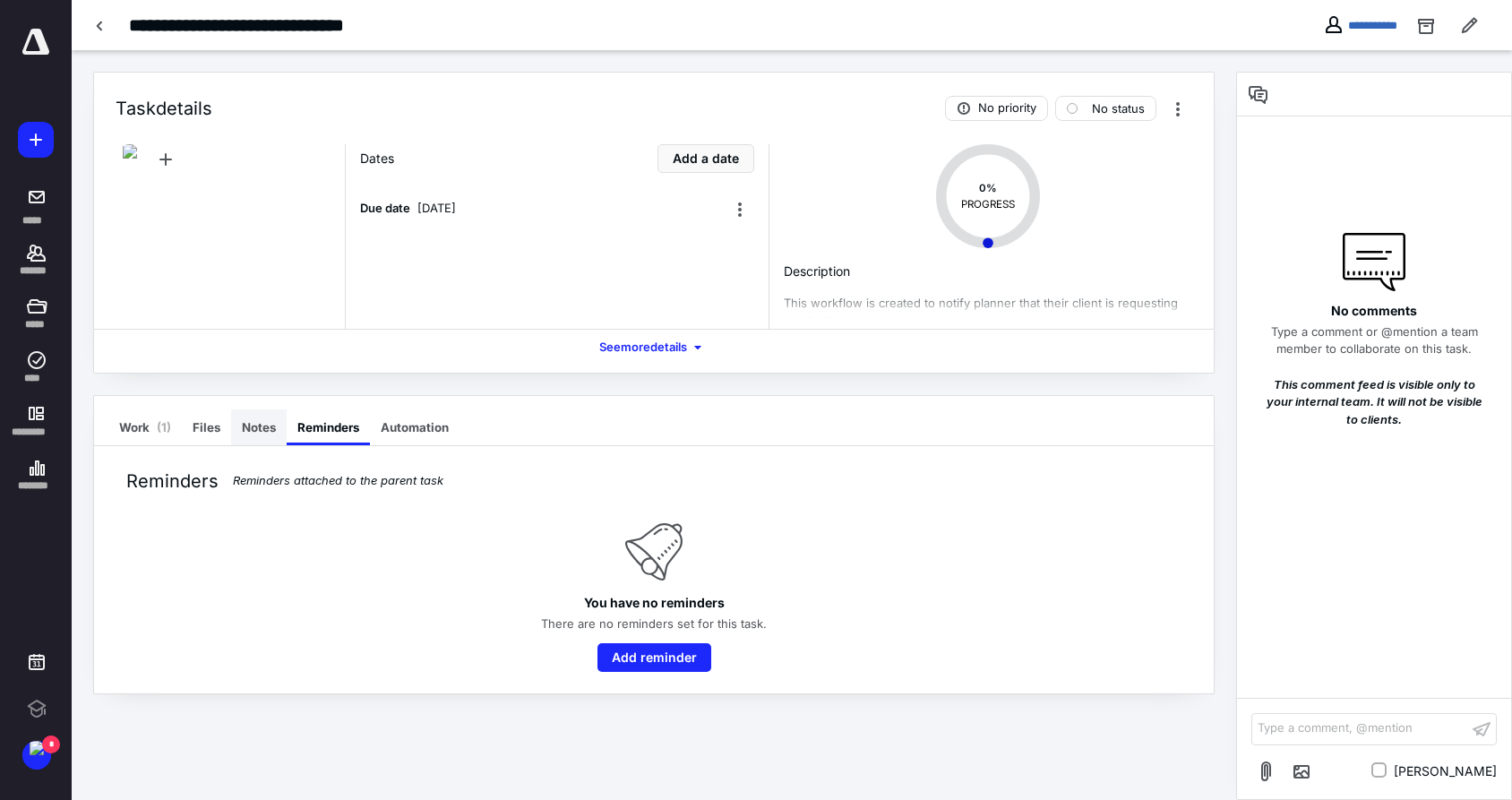 click on "Notes" at bounding box center [259, 427] 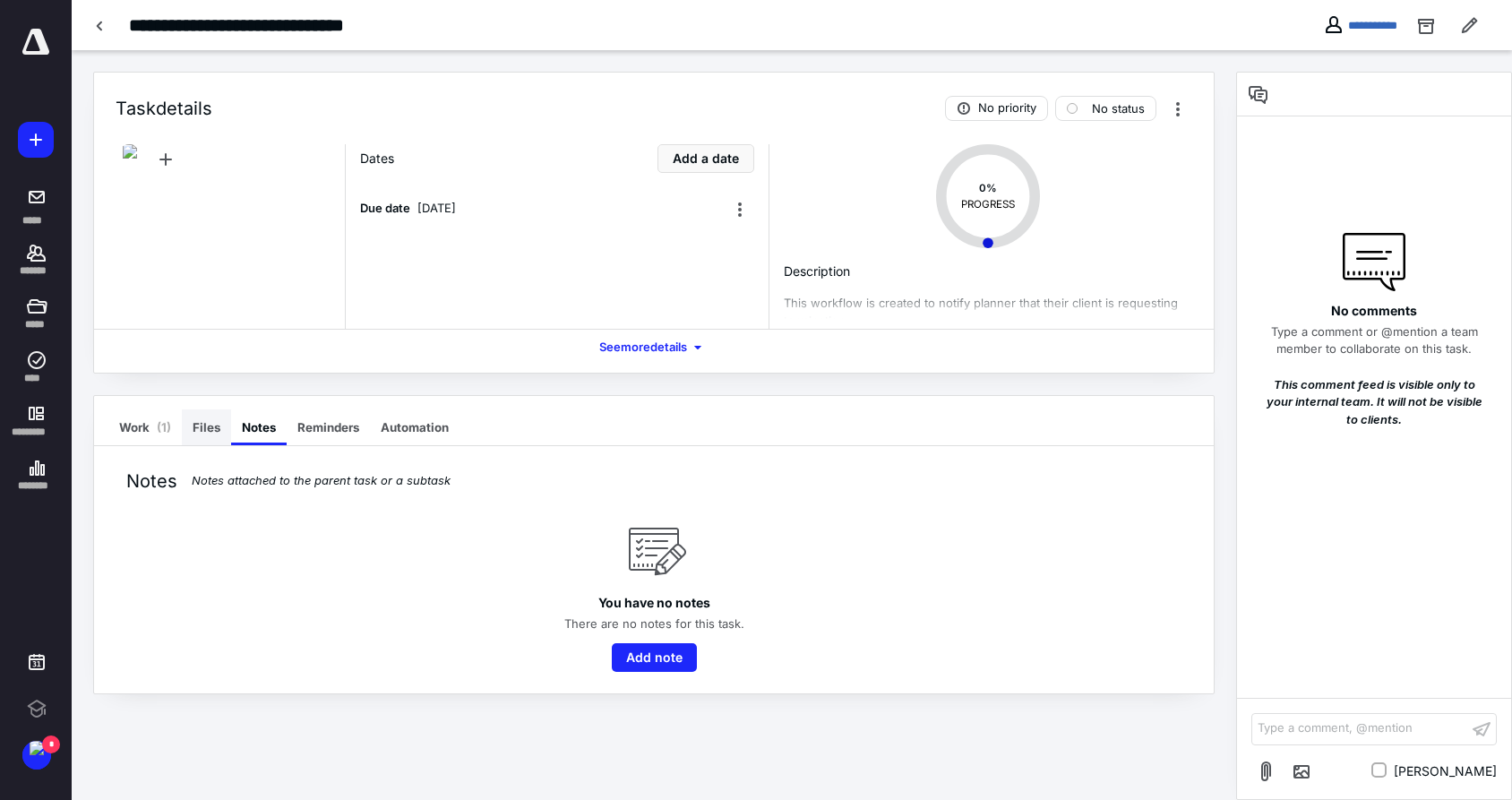 click on "Files" at bounding box center (206, 427) 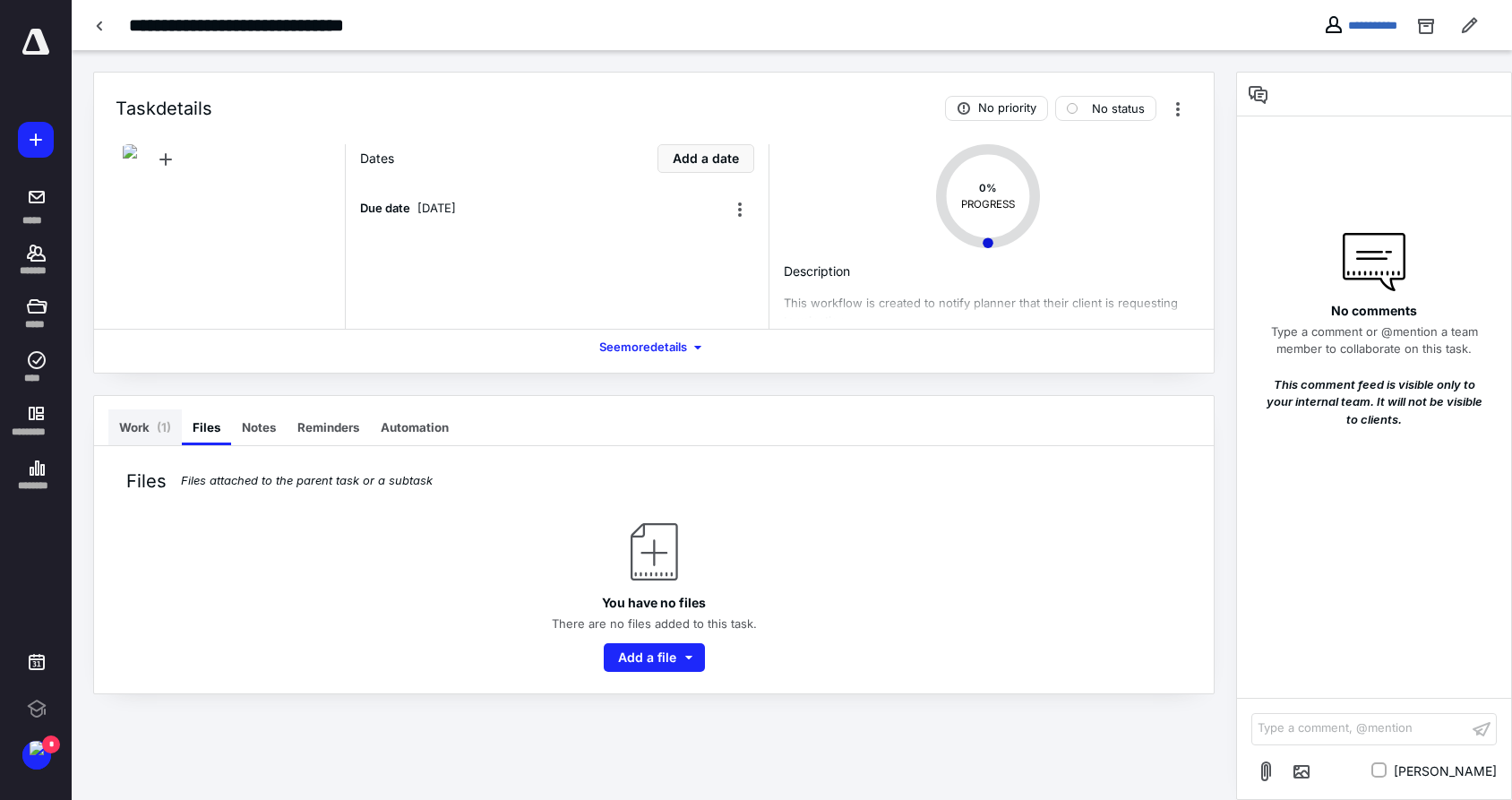 click on "Work ( 1 )" at bounding box center (145, 427) 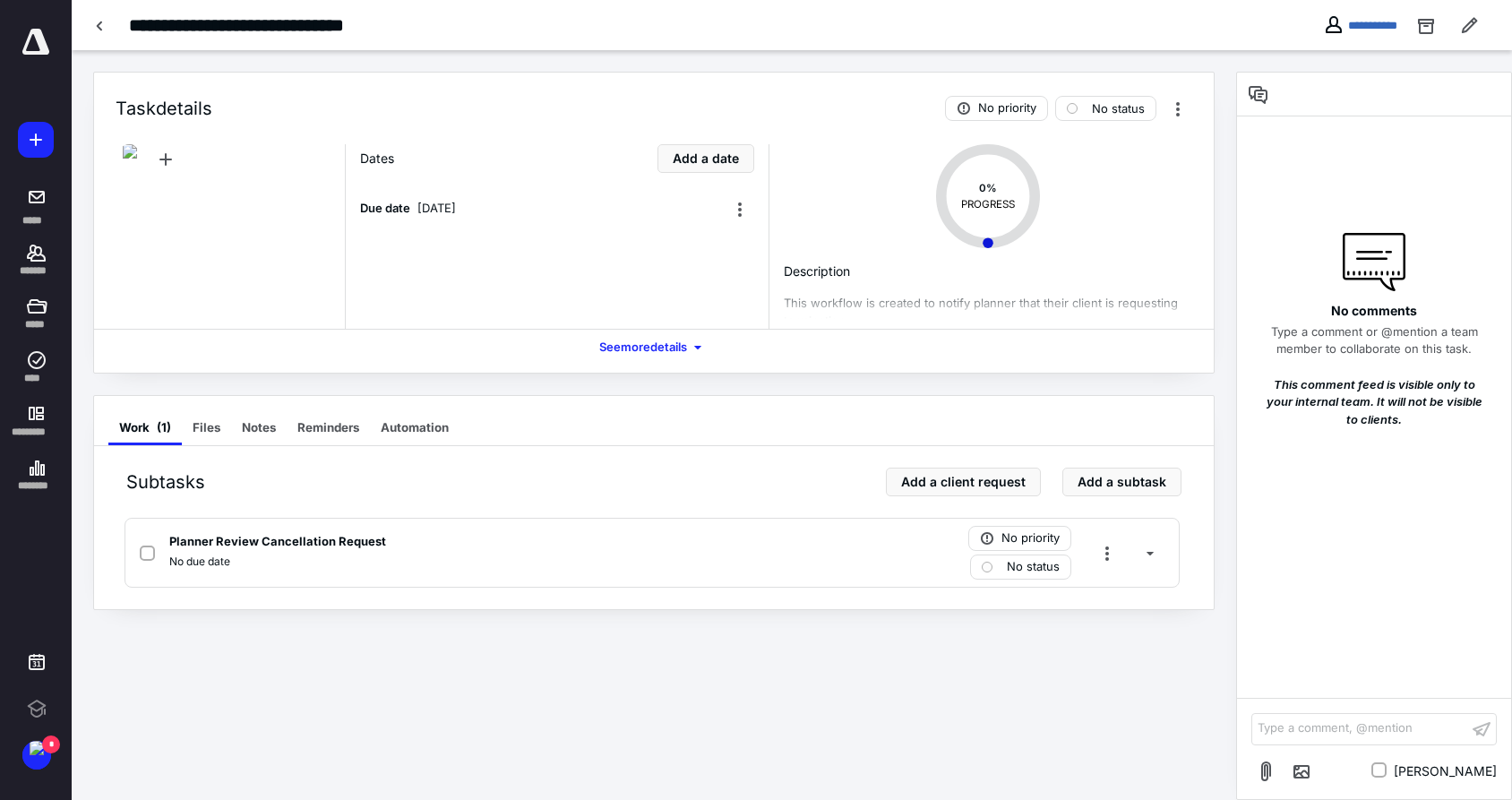 click on "No status" at bounding box center [1033, 567] 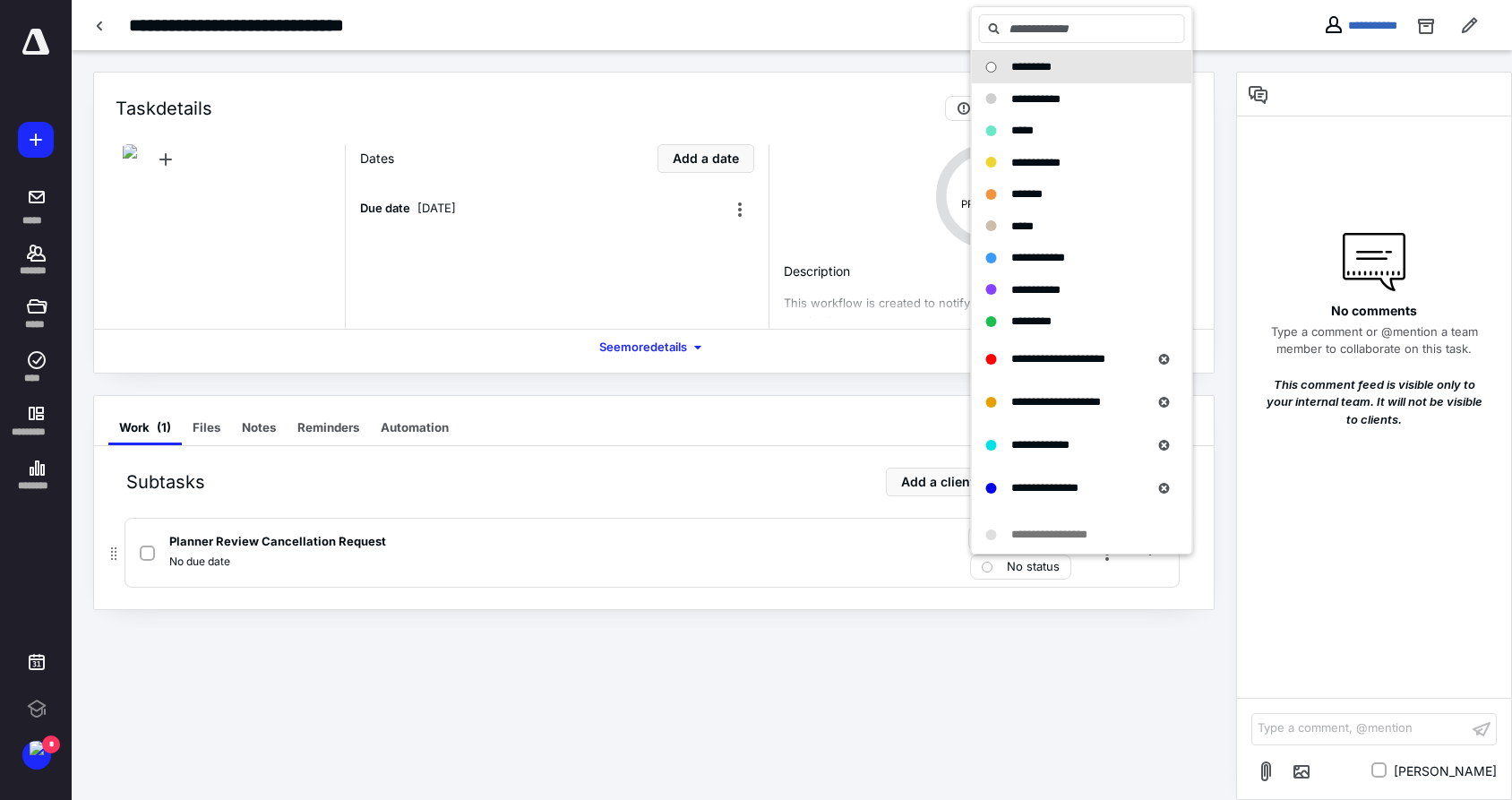 click on "Planner Review Cancellation Request No due date No priority No status" at bounding box center [652, 553] 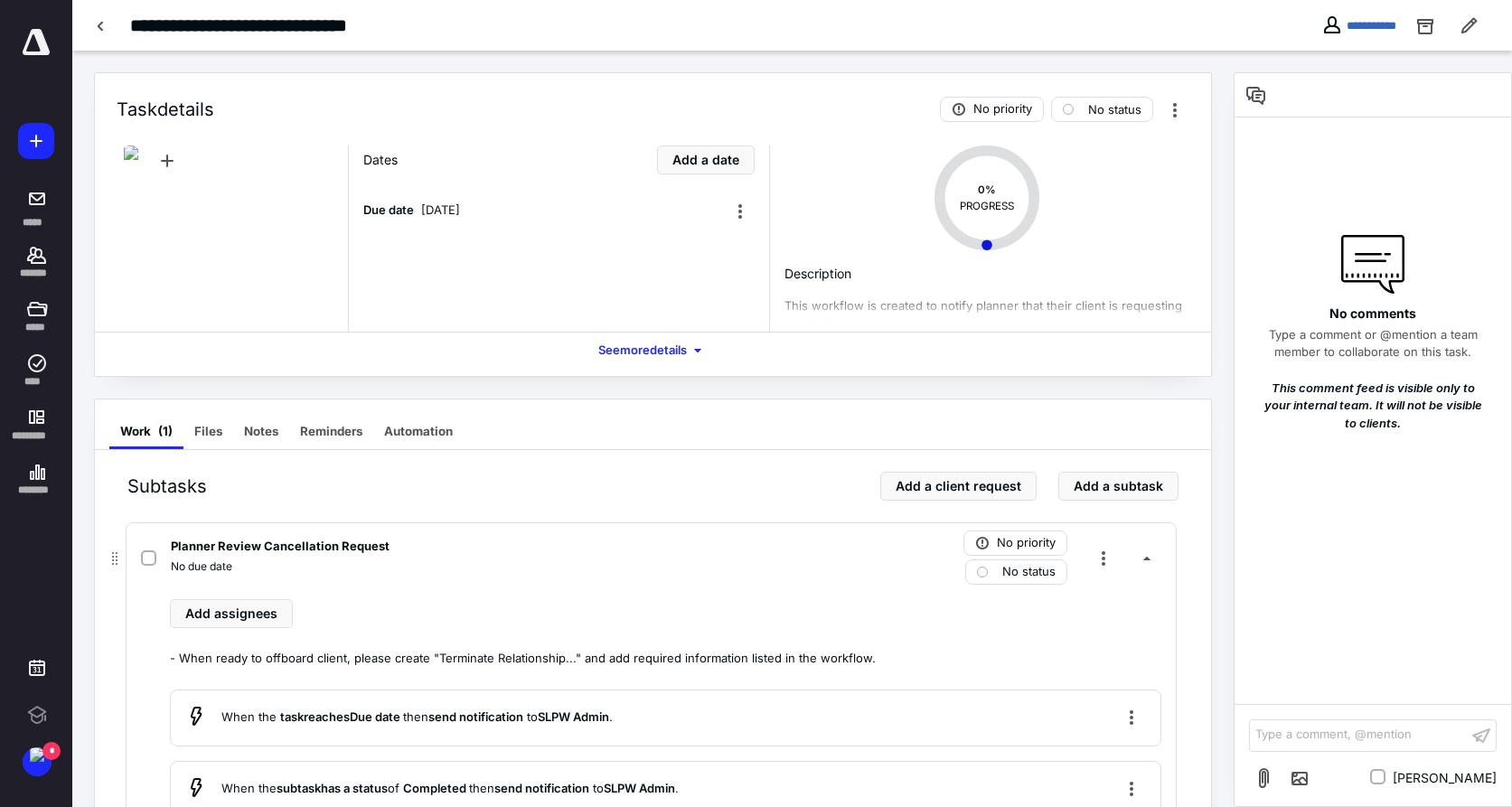 click on "No status" at bounding box center [1028, 572] 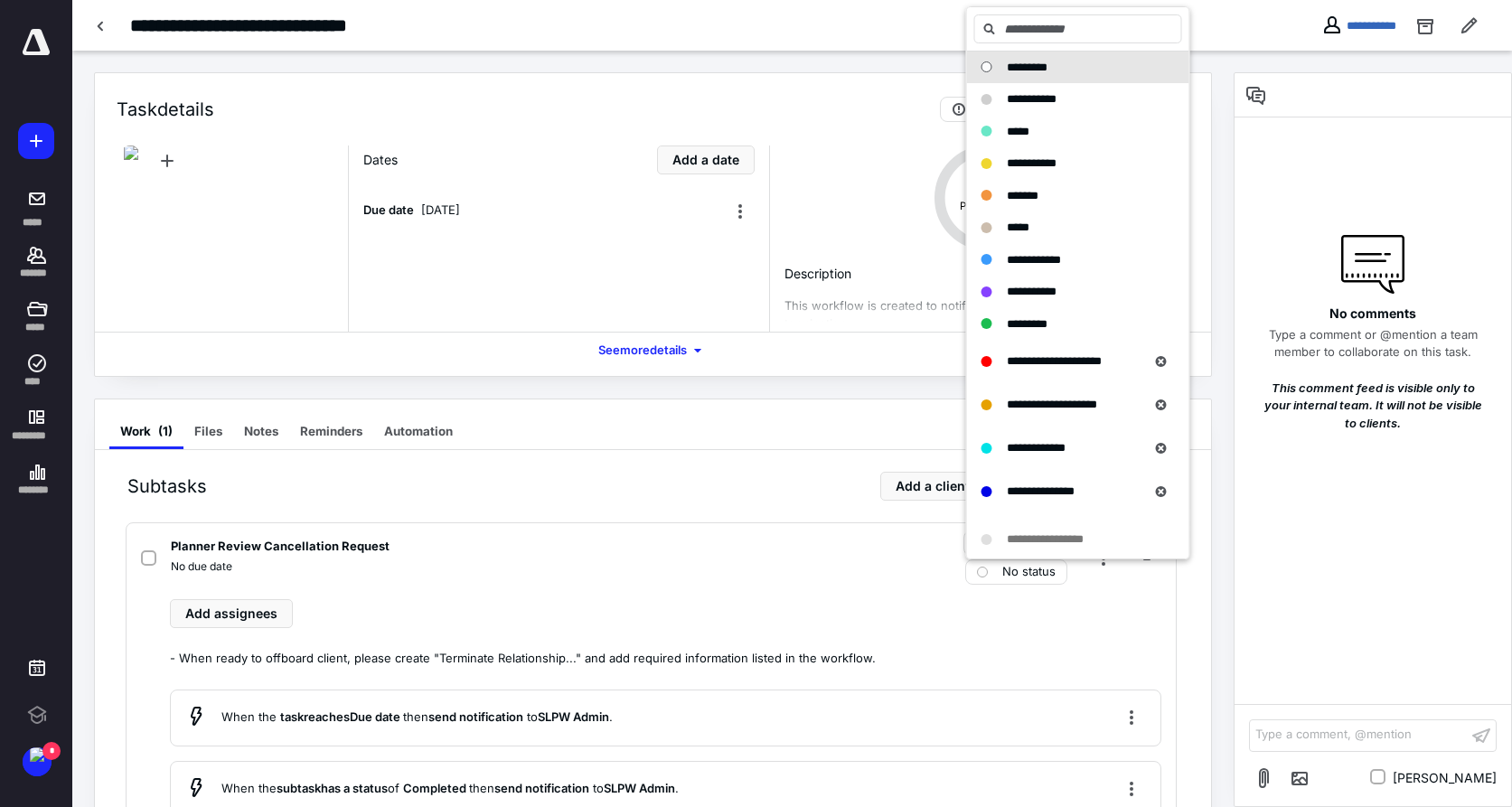 click on "Subtasks Add a client request Add a subtask Planner Review Cancellation Request No due date No priority No status Add assignees - When ready to offboard client, please create "Terminate Relationship..." and add required information listed in the workflow.  When the   task  reaches  Due date   then  send notification   to  SLPW Admin . When the  subtask  has a status  of   Completed   then  send notification   to  SLPW Admin . When the   task  reaches  Due date   then  send notification   to all team members assigned to the task . Add automation Add a checklist Add a tool" at bounding box center [653, 713] 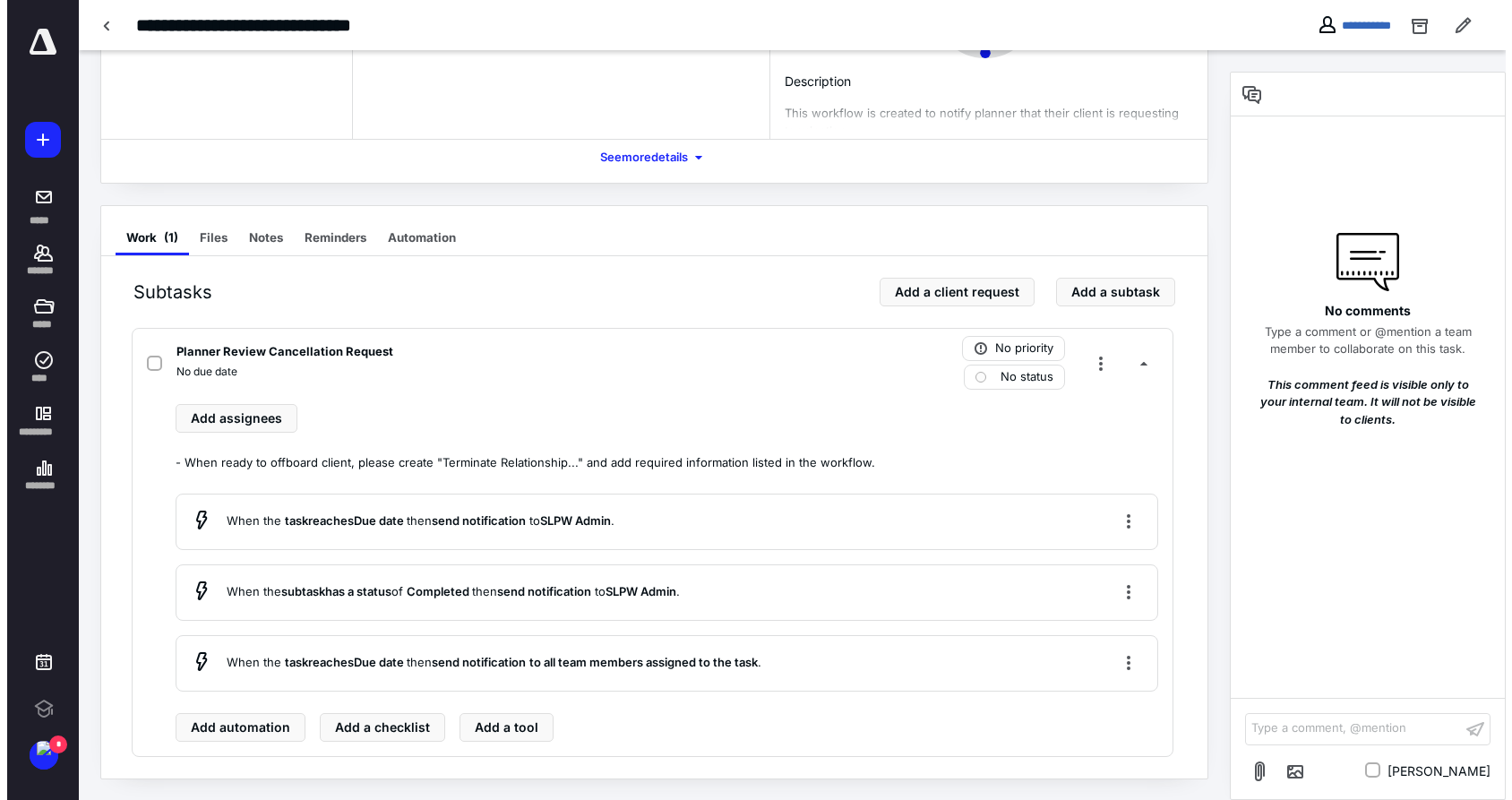 scroll, scrollTop: 0, scrollLeft: 0, axis: both 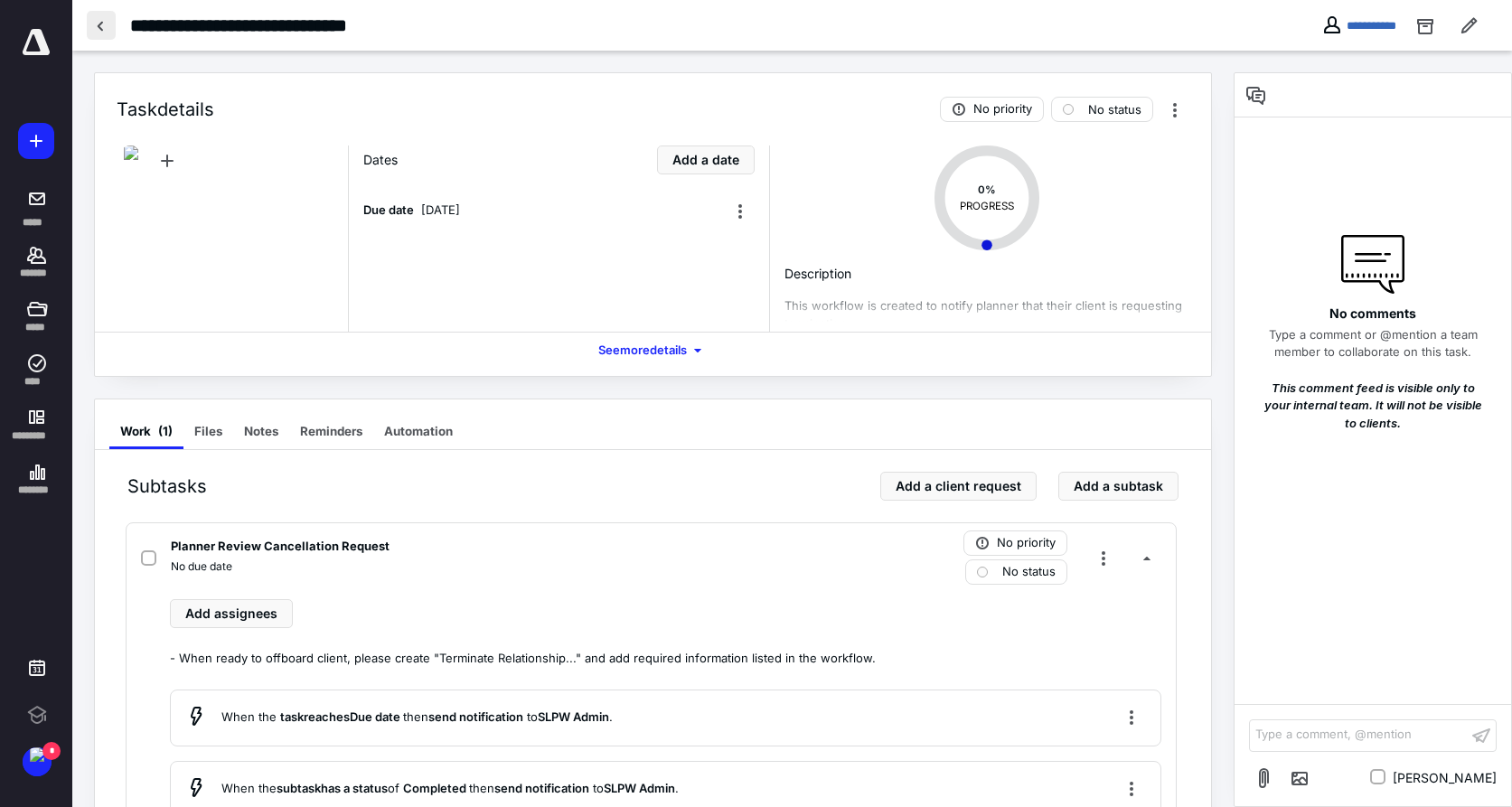 click at bounding box center (101, 25) 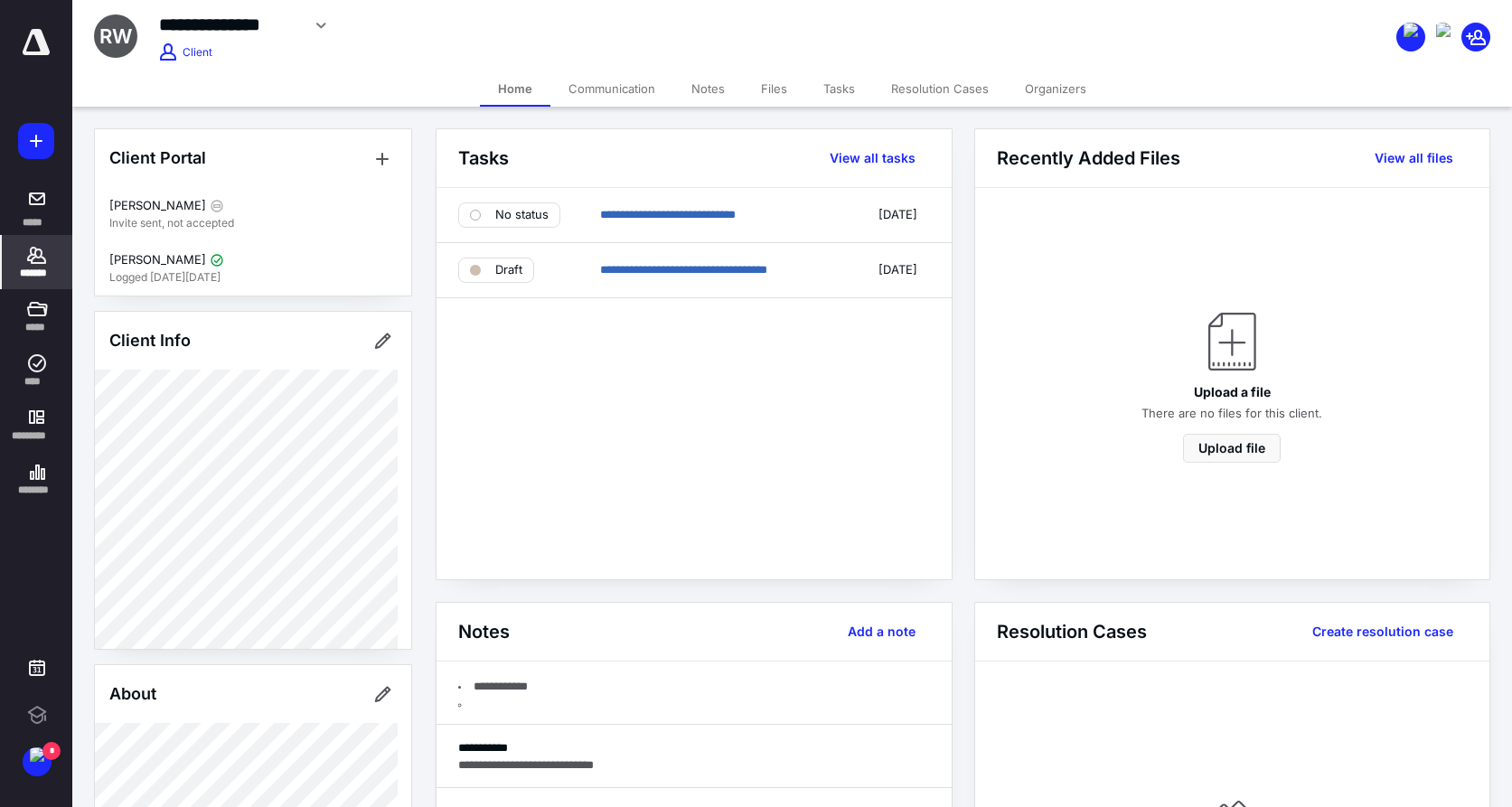 click on "Tasks" at bounding box center [839, 89] 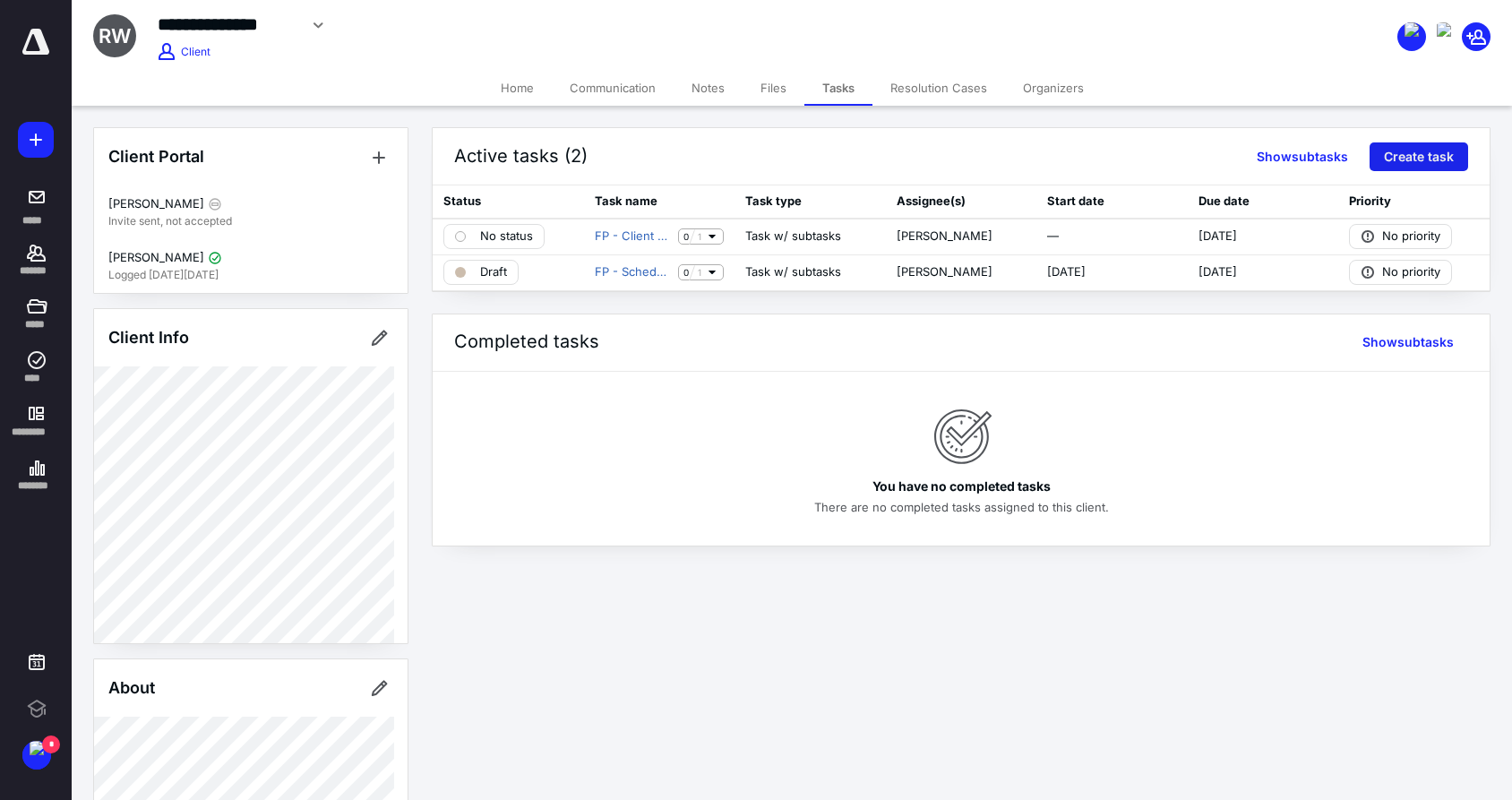 click on "Create task" at bounding box center (1419, 157) 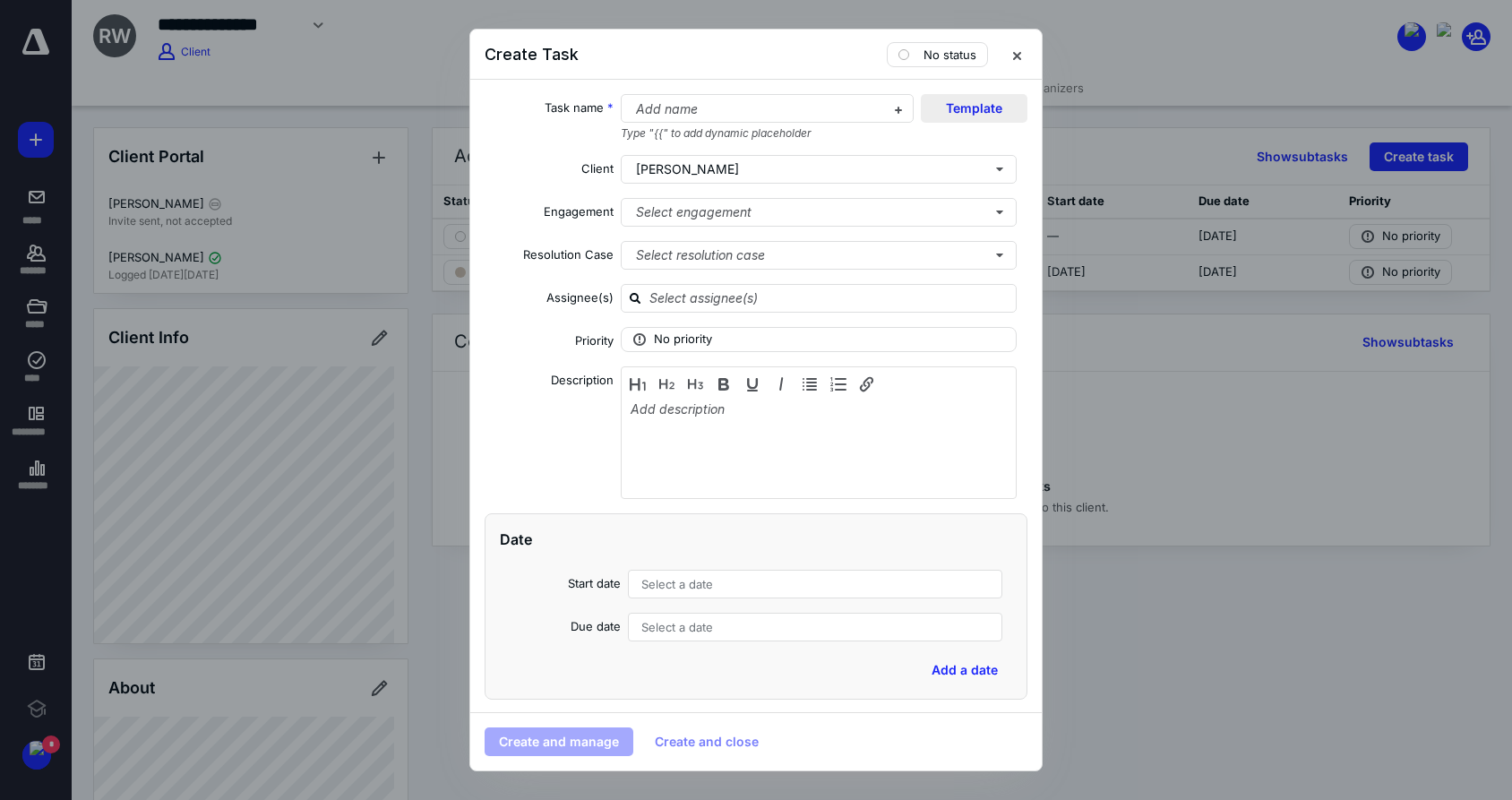 click on "Template" at bounding box center [974, 108] 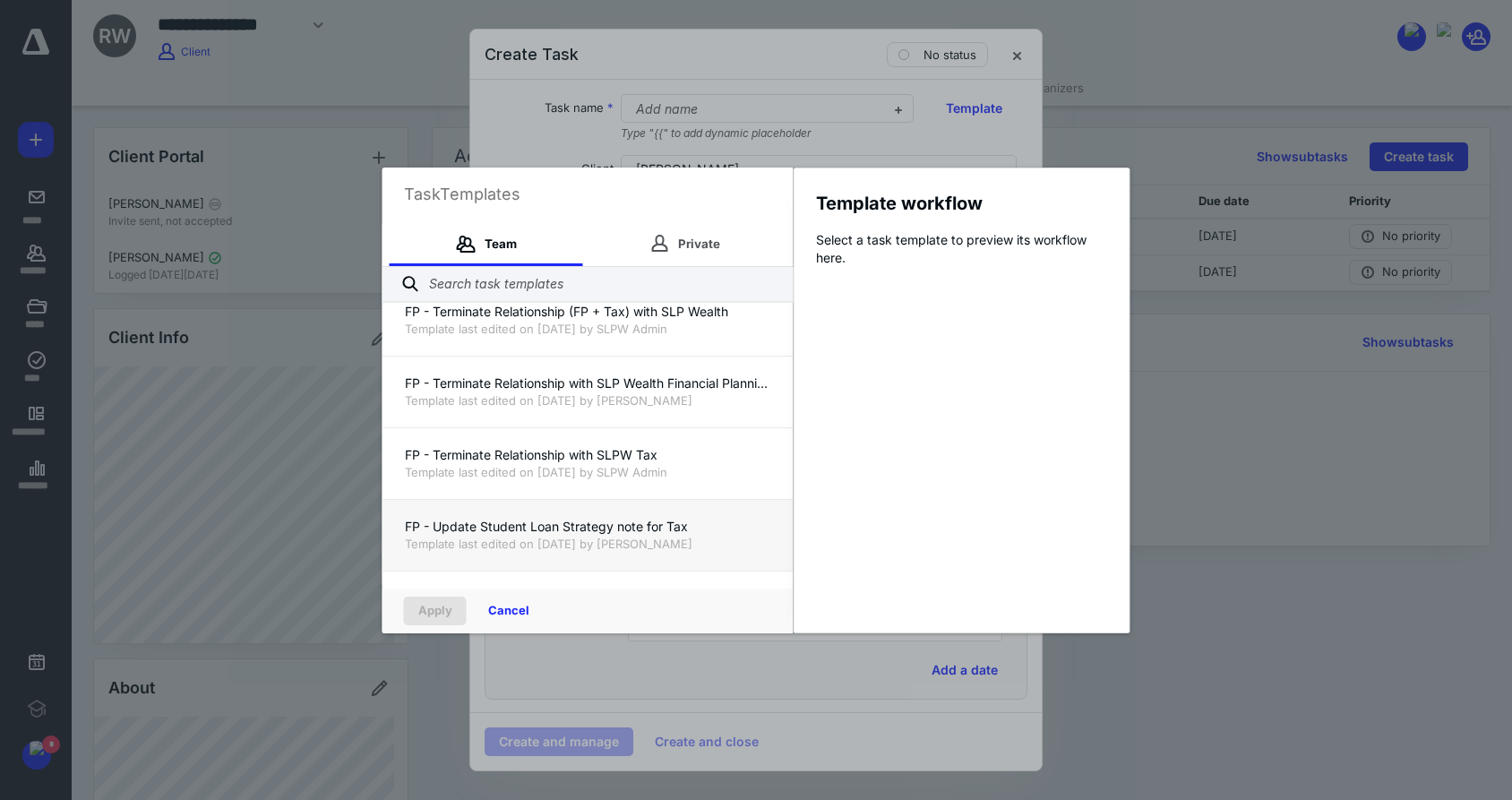 scroll, scrollTop: 1737, scrollLeft: 0, axis: vertical 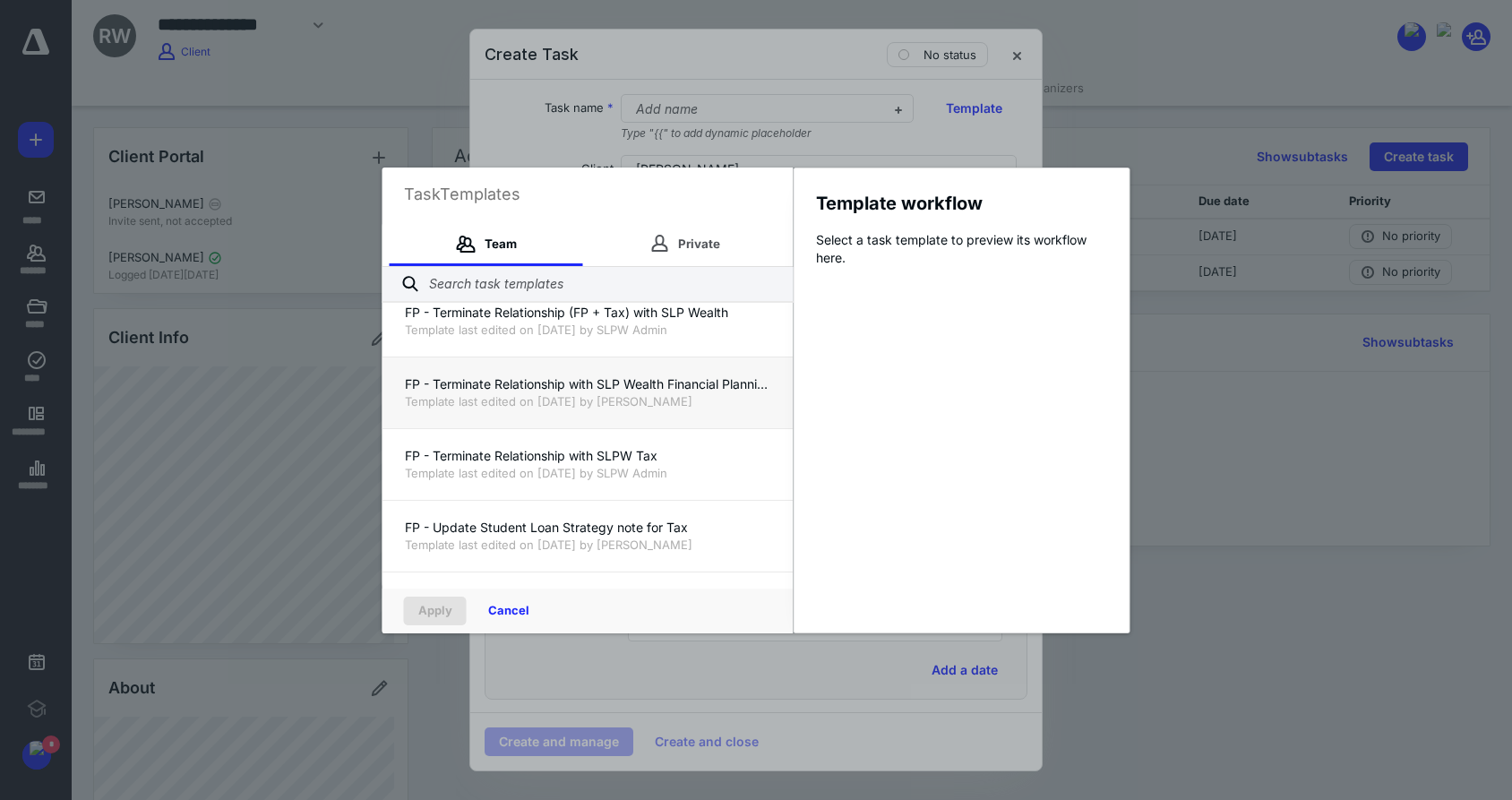 click on "Template last edited on [DATE] by [PERSON_NAME]" at bounding box center (588, 401) 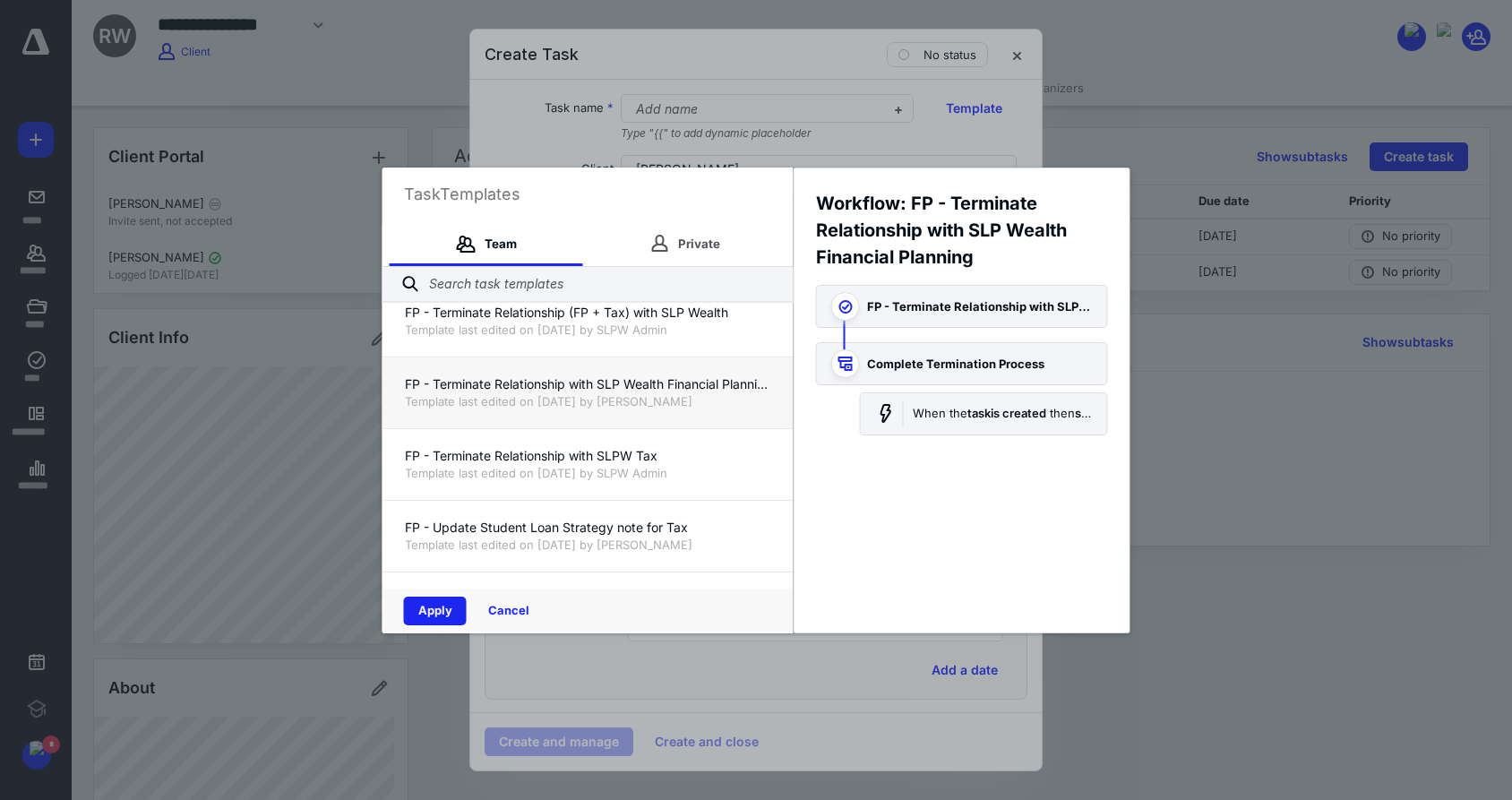 click on "Apply" at bounding box center [435, 611] 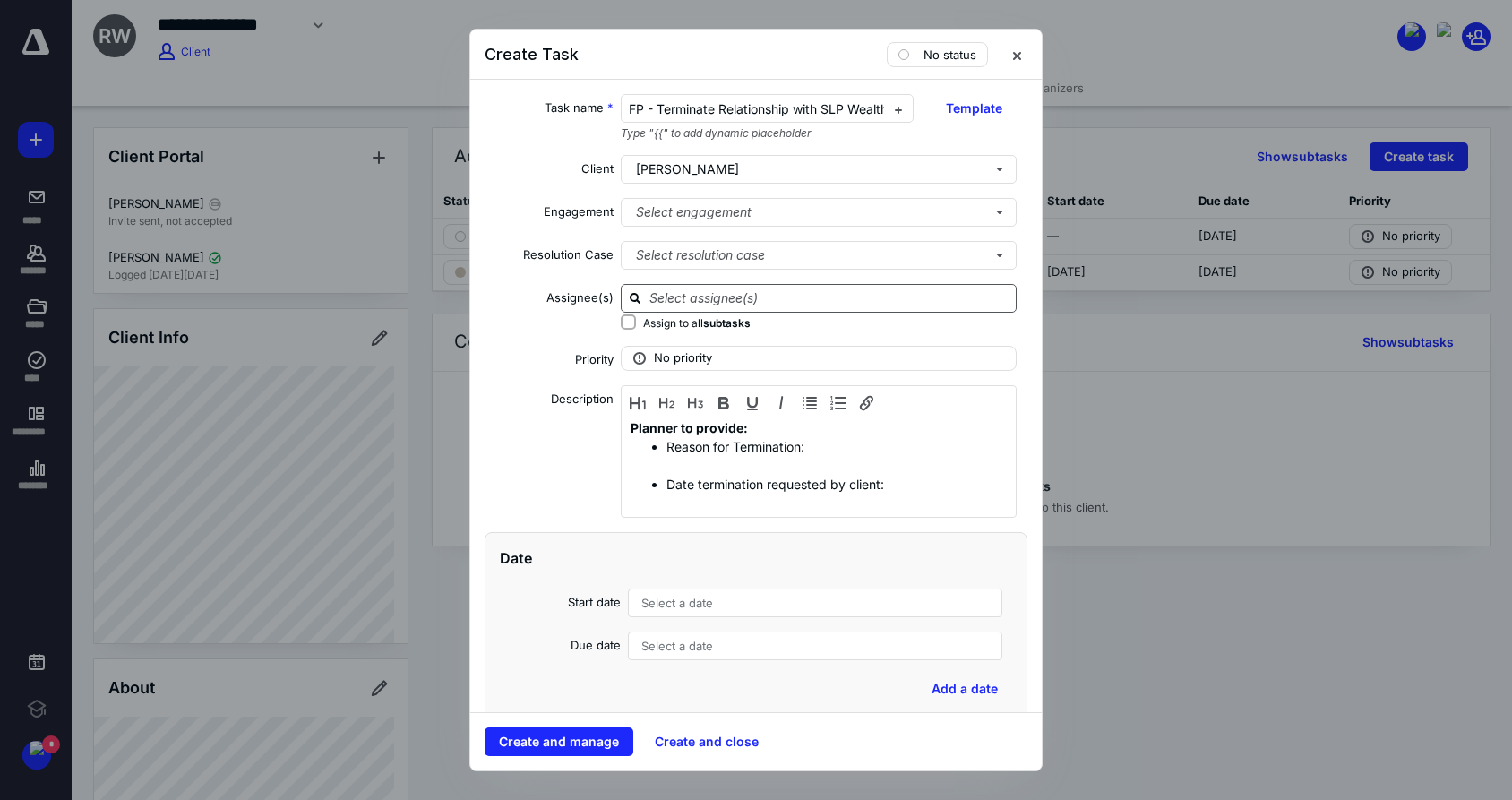 click at bounding box center (829, 297) 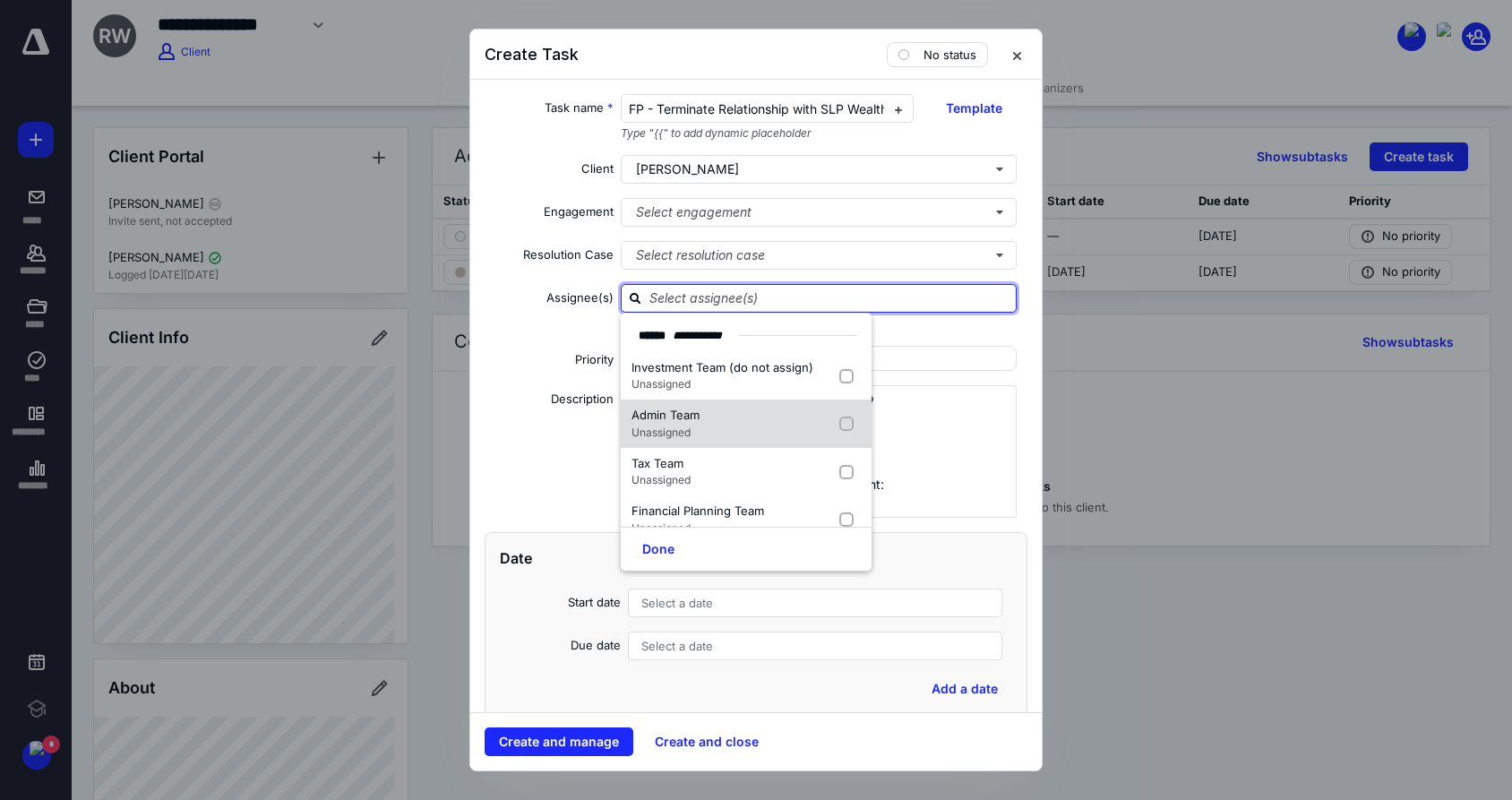 click on "Admin Team" at bounding box center (666, 415) 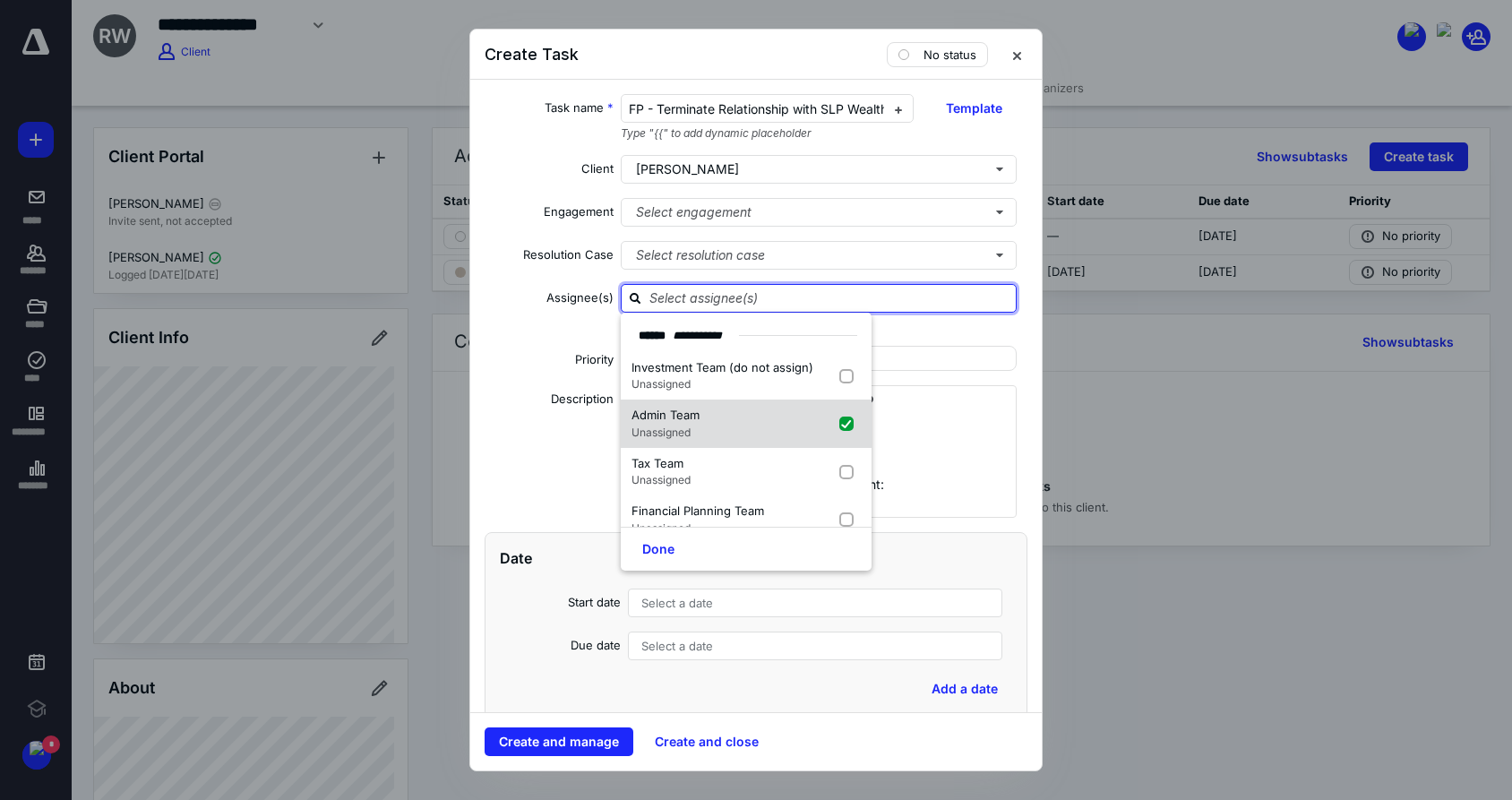 checkbox on "true" 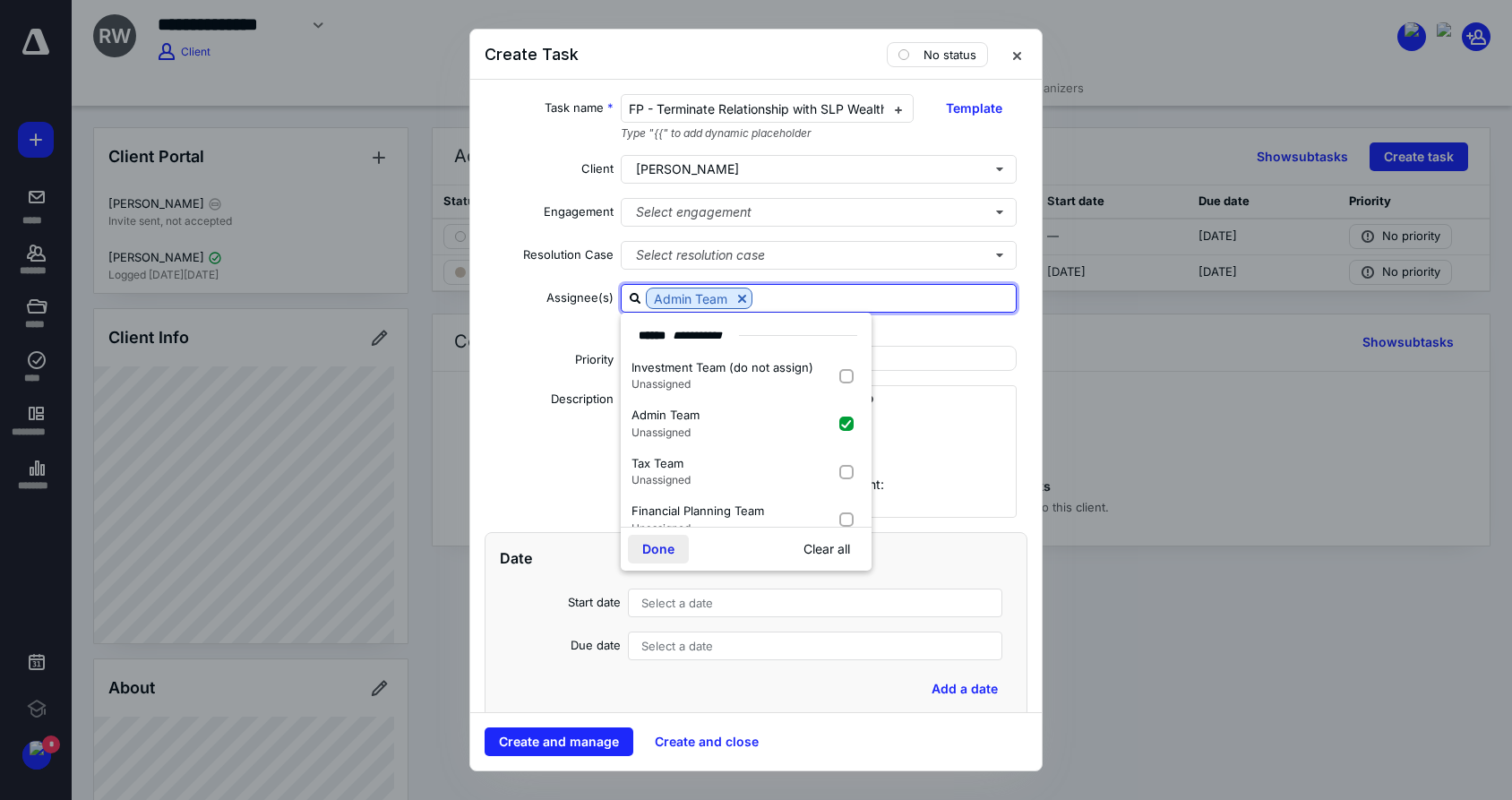 click on "Done" at bounding box center [658, 549] 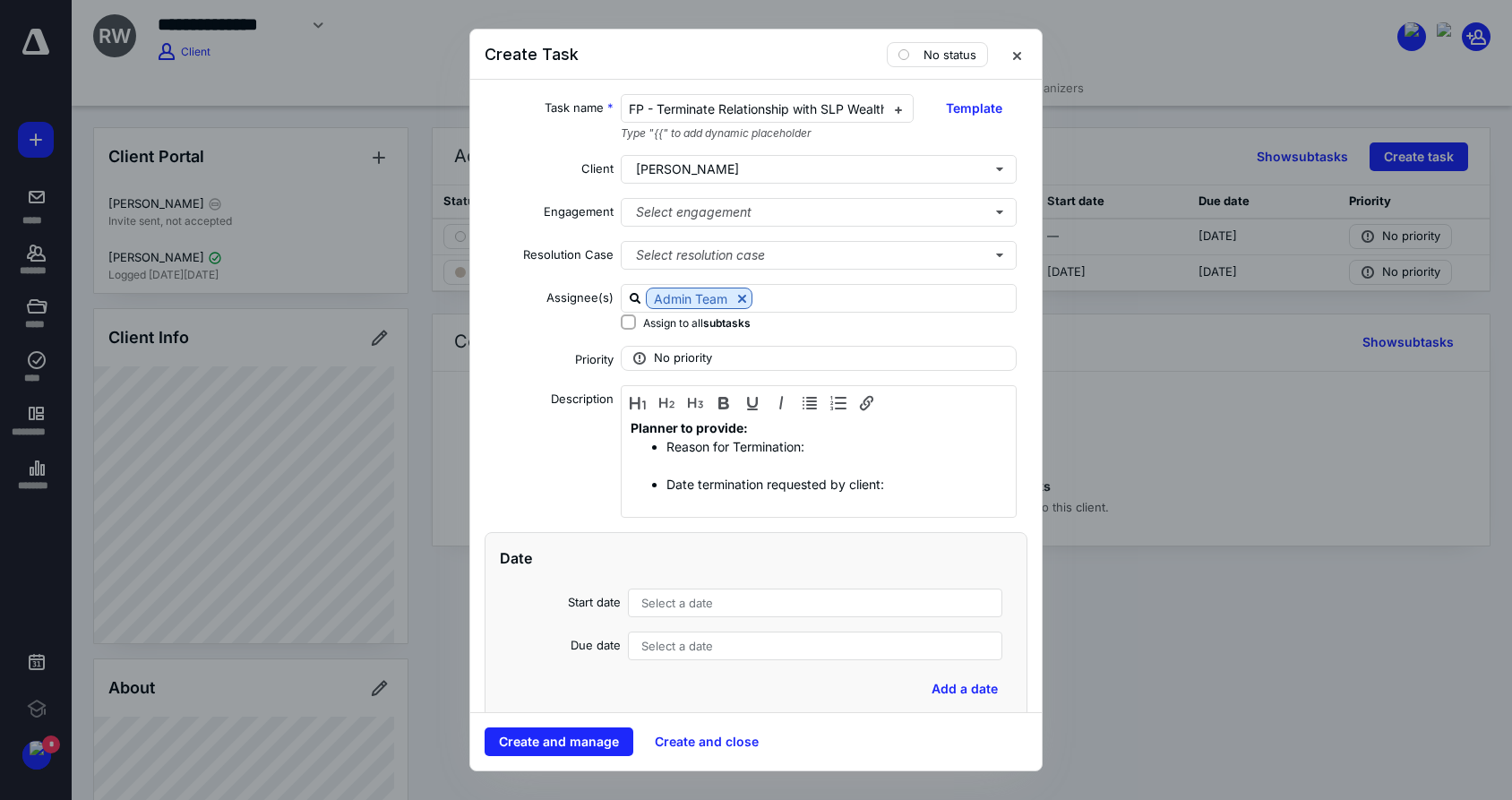 click on "Assign to all  subtasks" at bounding box center (628, 322) 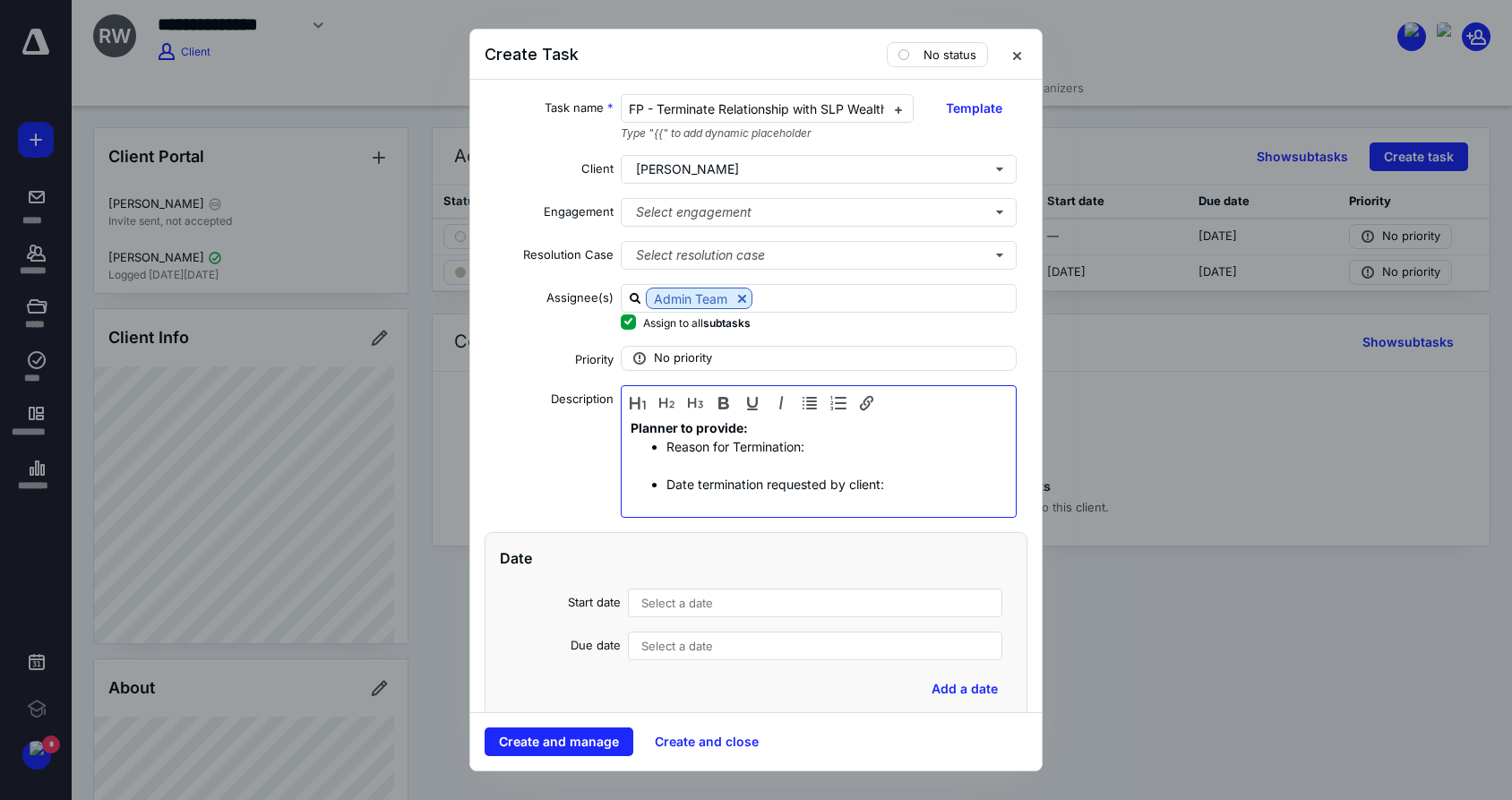 click on "Reason for Termination:" at bounding box center [837, 446] 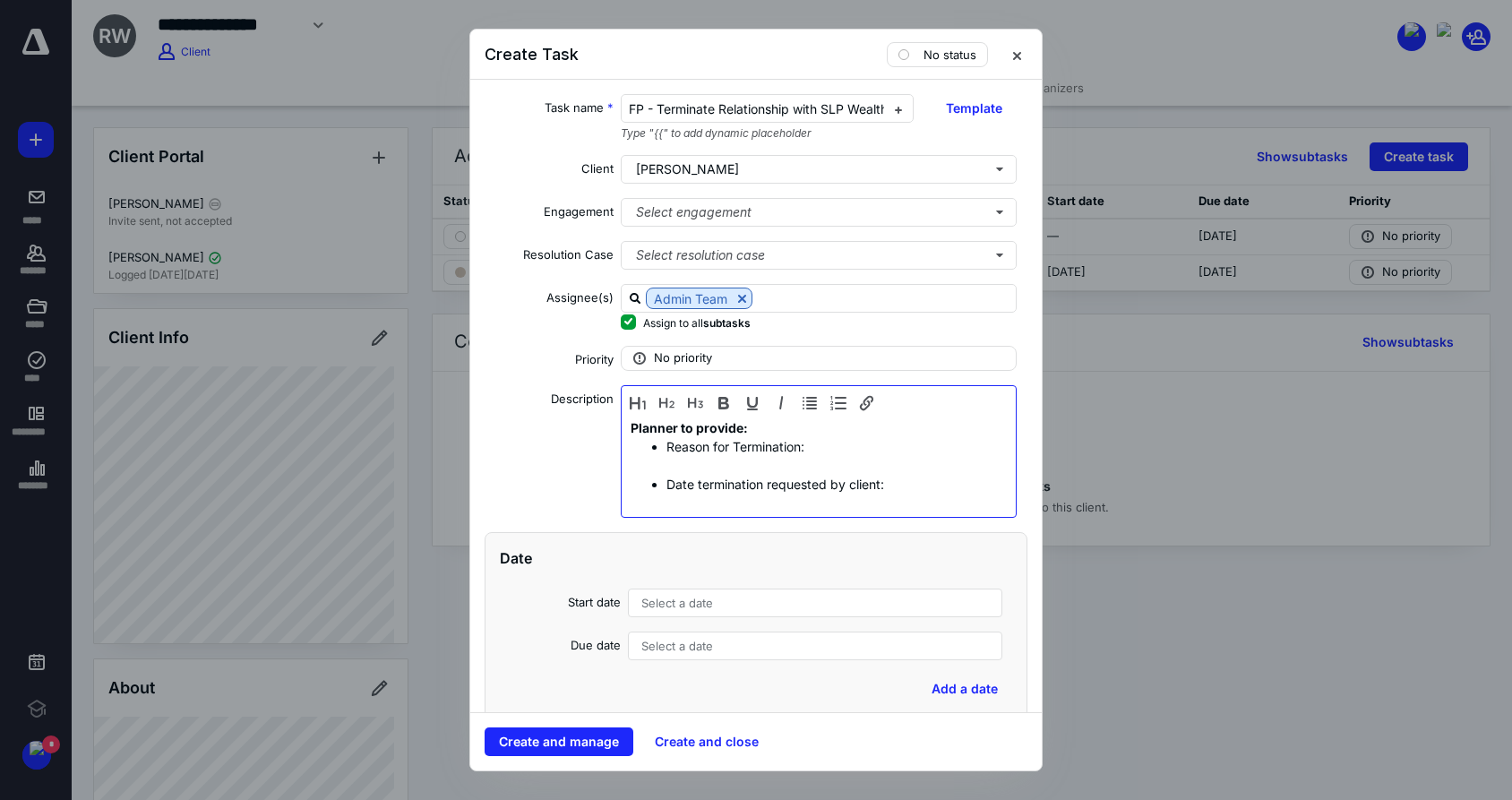 type 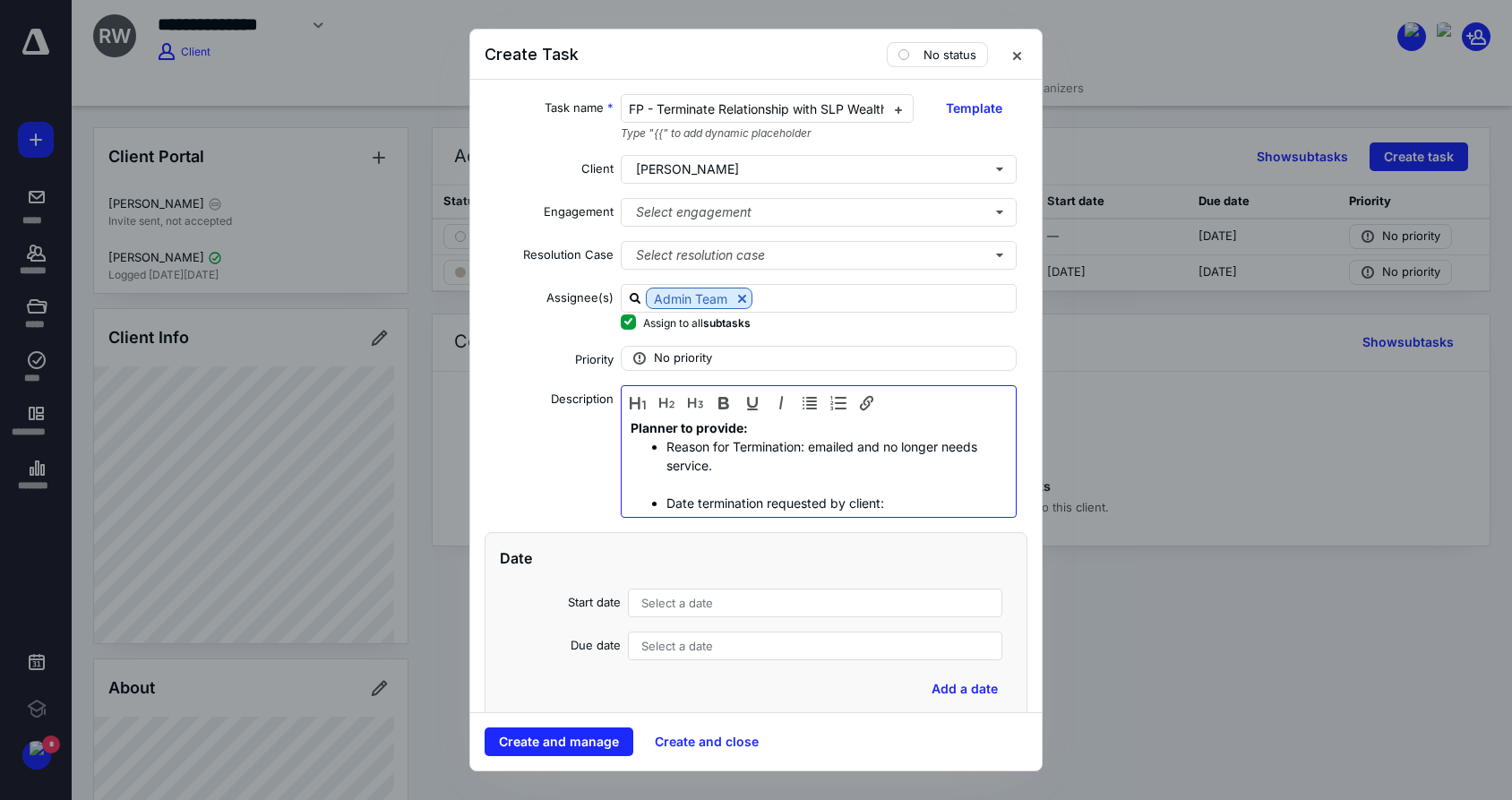 click on "Date termination requested by client:" at bounding box center [837, 503] 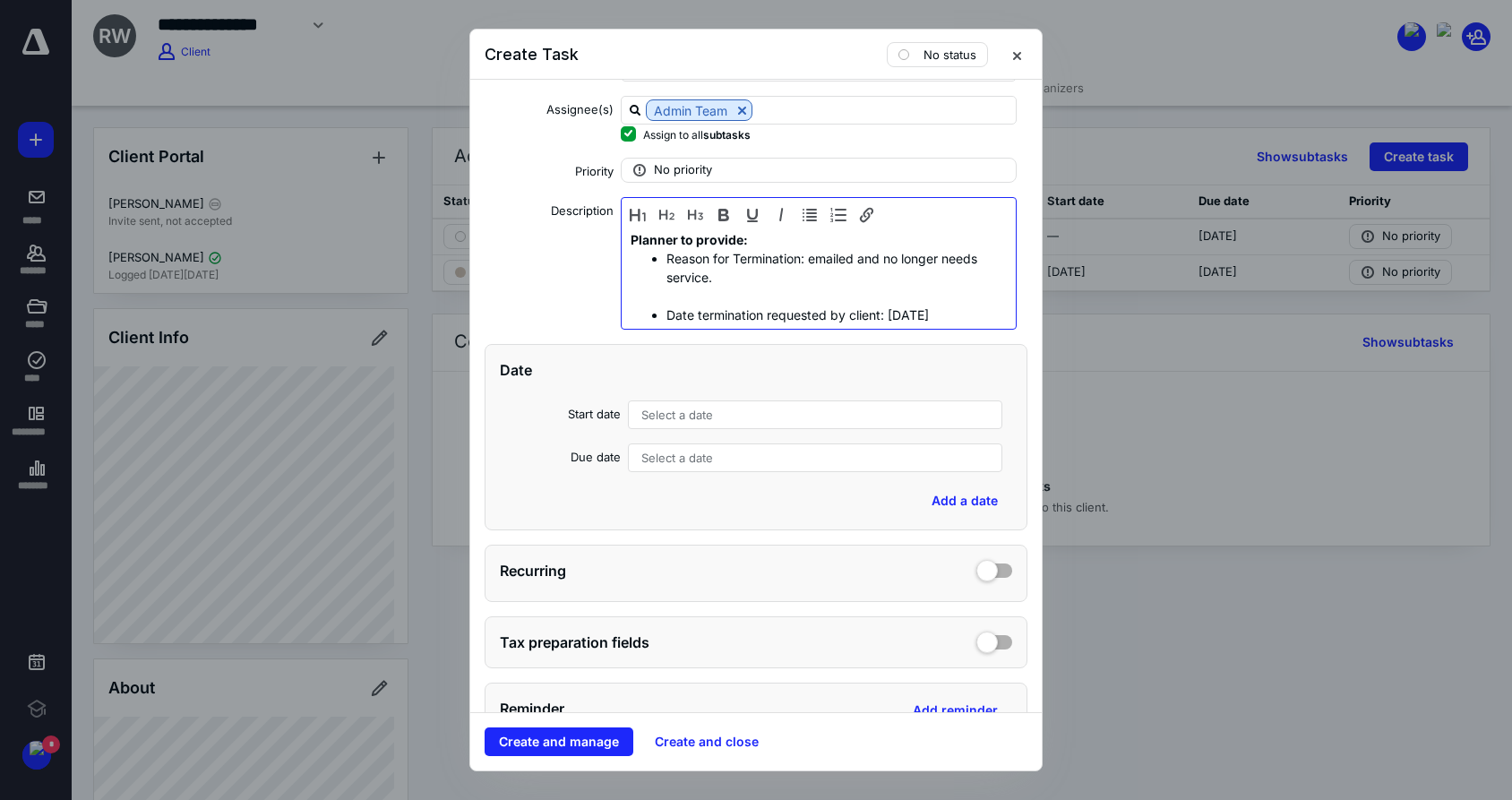 scroll, scrollTop: 193, scrollLeft: 0, axis: vertical 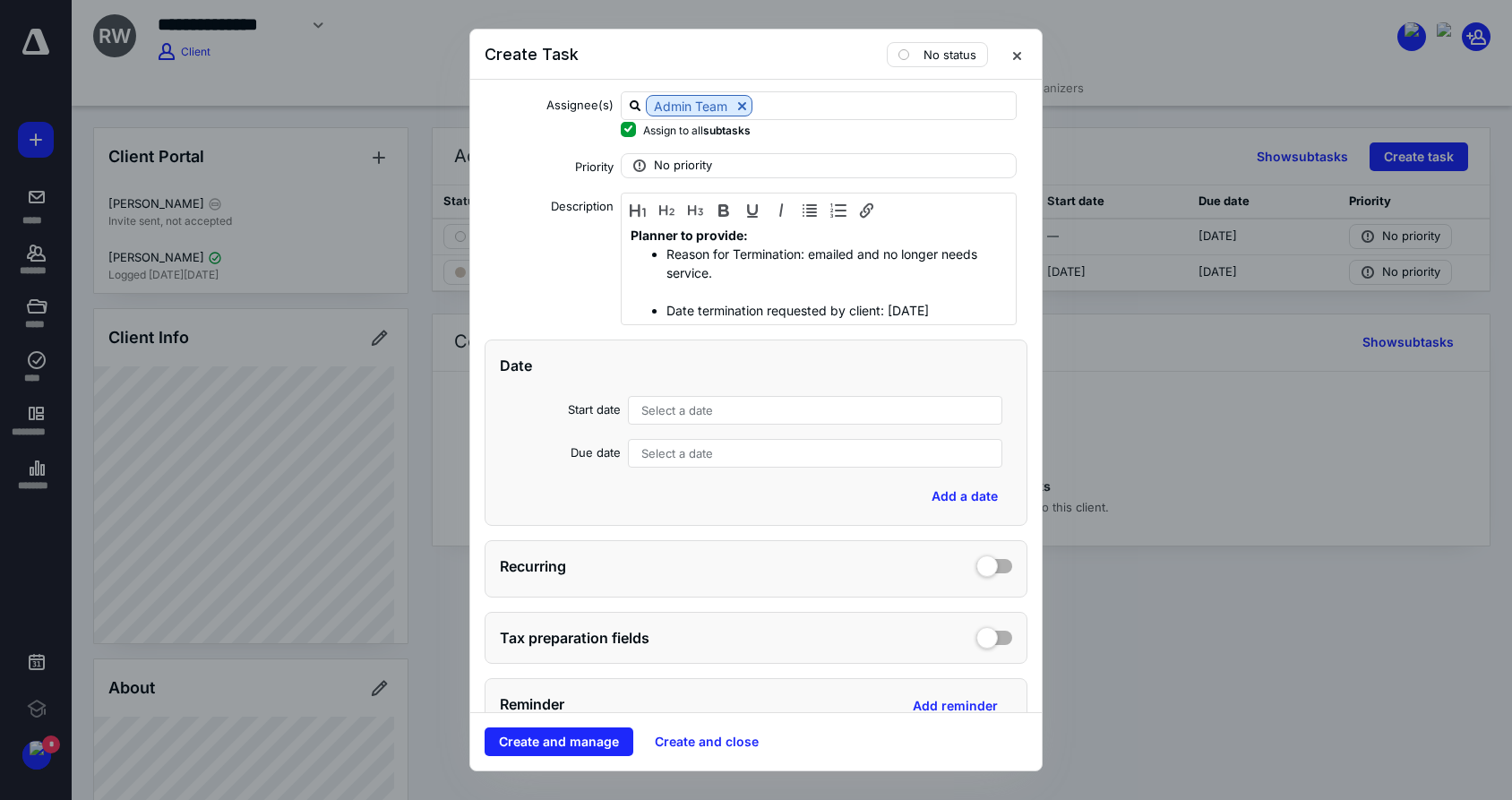 click on "Select a date" at bounding box center (815, 410) 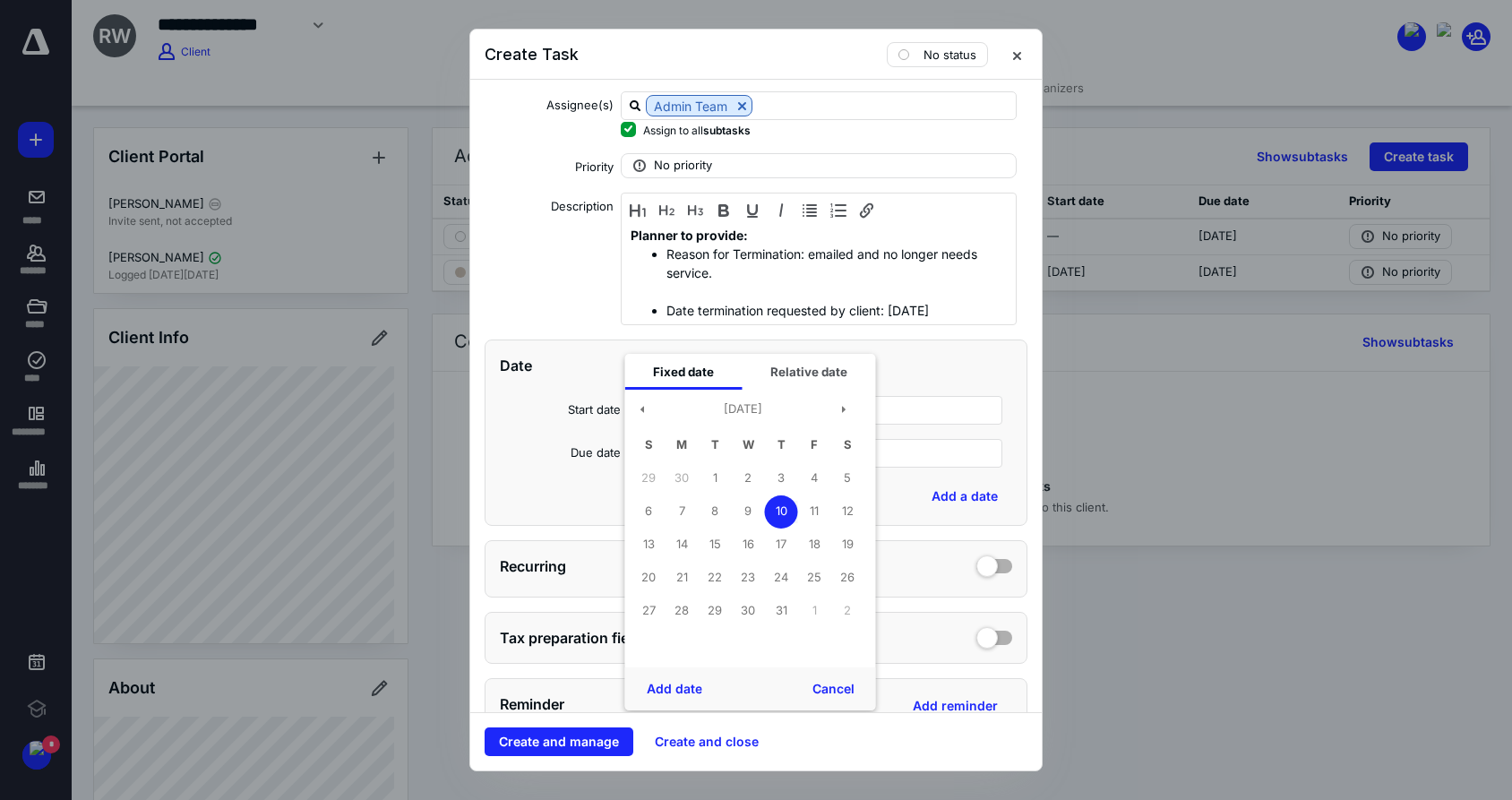 click on "10" at bounding box center [781, 512] 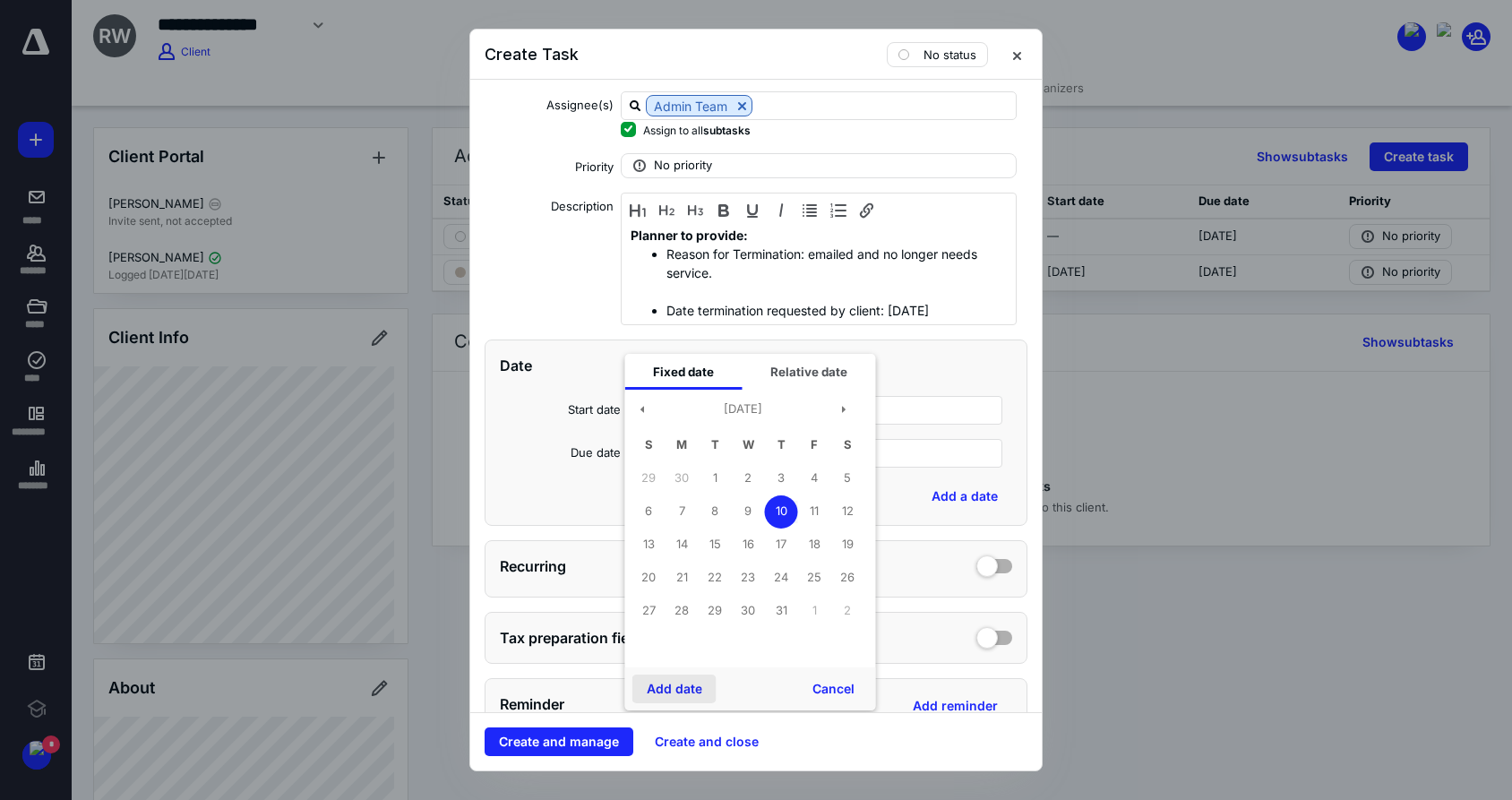 click on "Add date" at bounding box center (674, 689) 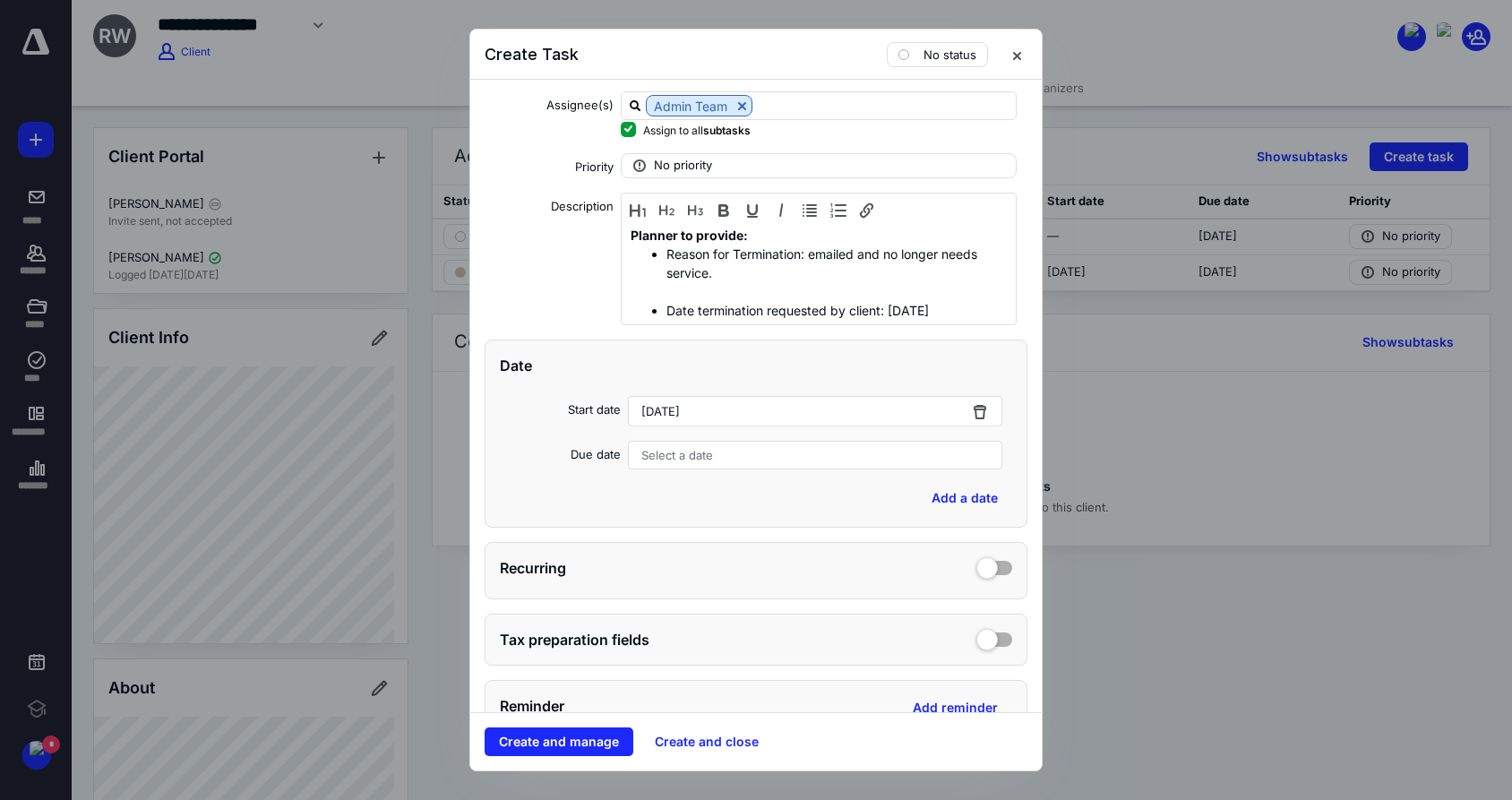 click on "Select a date" at bounding box center (677, 455) 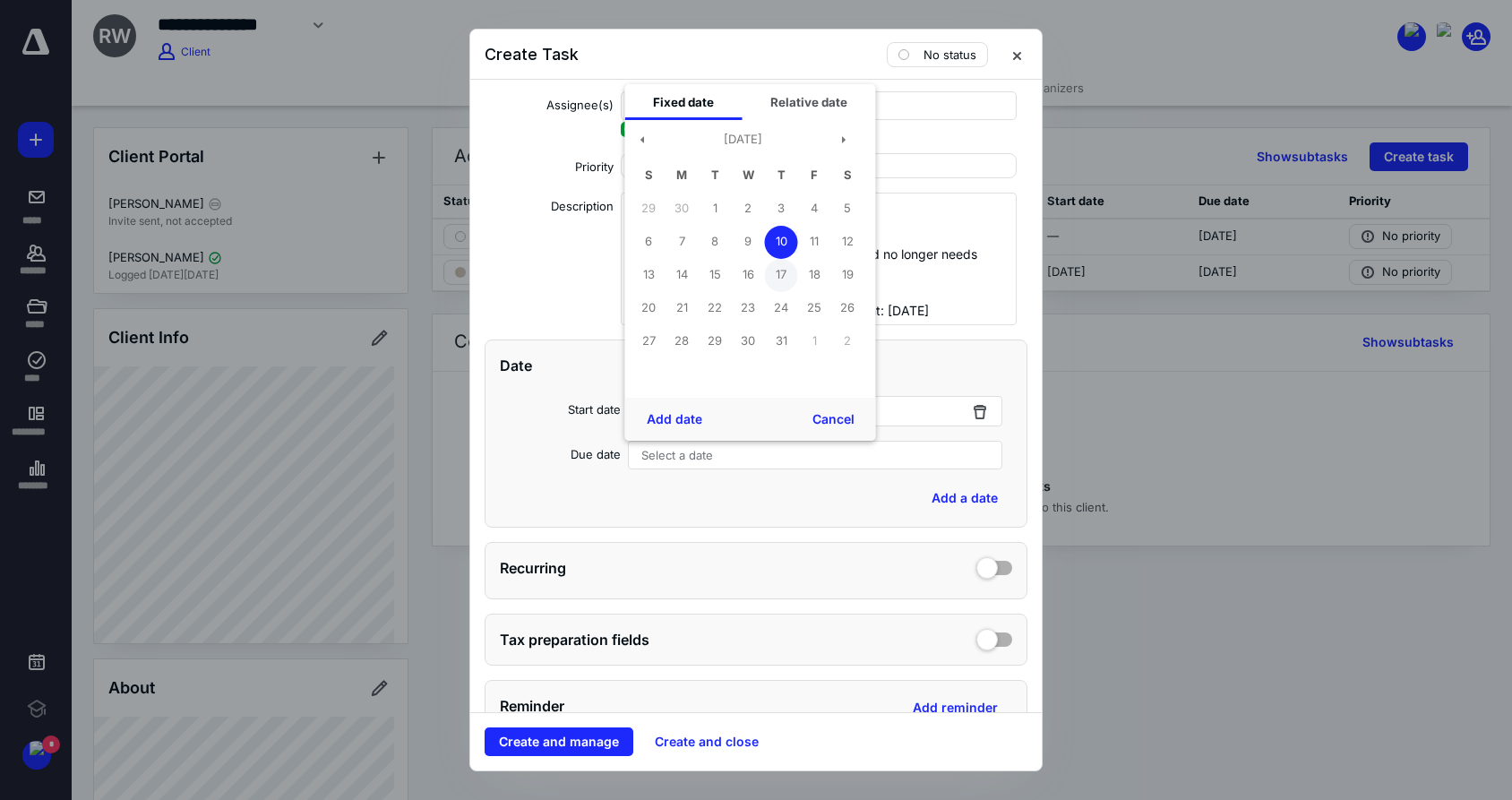 click on "17" at bounding box center [781, 275] 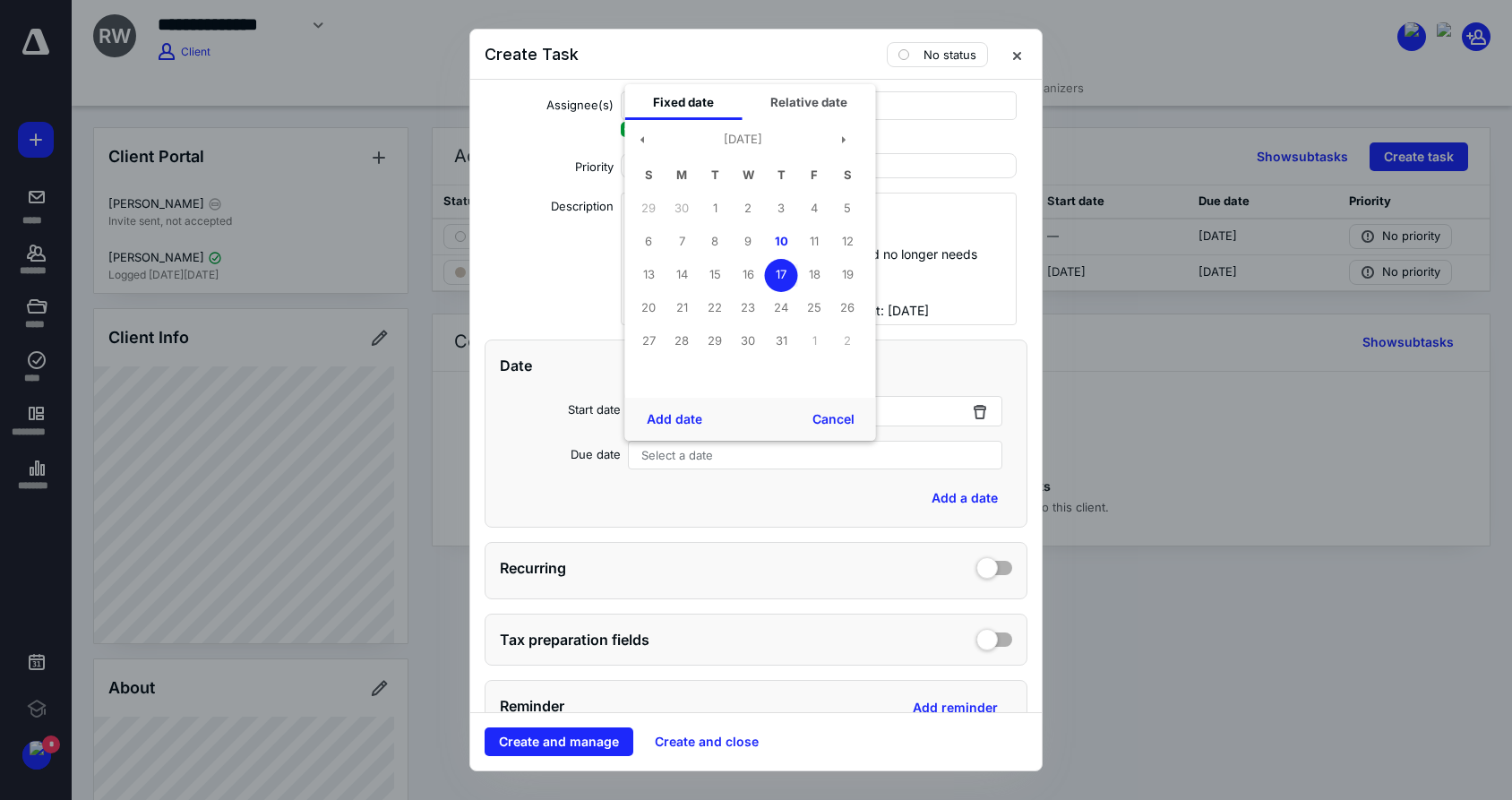 click on "Add date Cancel" at bounding box center (751, 419) 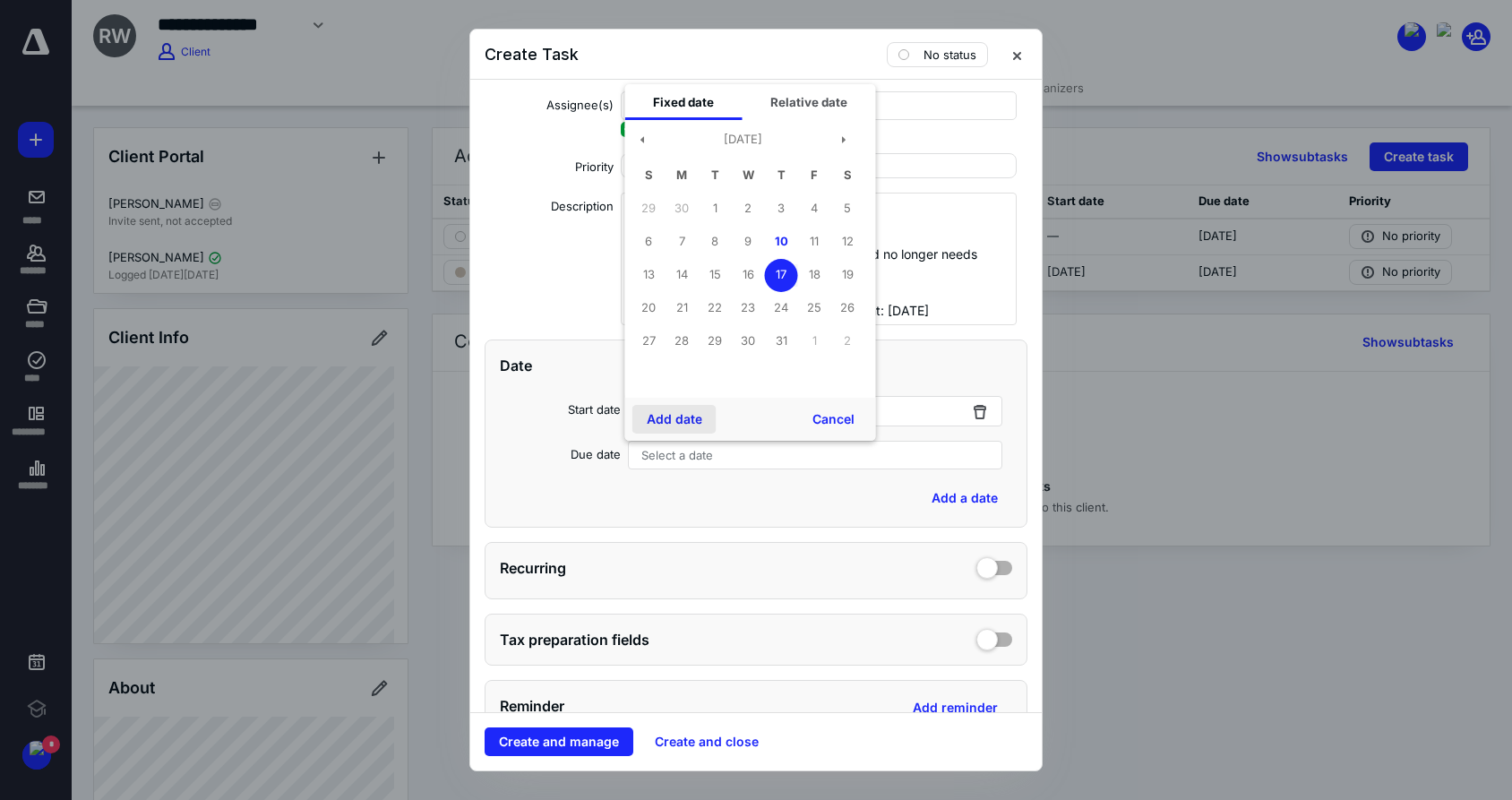 click on "Add date" at bounding box center [674, 419] 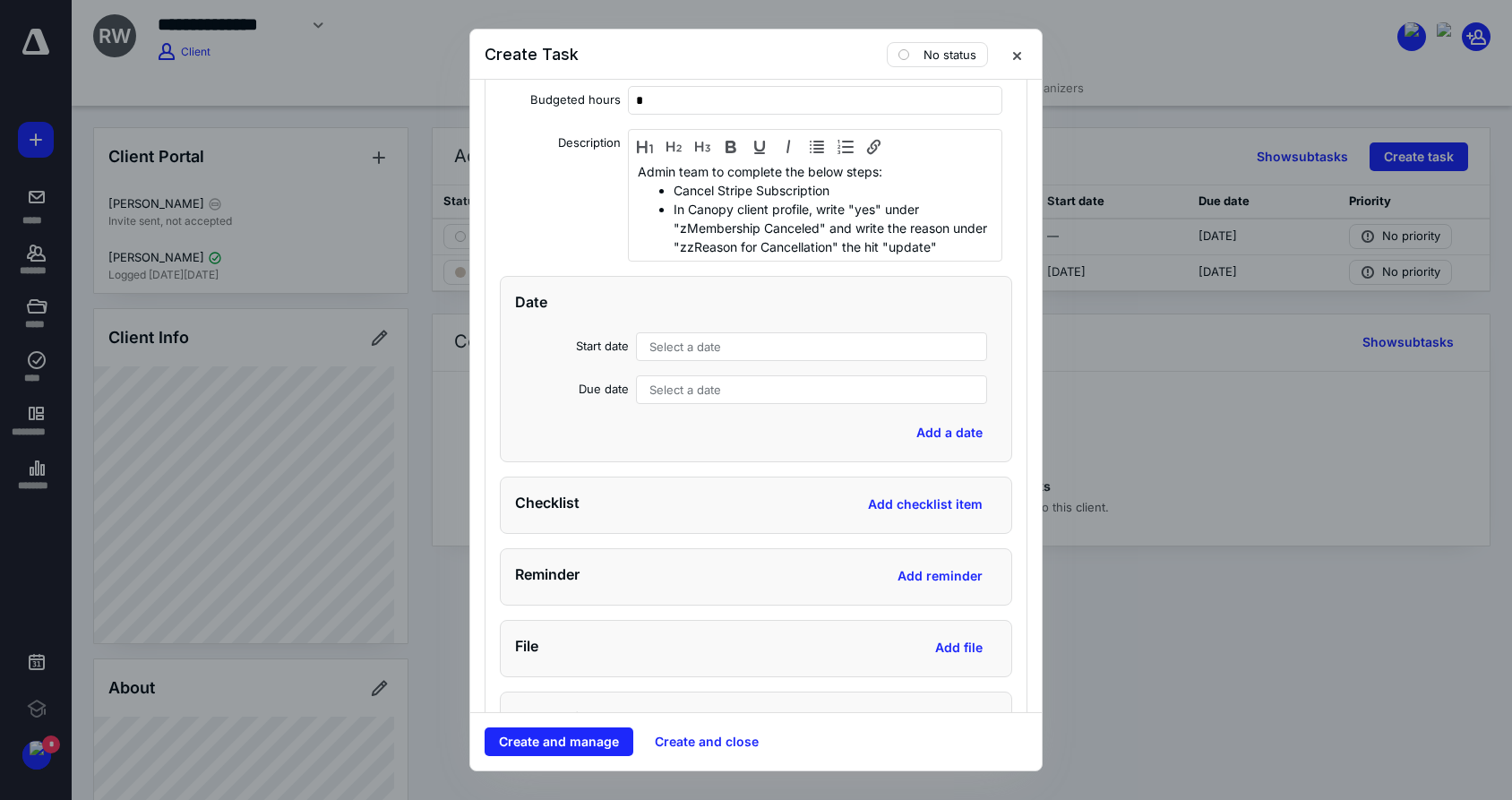 scroll, scrollTop: 1188, scrollLeft: 0, axis: vertical 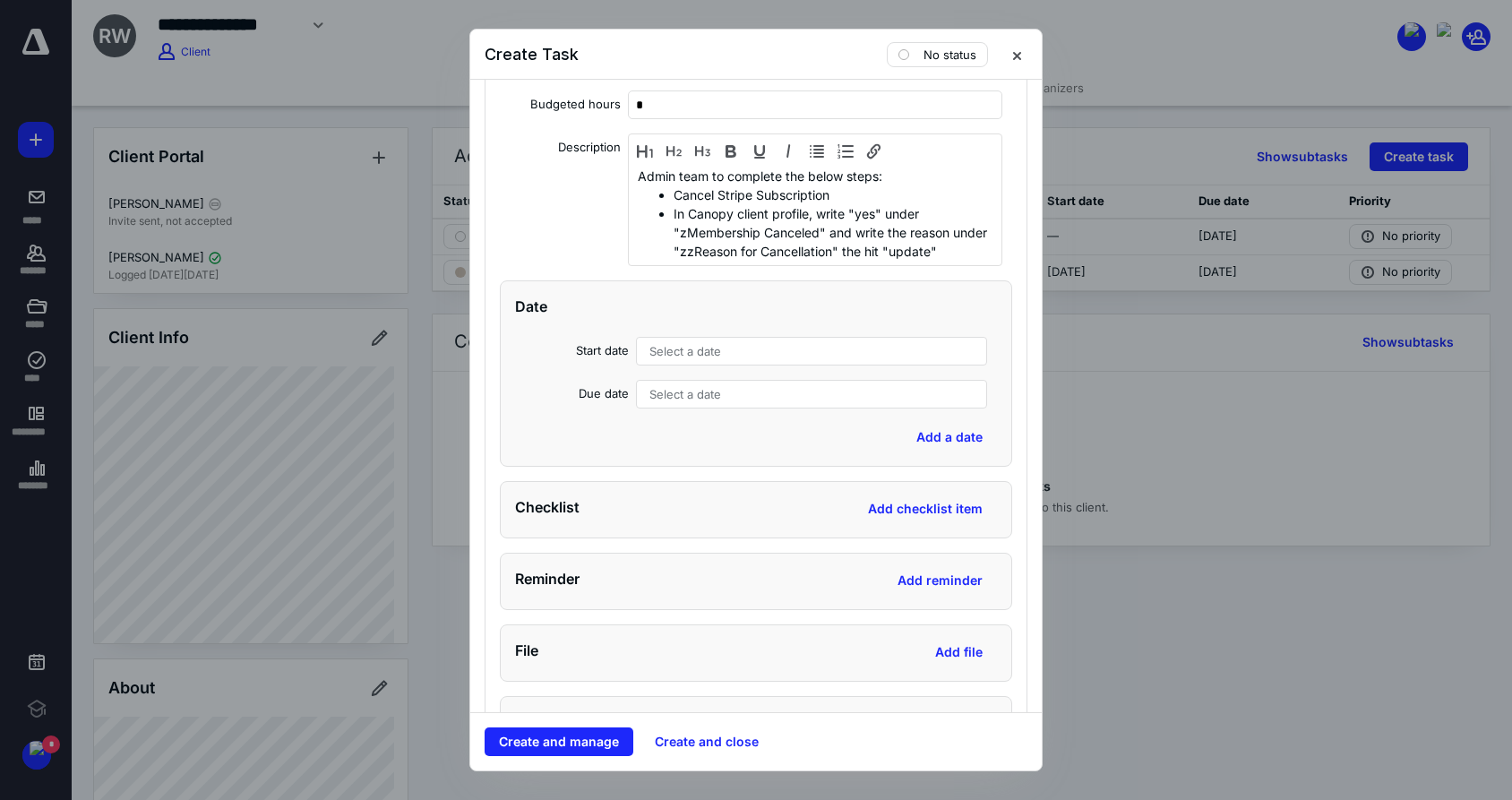 click on "Select a date" at bounding box center (685, 351) 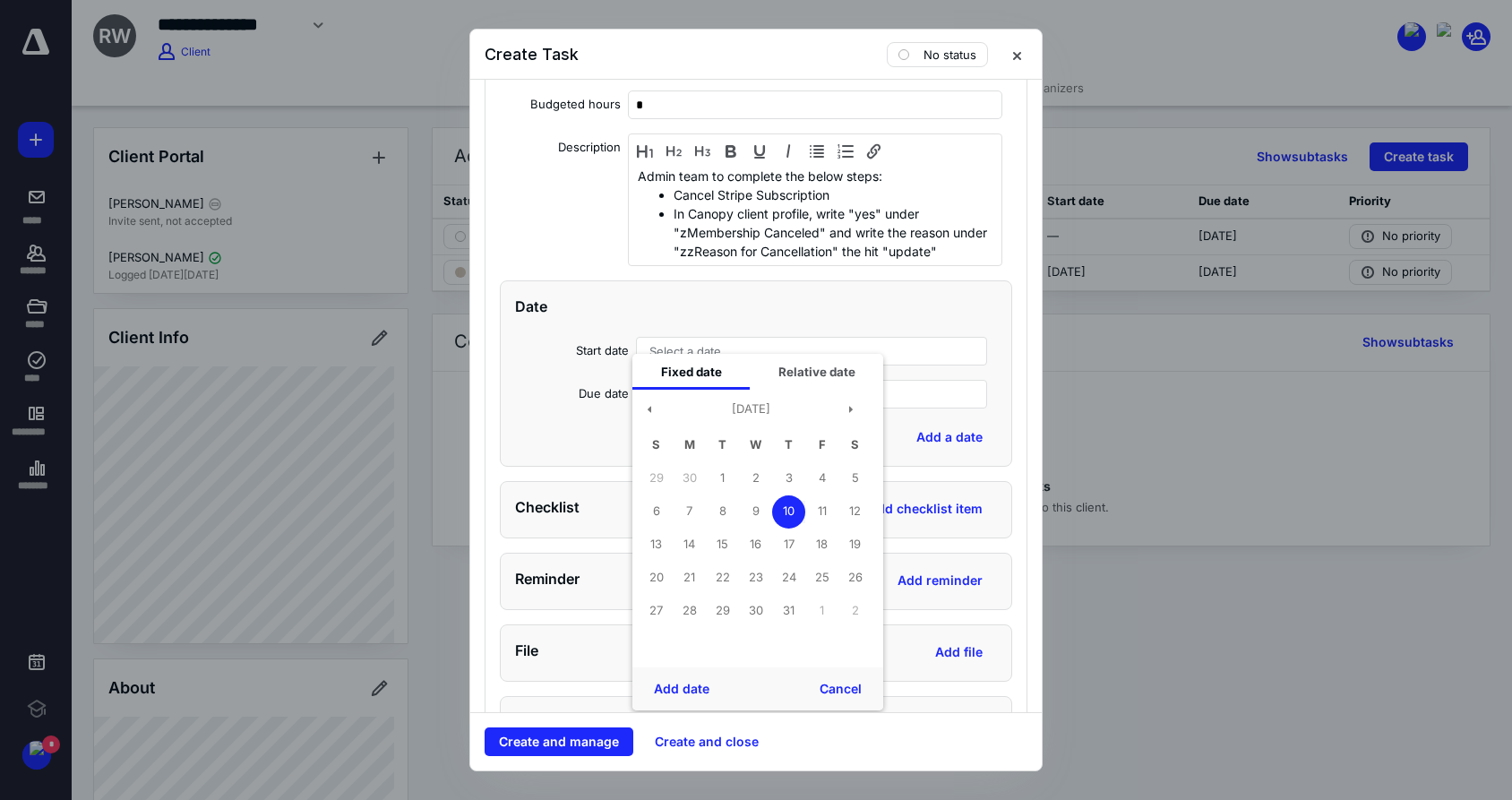 click on "10" at bounding box center (788, 512) 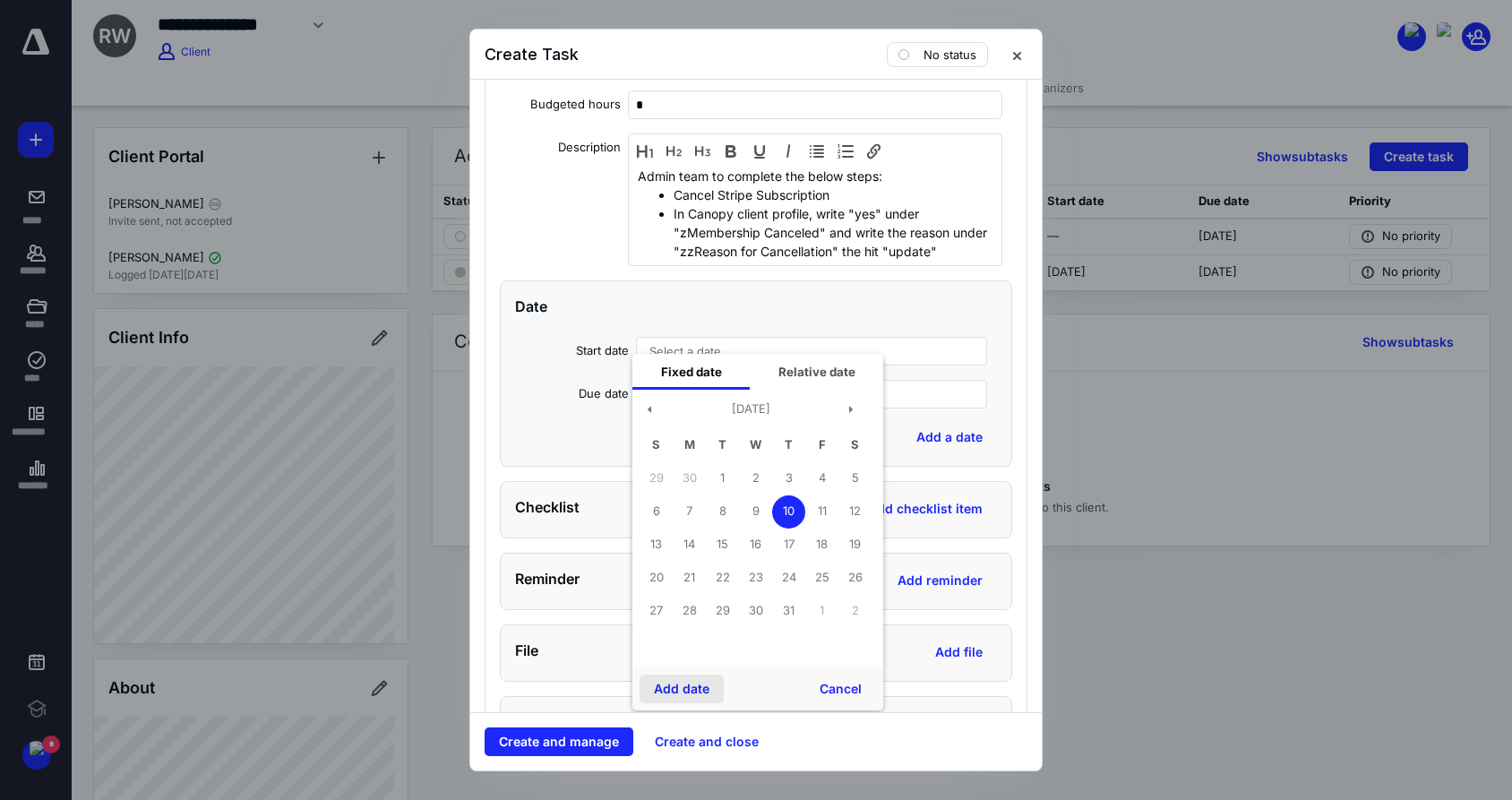 click on "Add date" at bounding box center (682, 689) 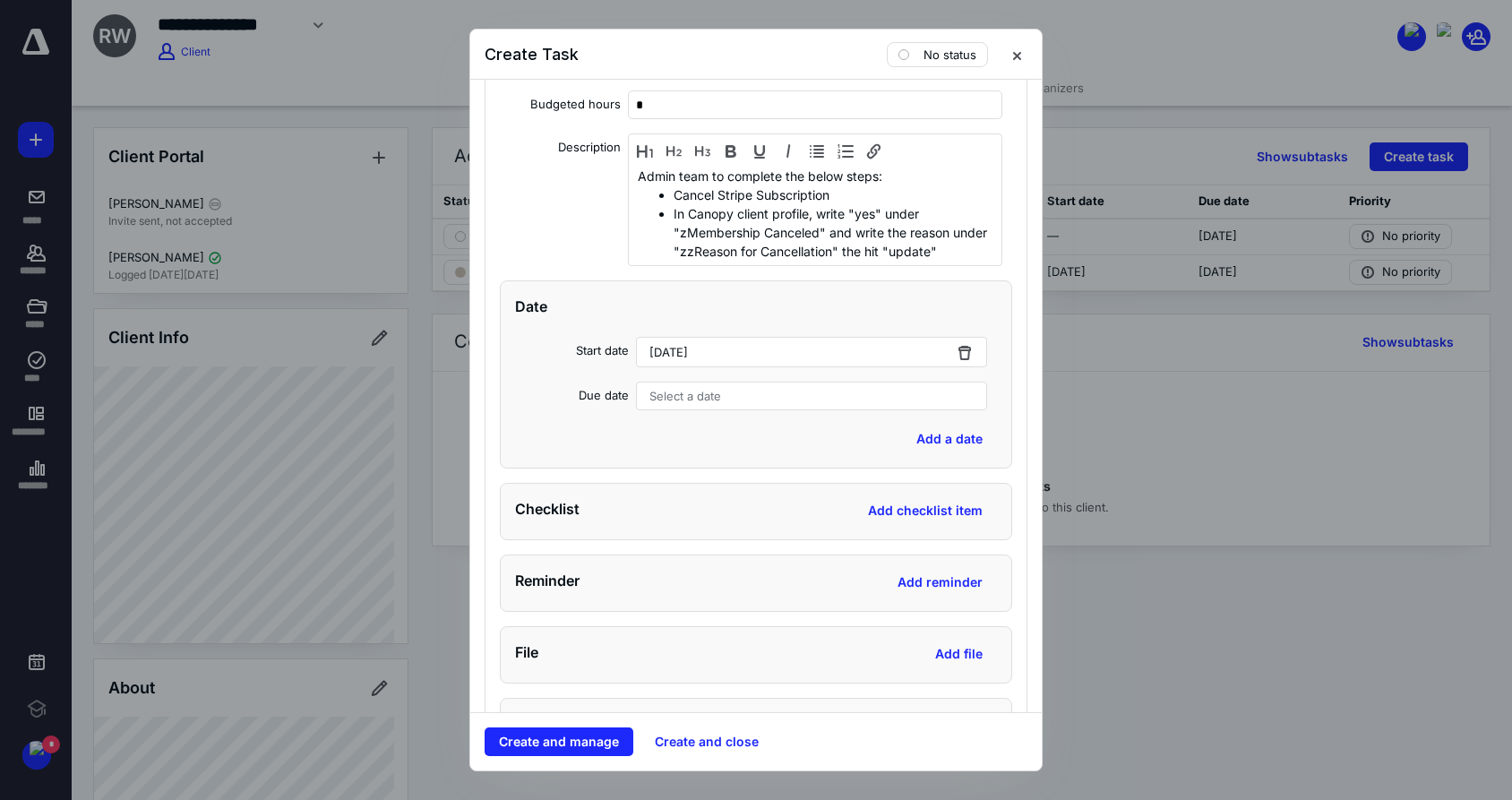 click on "Select a date" at bounding box center (685, 396) 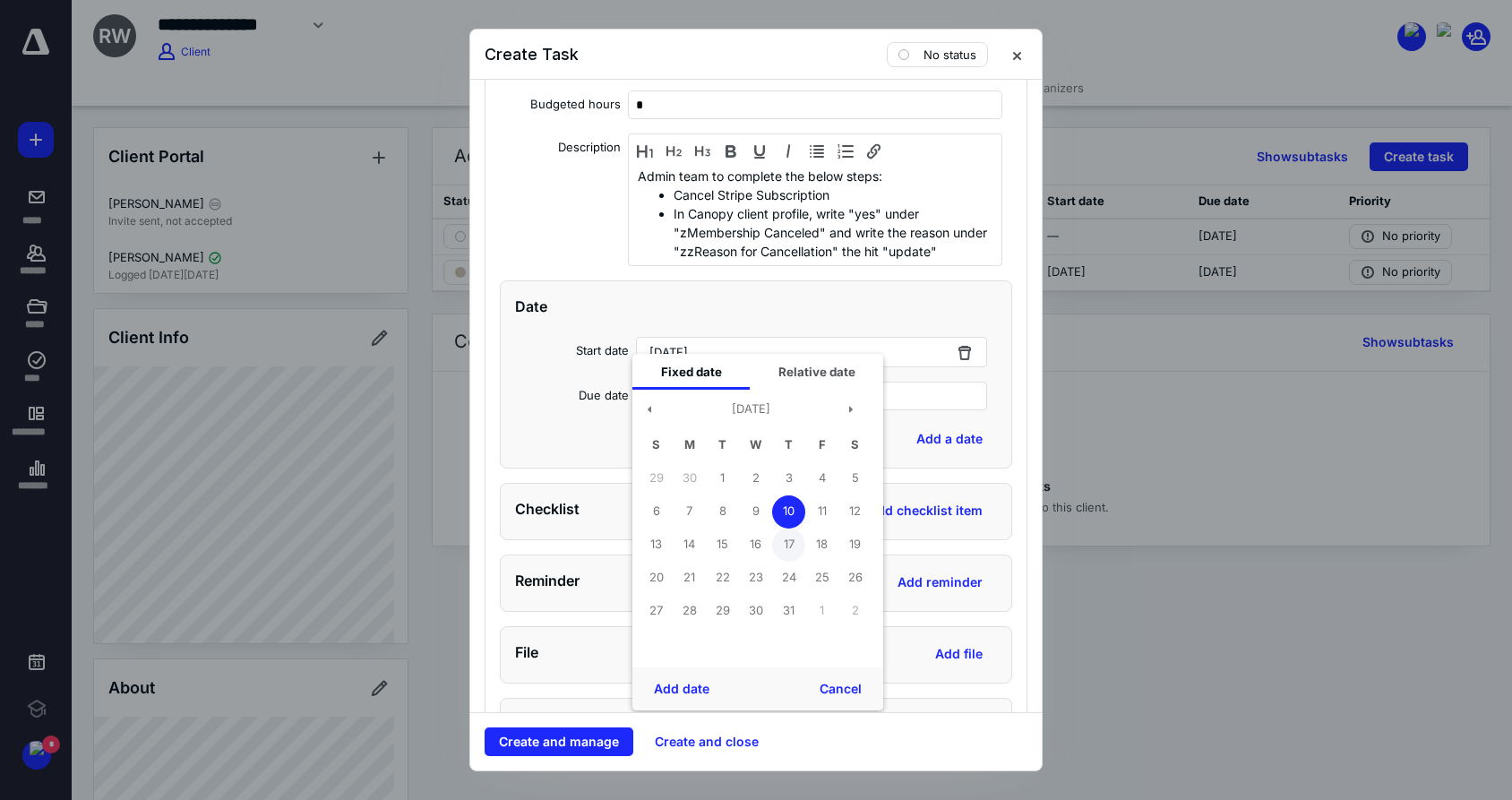 click on "17" at bounding box center [788, 545] 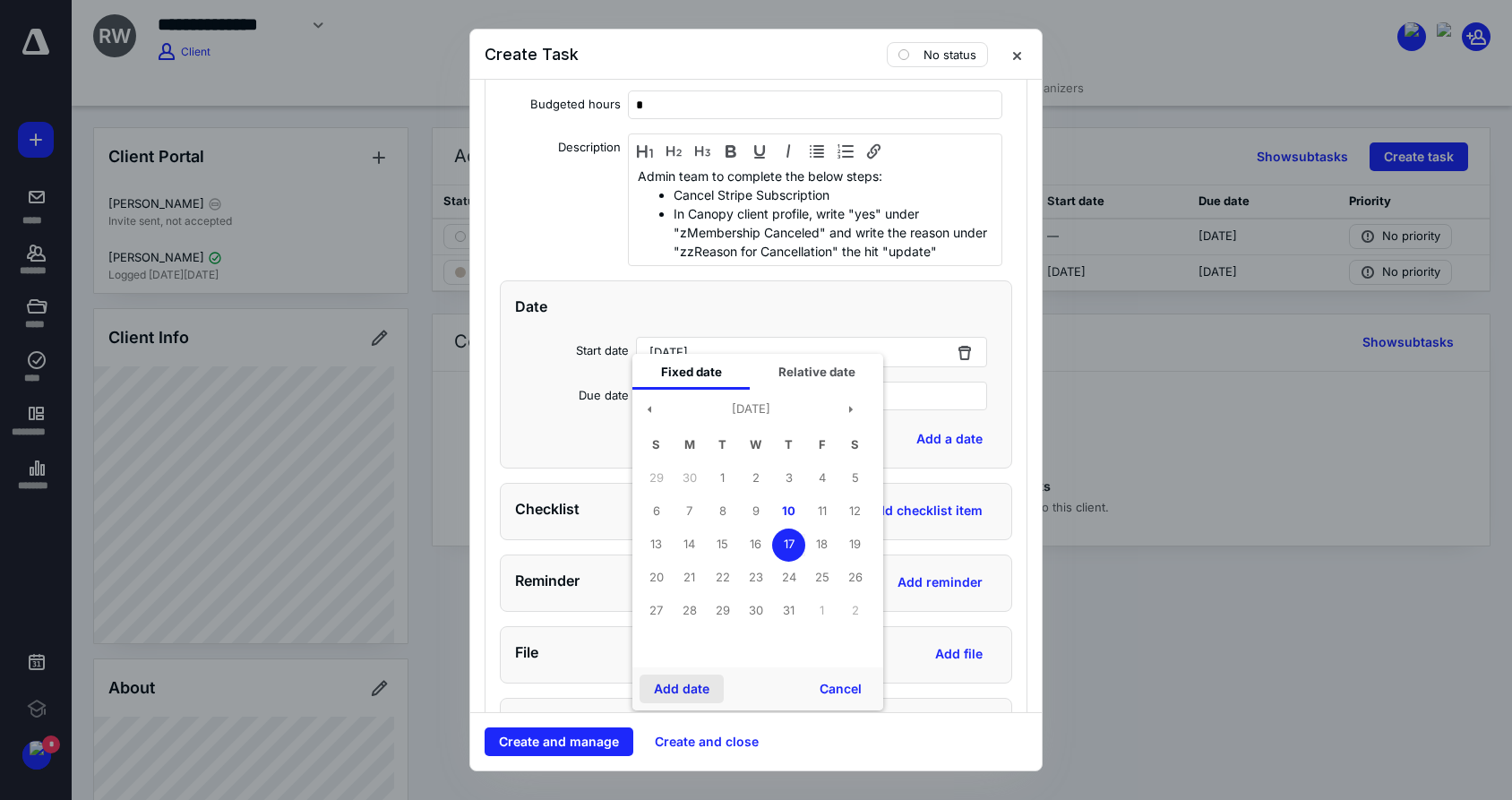 click on "Add date" at bounding box center (682, 689) 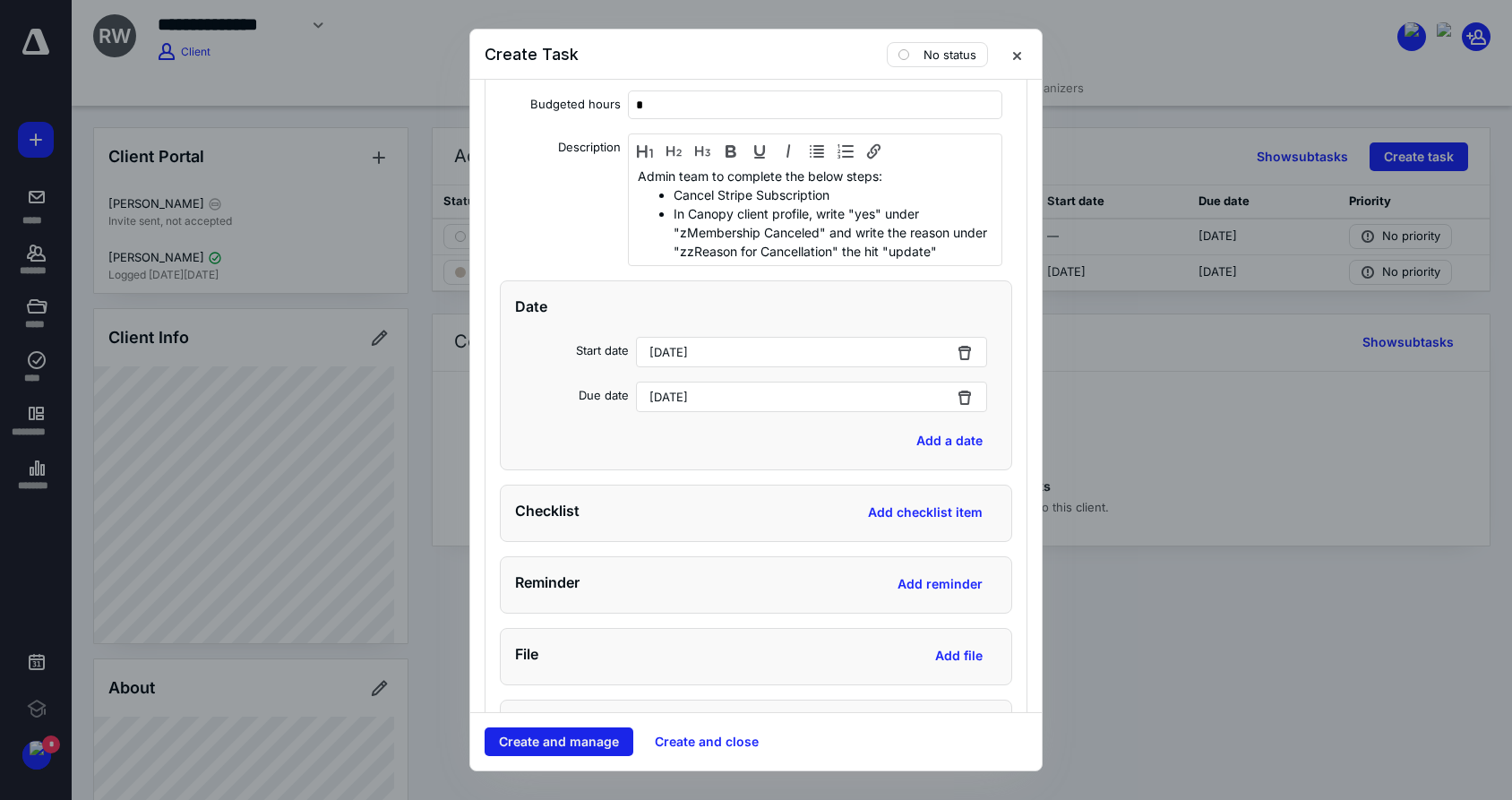 click on "Create and manage" at bounding box center (559, 742) 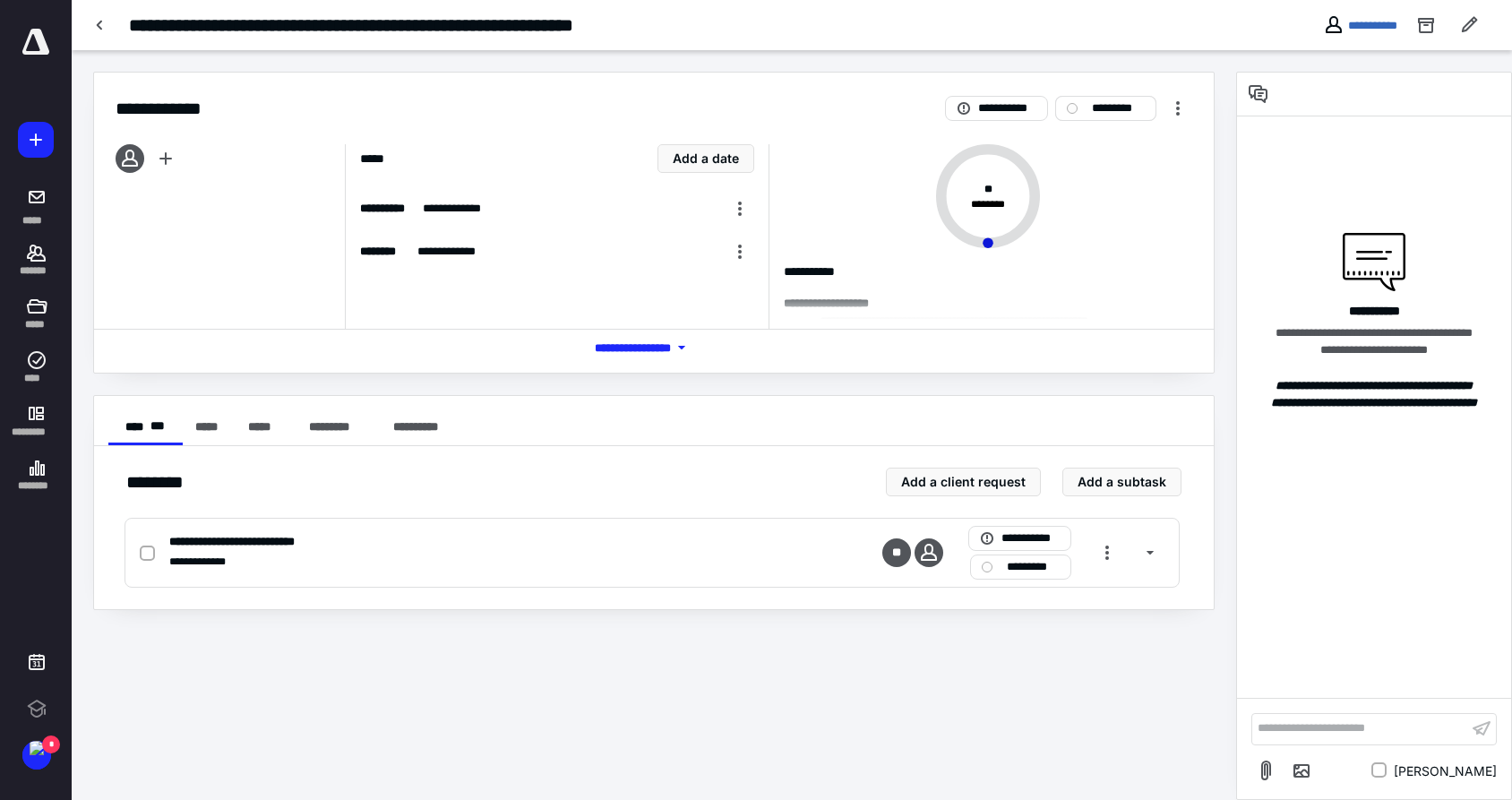 click on "*********" at bounding box center (1105, 108) 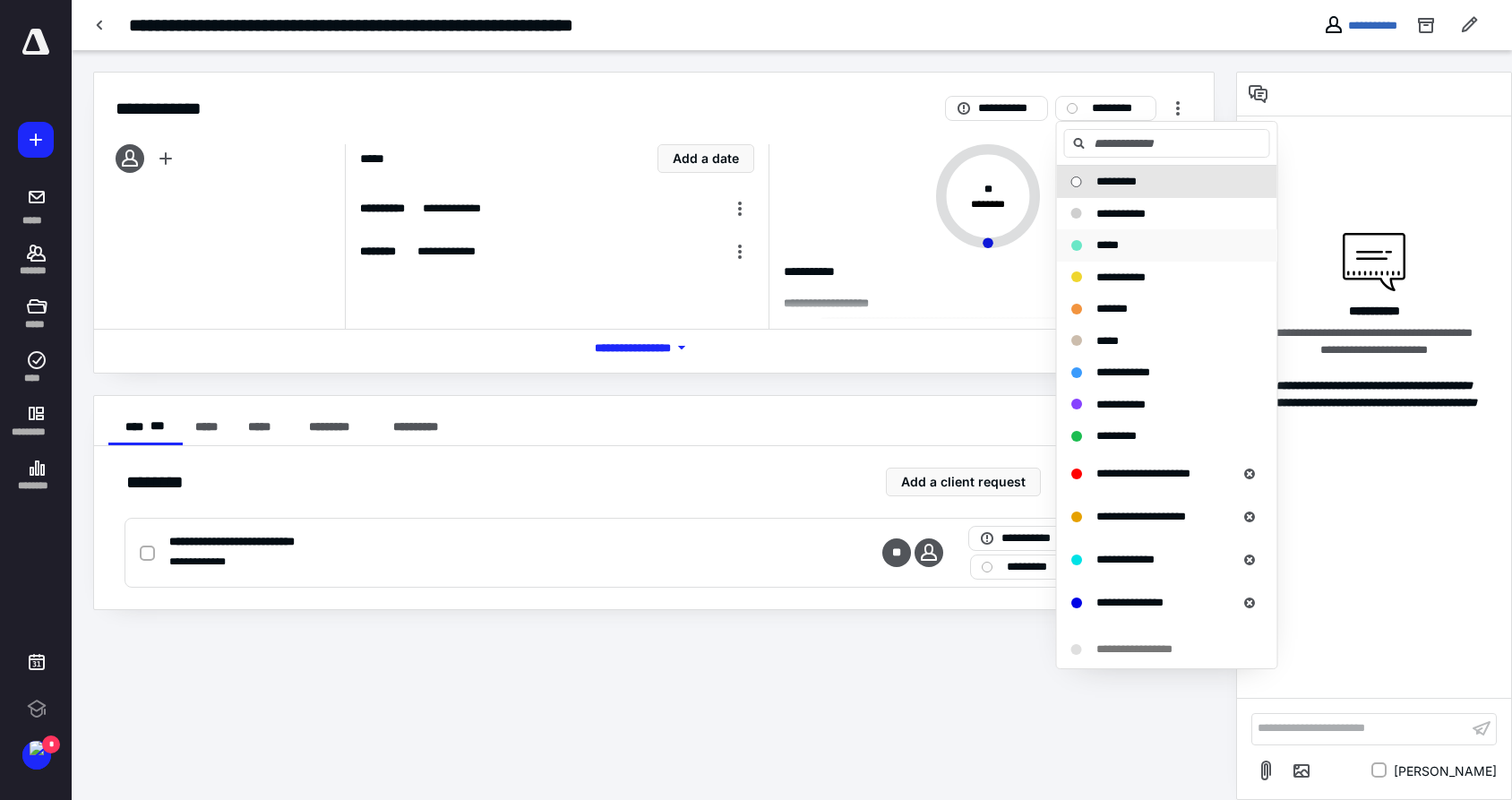 click on "*****" at bounding box center [1107, 245] 